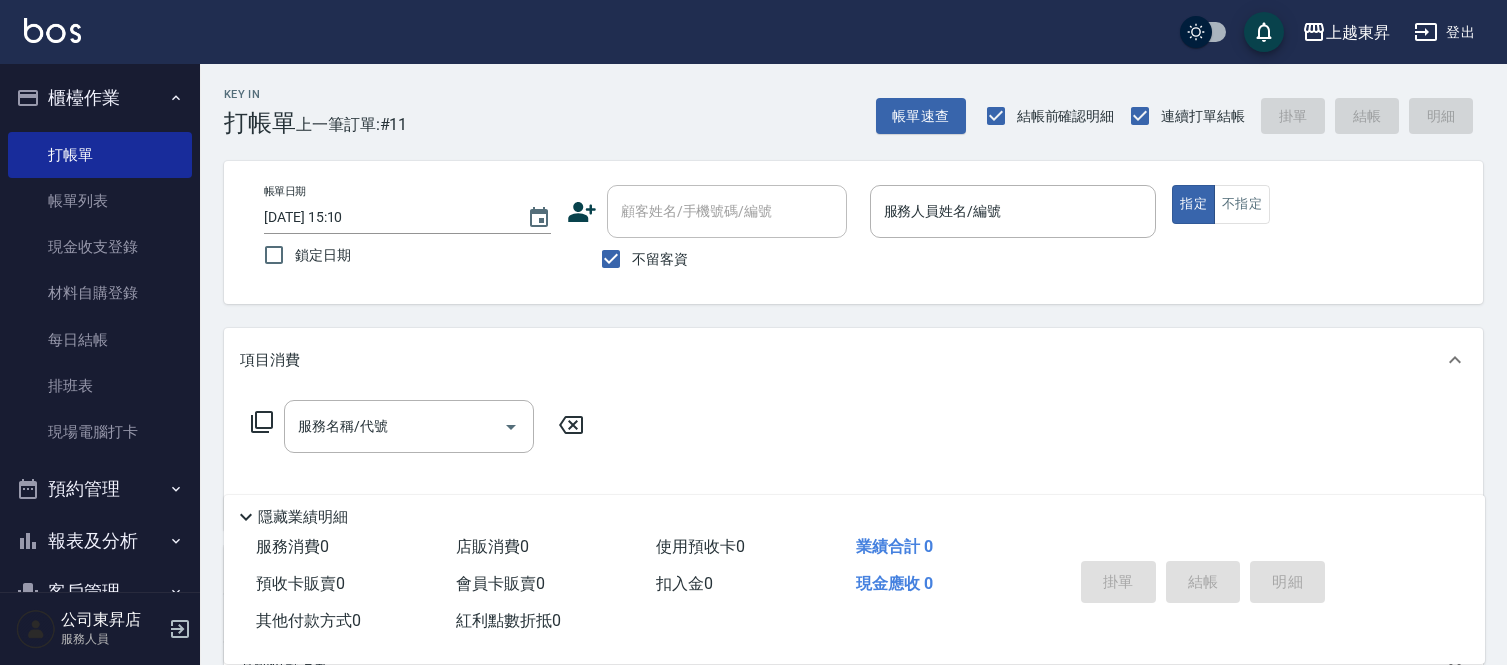 scroll, scrollTop: 0, scrollLeft: 0, axis: both 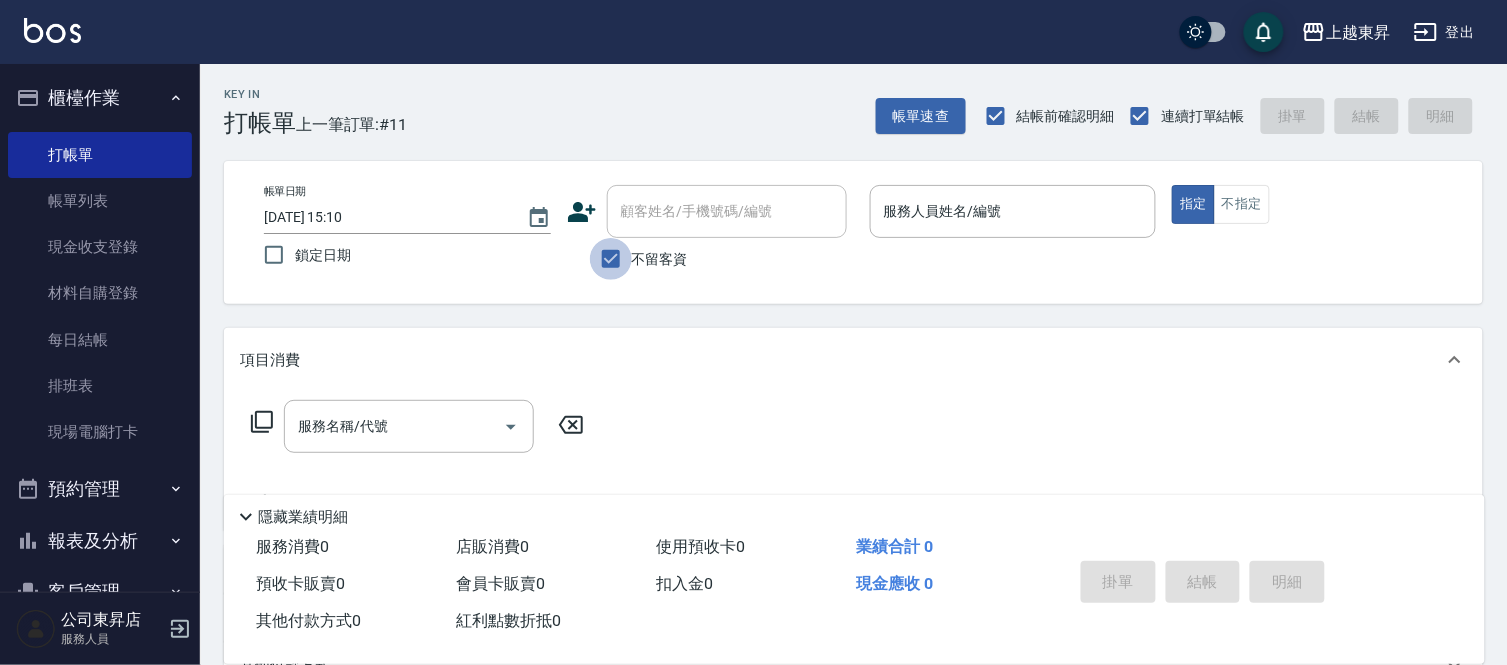 click on "不留客資" at bounding box center (611, 259) 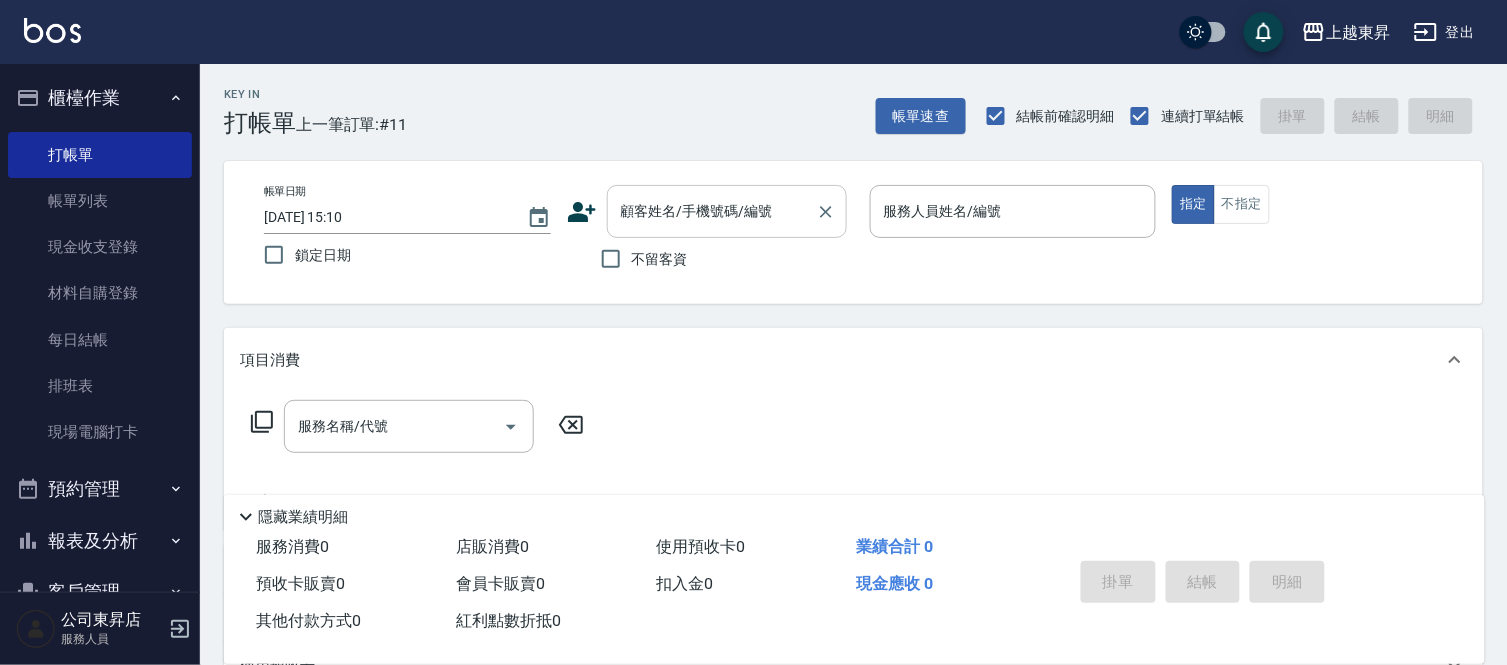 click on "顧客姓名/手機號碼/編號" at bounding box center [712, 211] 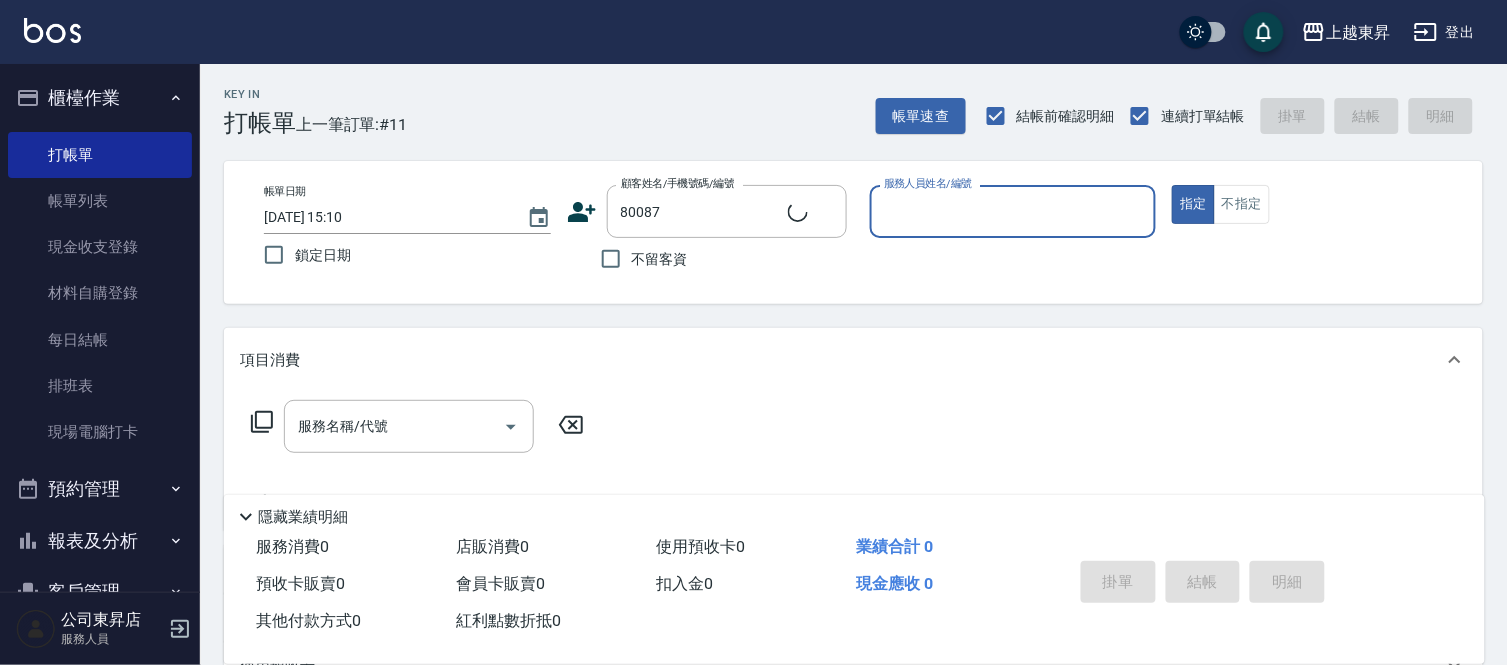 type on "[PERSON_NAME]/0975289115/80087" 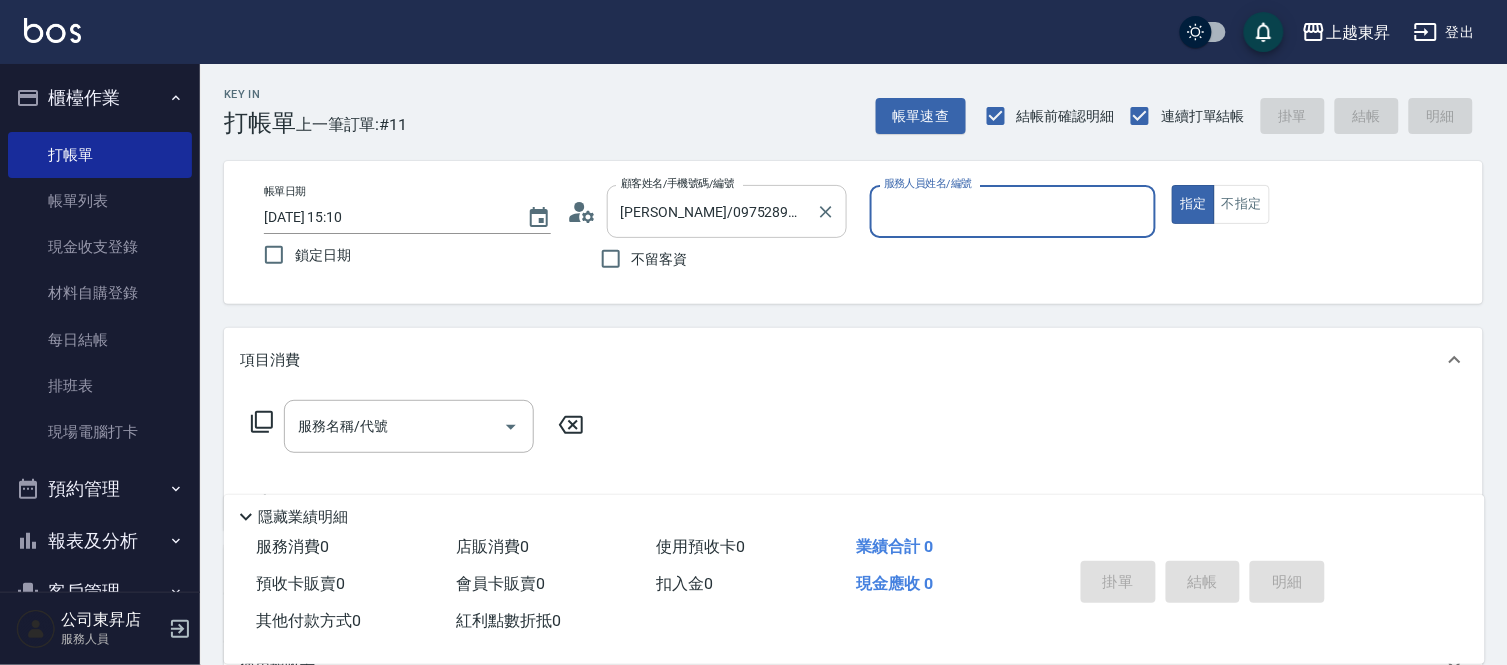 type on "[PERSON_NAME]-08" 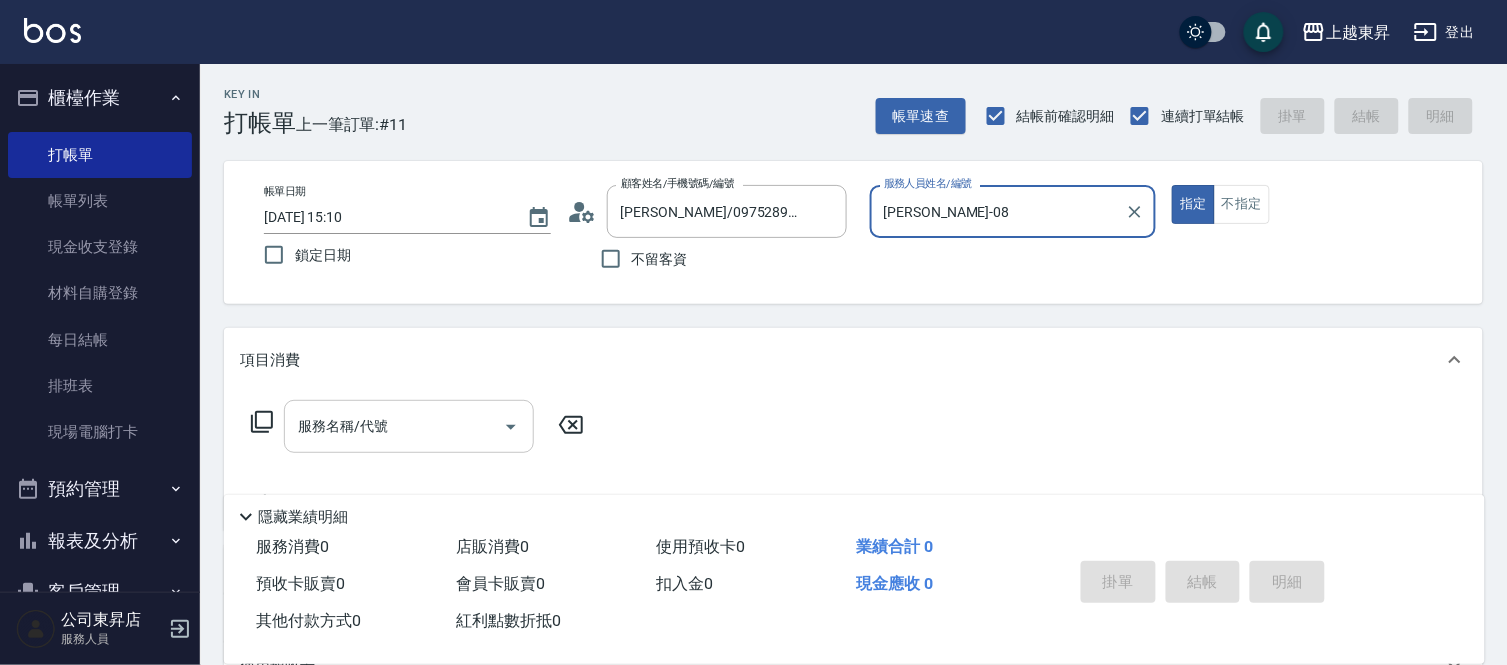 click on "服務名稱/代號" at bounding box center (394, 426) 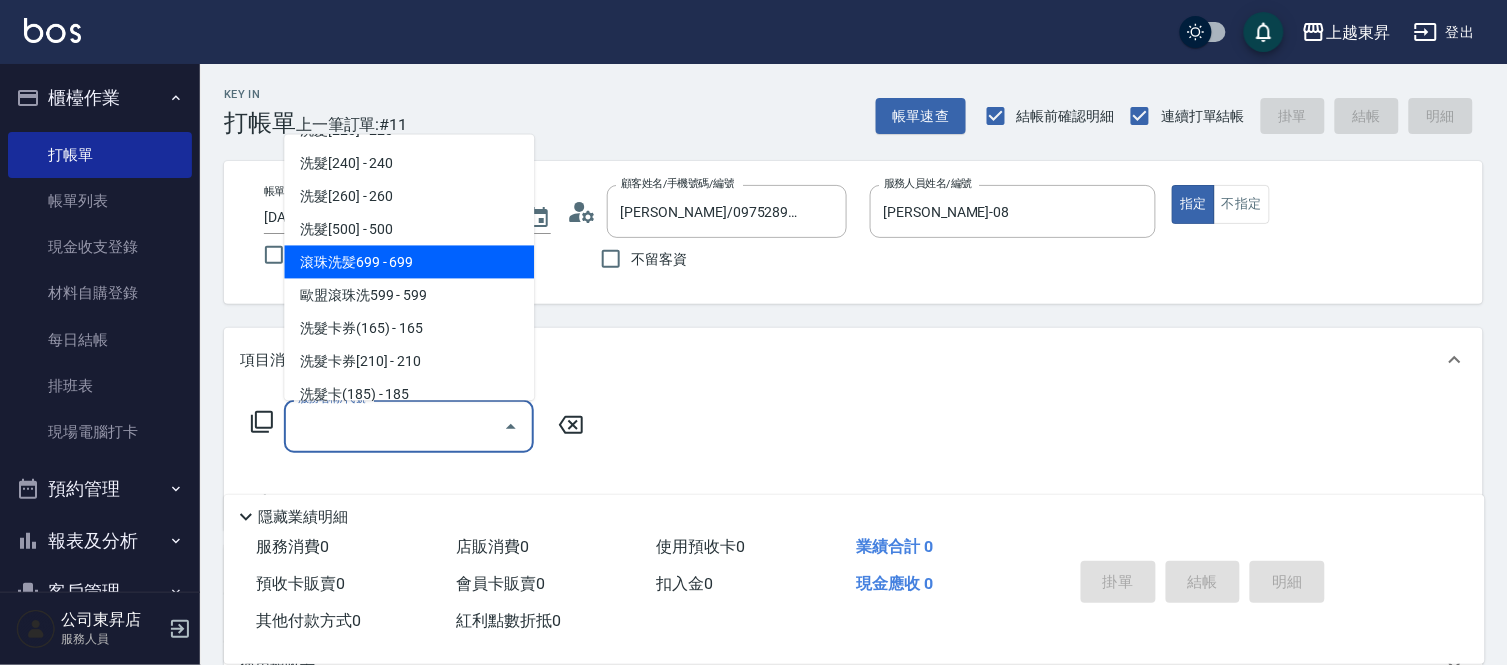 scroll, scrollTop: 333, scrollLeft: 0, axis: vertical 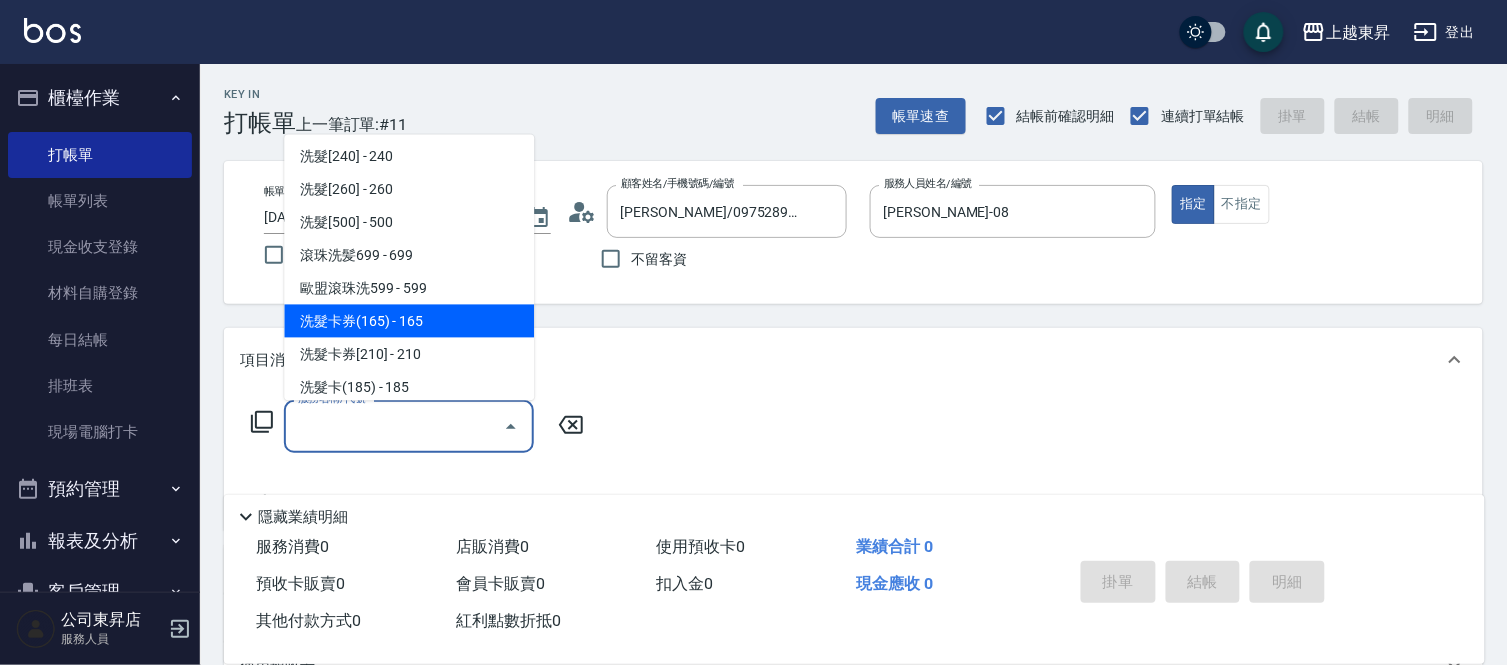 click on "洗髮卡券(165) - 165" at bounding box center [409, 321] 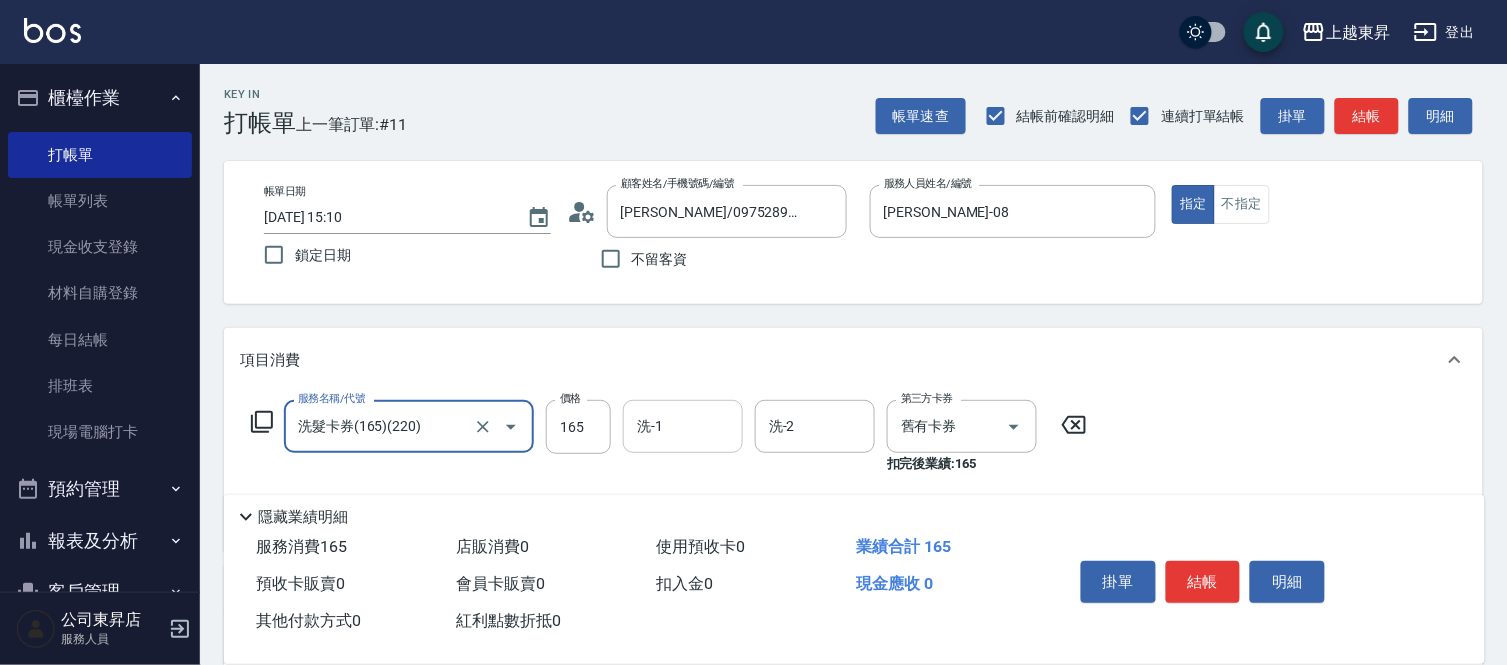 click on "洗-1" at bounding box center (683, 426) 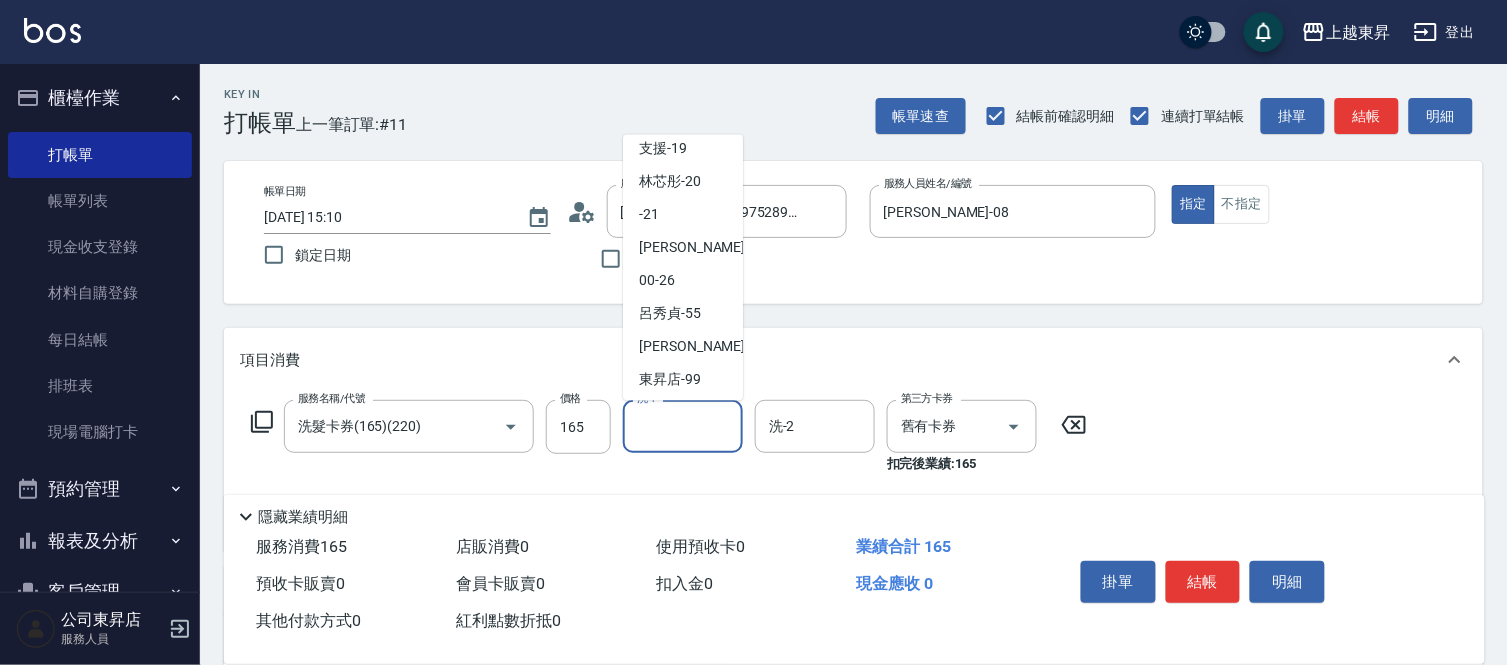 scroll, scrollTop: 310, scrollLeft: 0, axis: vertical 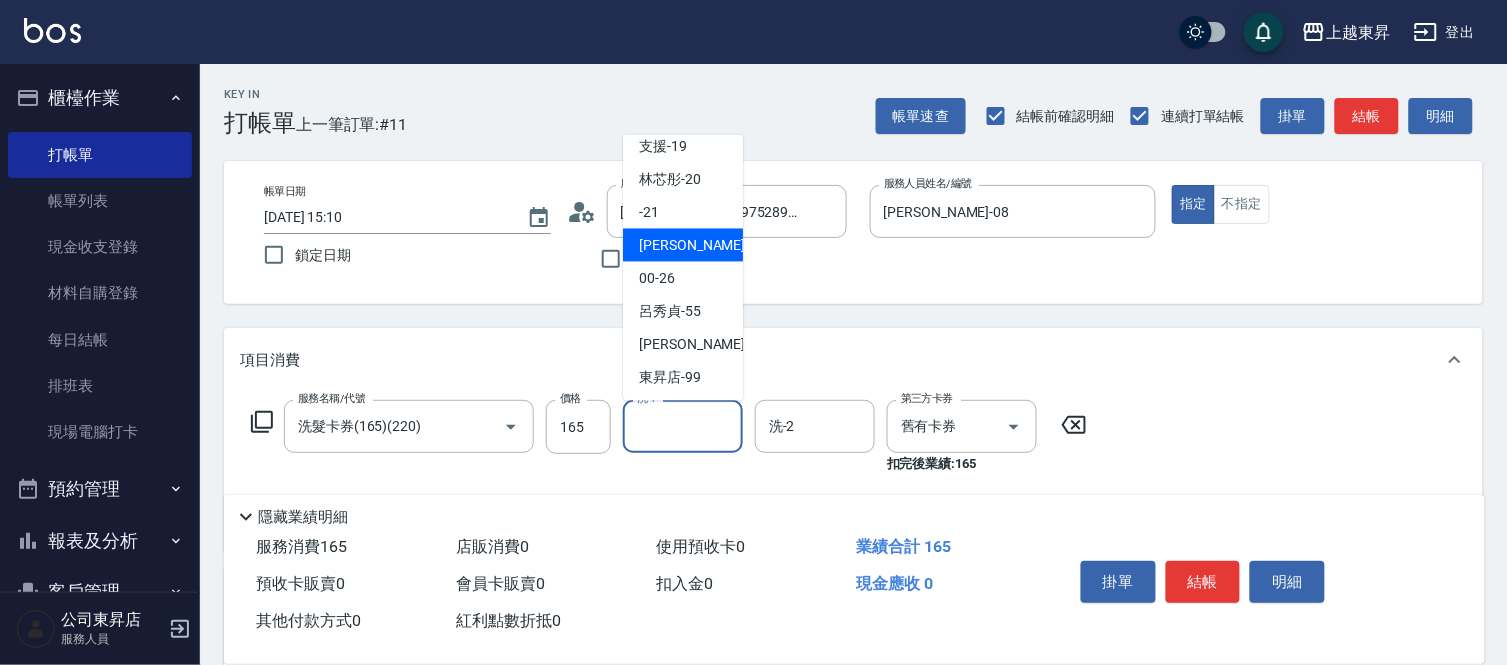 click on "[PERSON_NAME]-22" at bounding box center [702, 245] 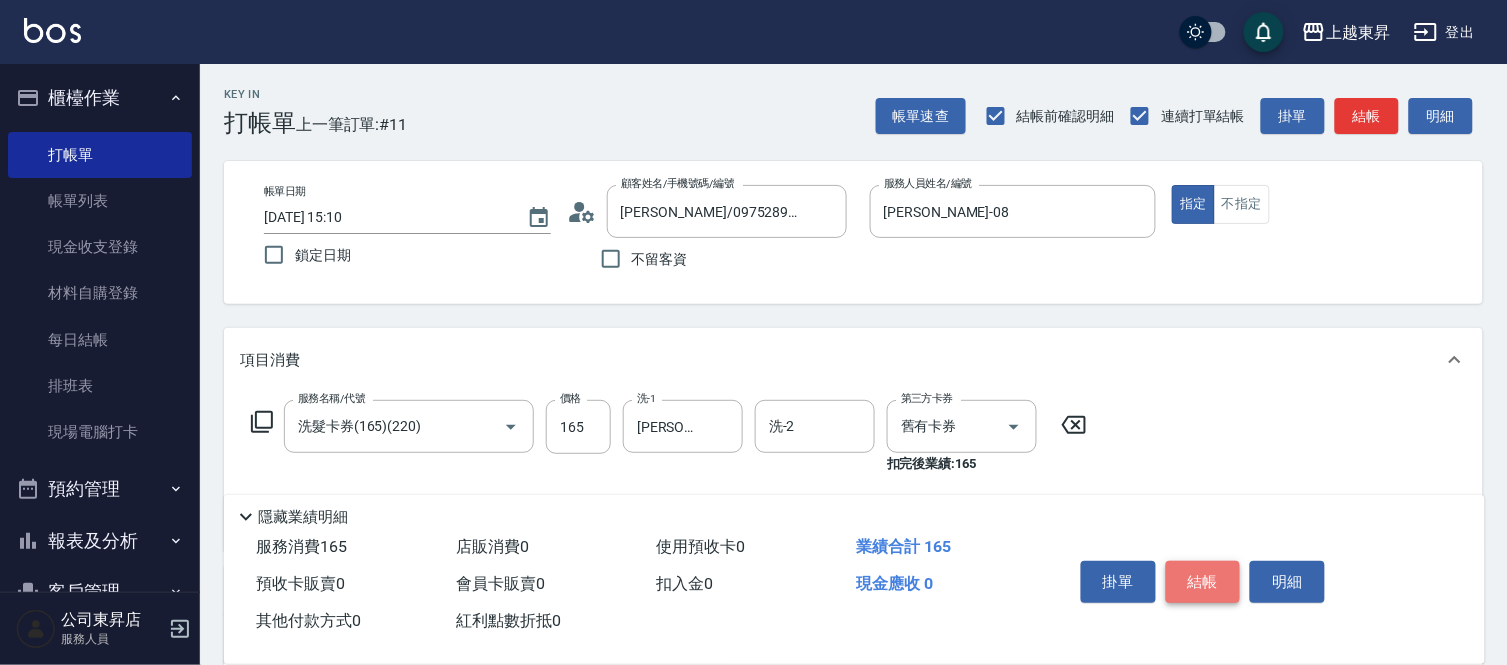 click on "結帳" at bounding box center (1203, 582) 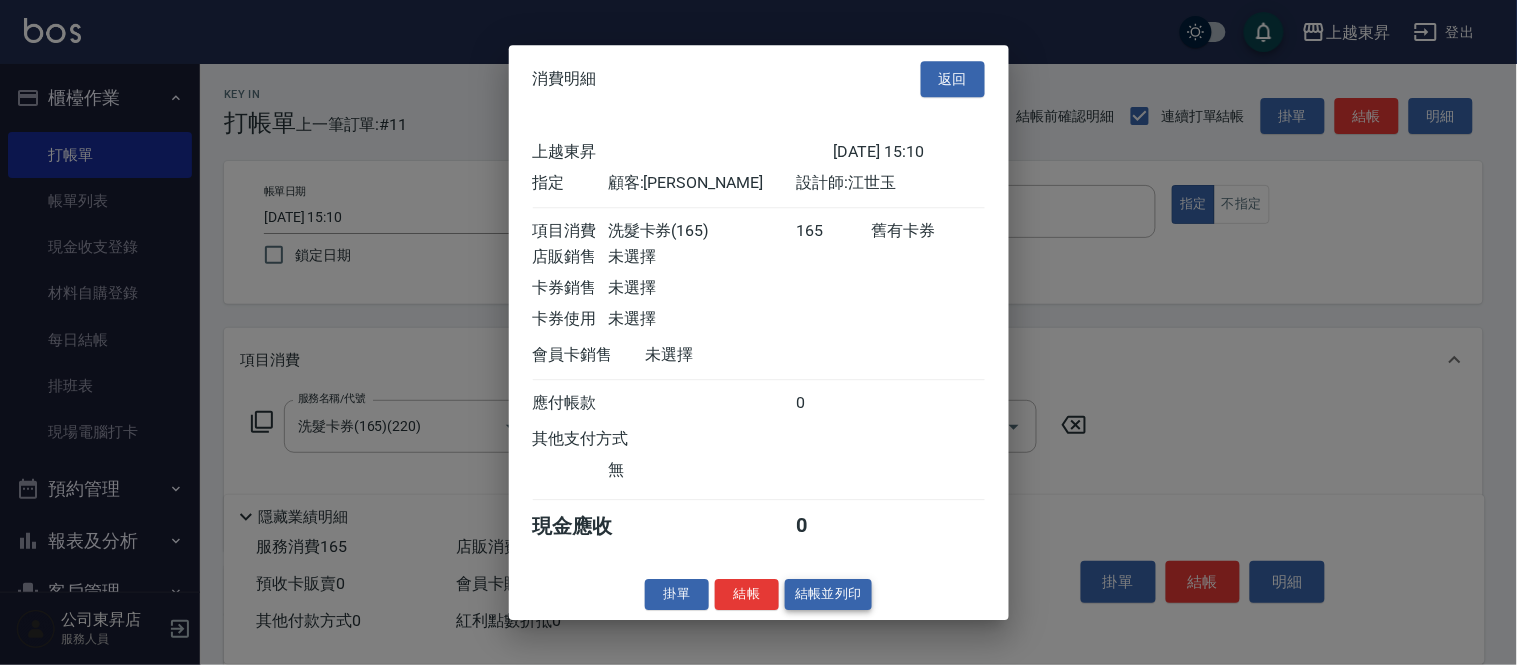 click on "結帳並列印" at bounding box center (828, 594) 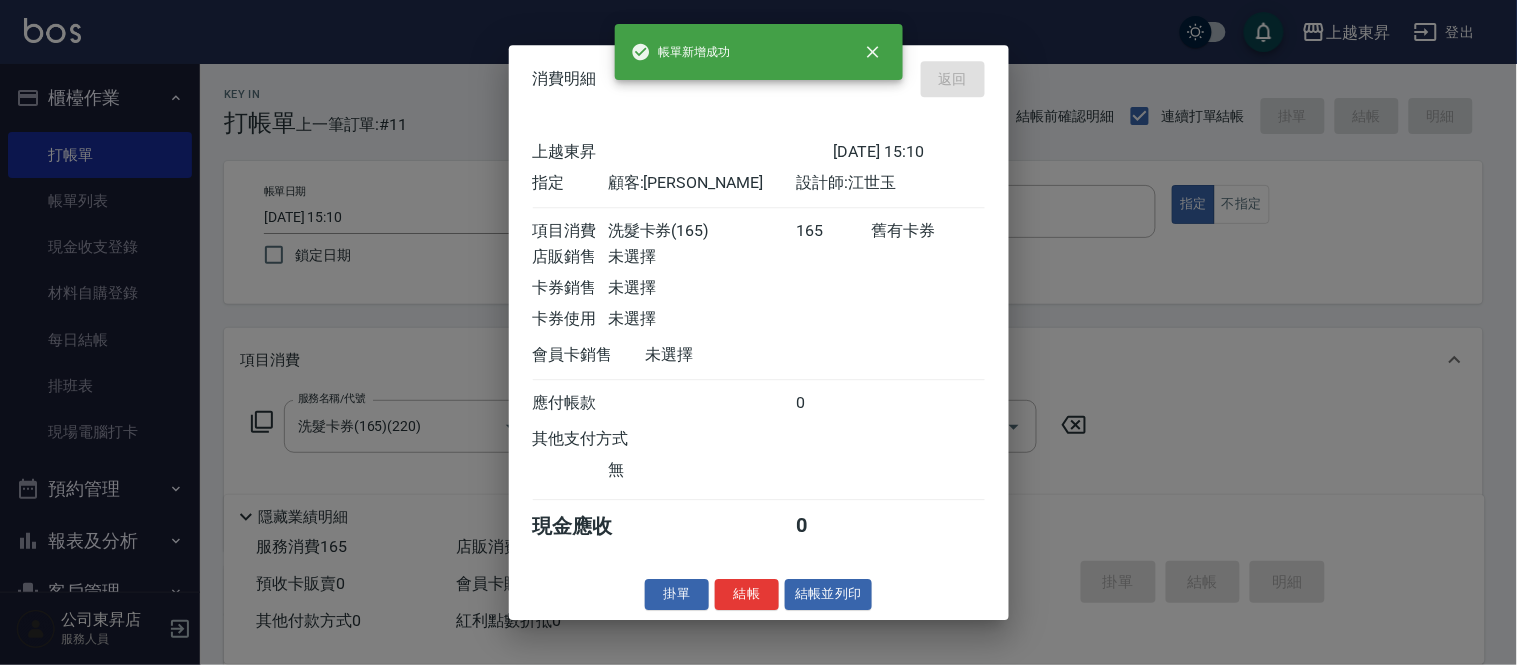 type on "[DATE] 16:51" 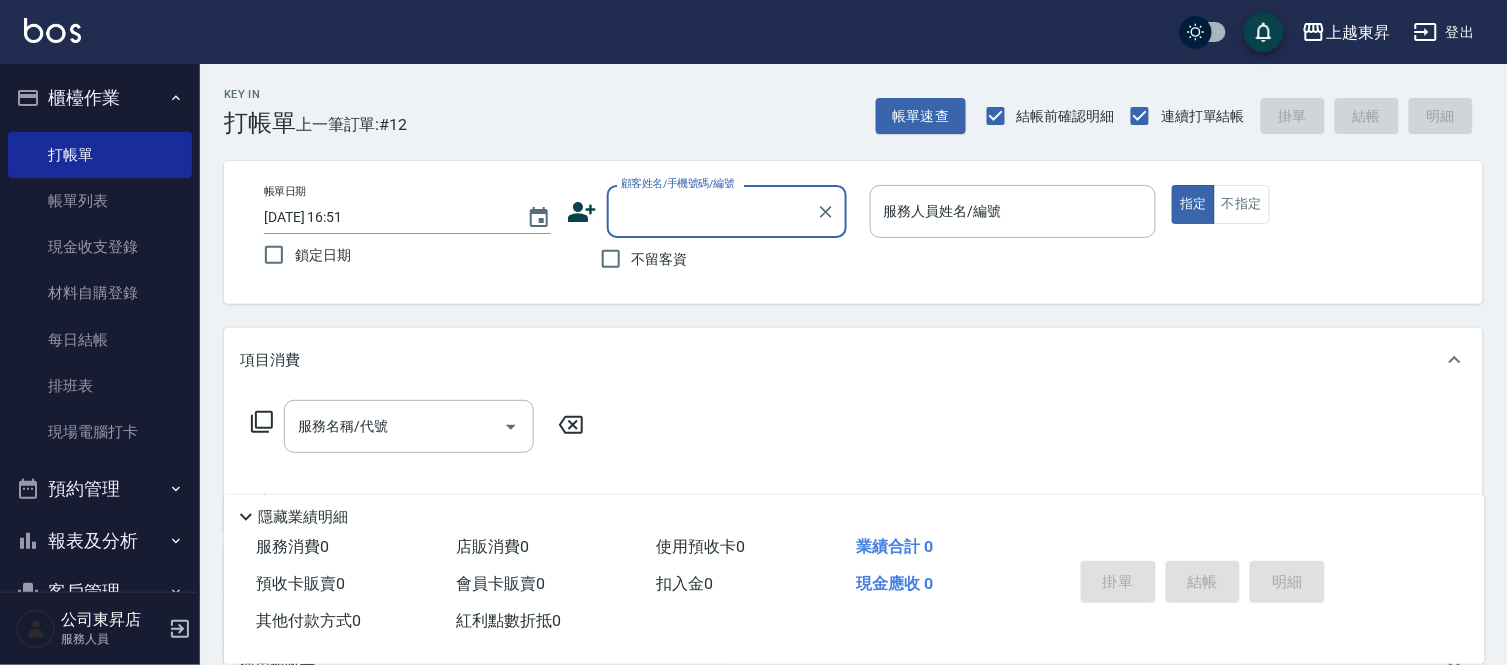 drag, startPoint x: 621, startPoint y: 256, endPoint x: 665, endPoint y: 247, distance: 44.911022 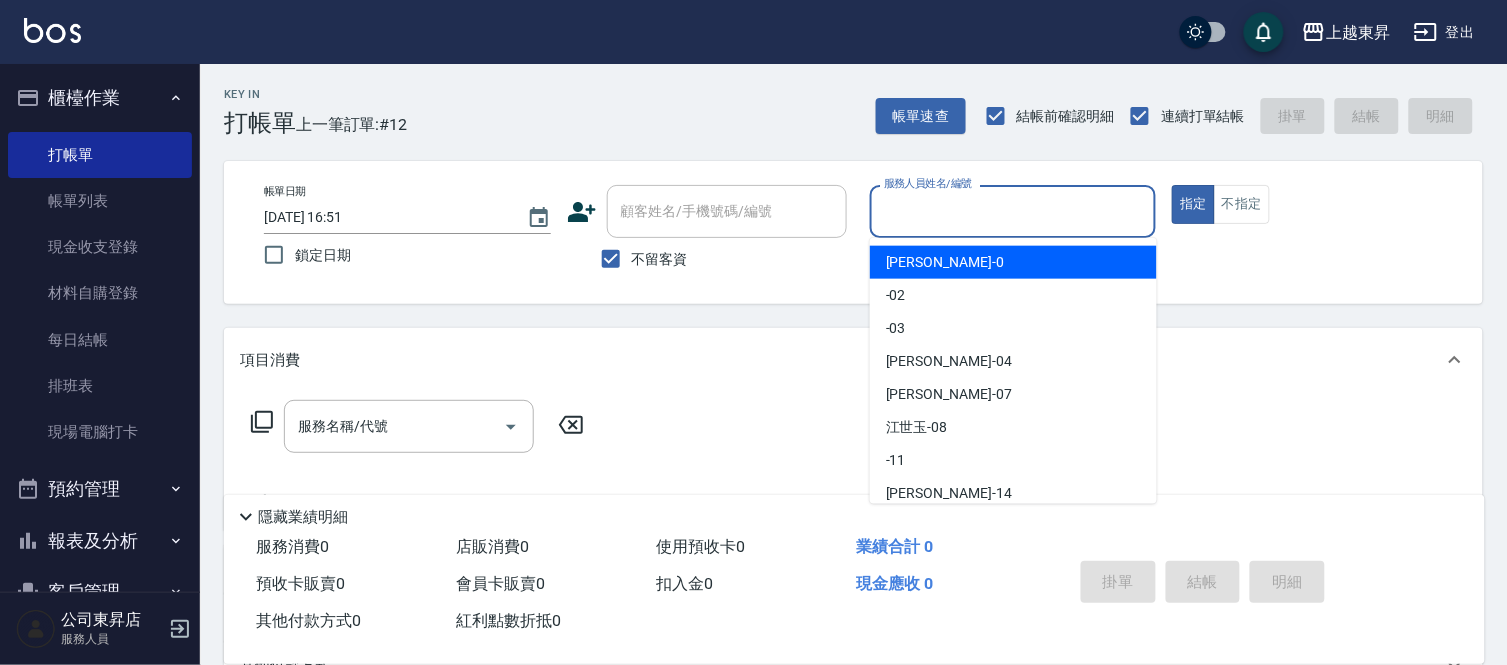 click on "服務人員姓名/編號" at bounding box center [1013, 211] 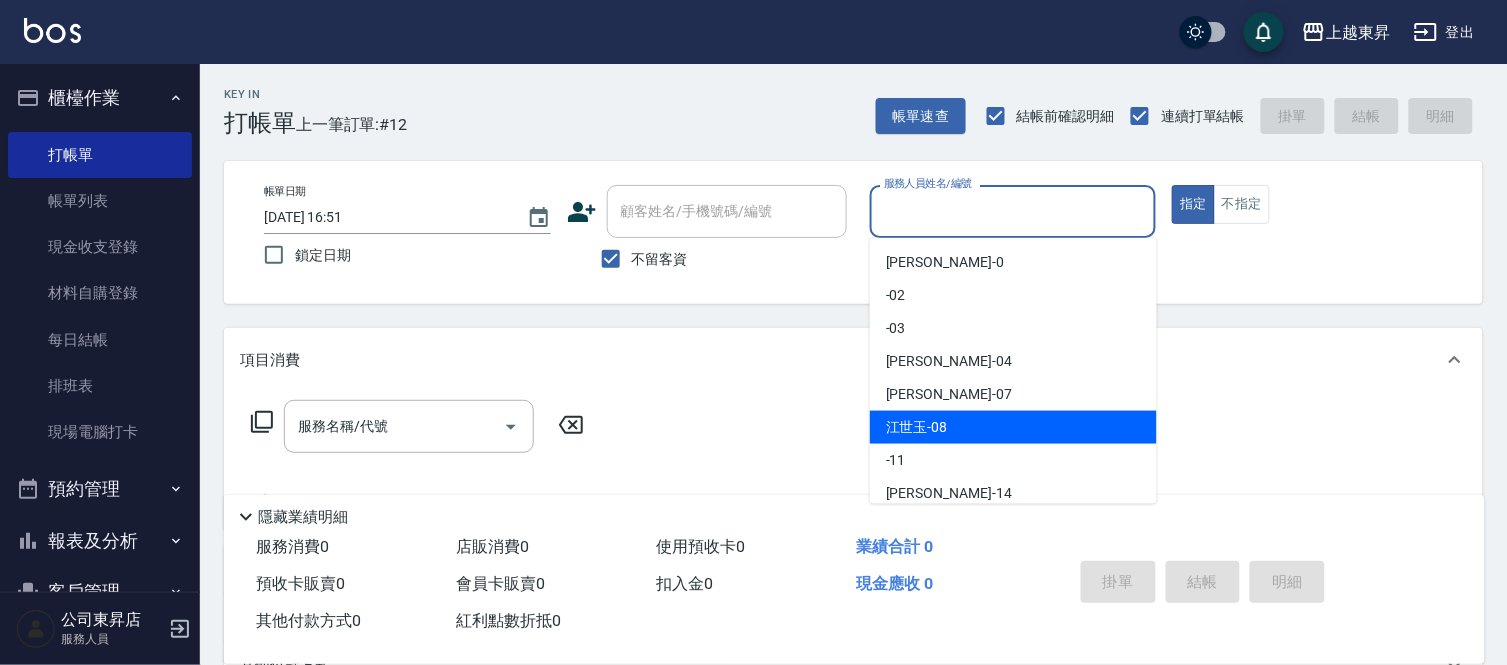 click on "[PERSON_NAME]-08" at bounding box center [1013, 427] 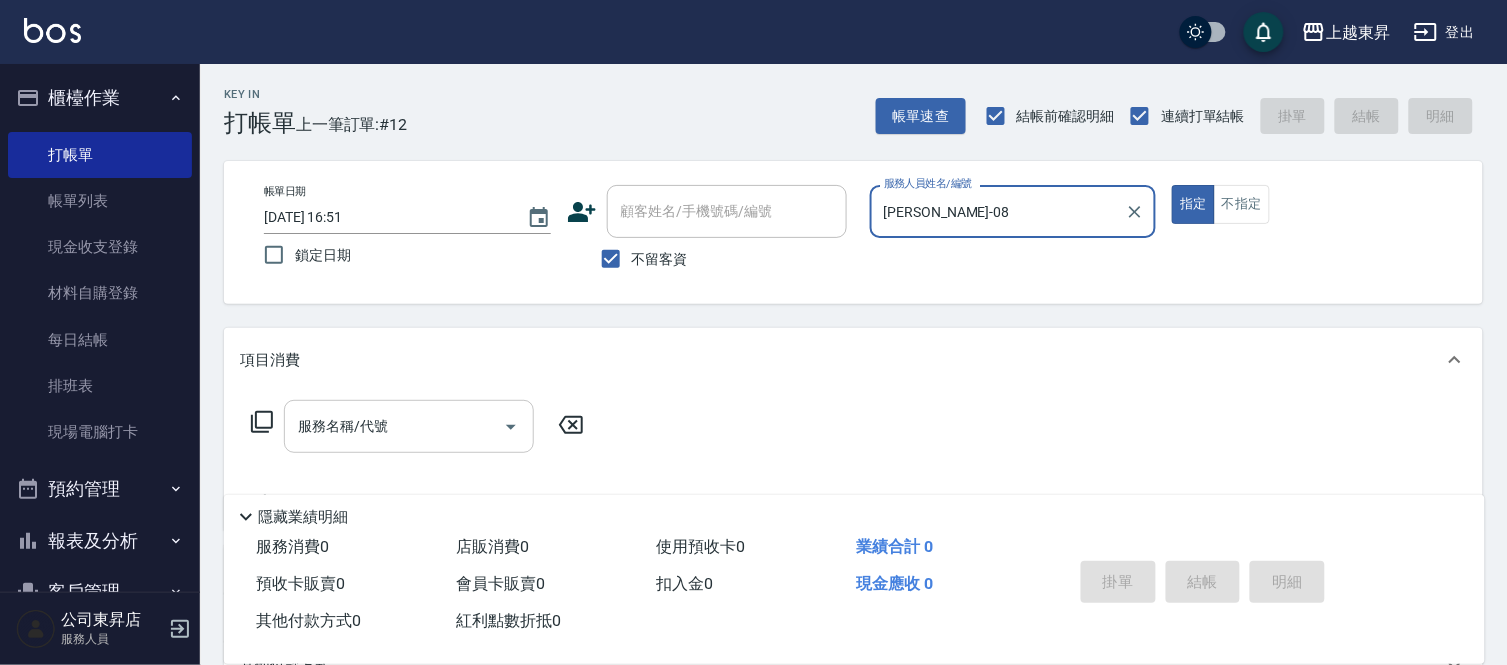 click on "服務名稱/代號" at bounding box center (394, 426) 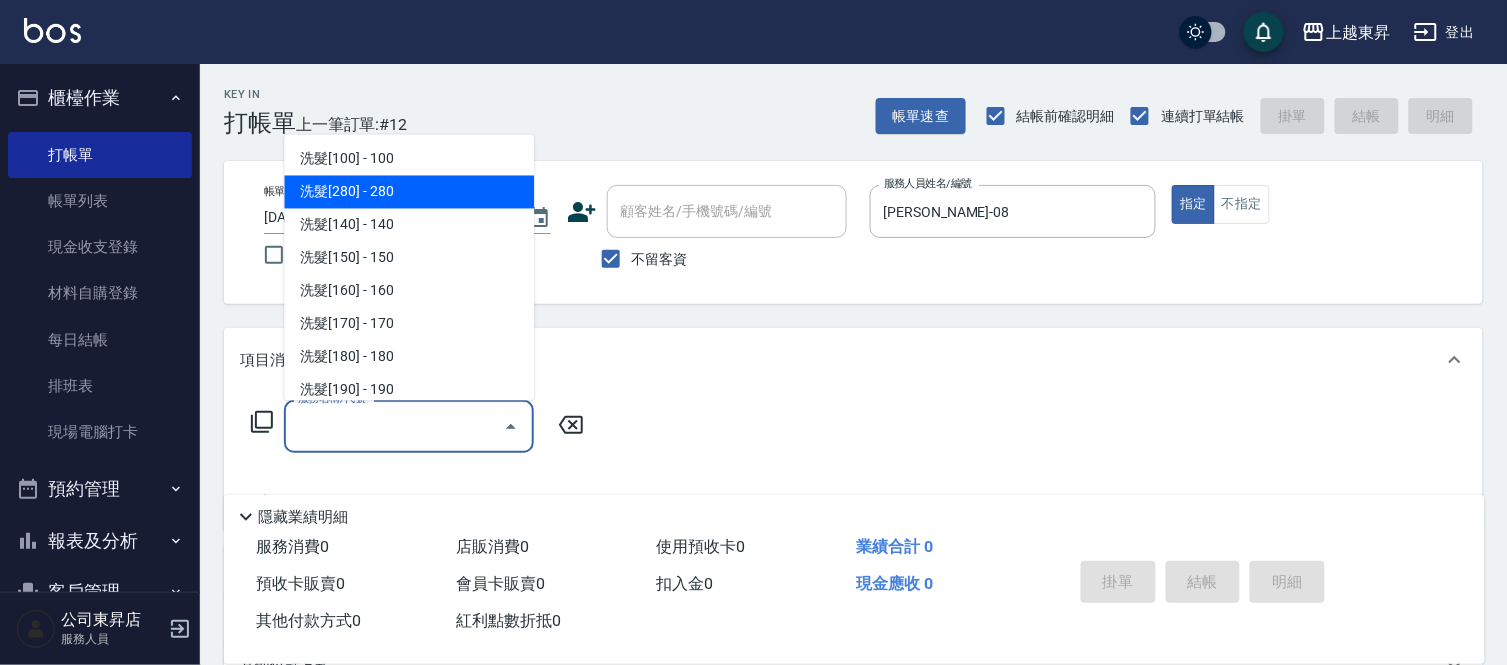 click on "洗髮[280] - 280" at bounding box center (409, 192) 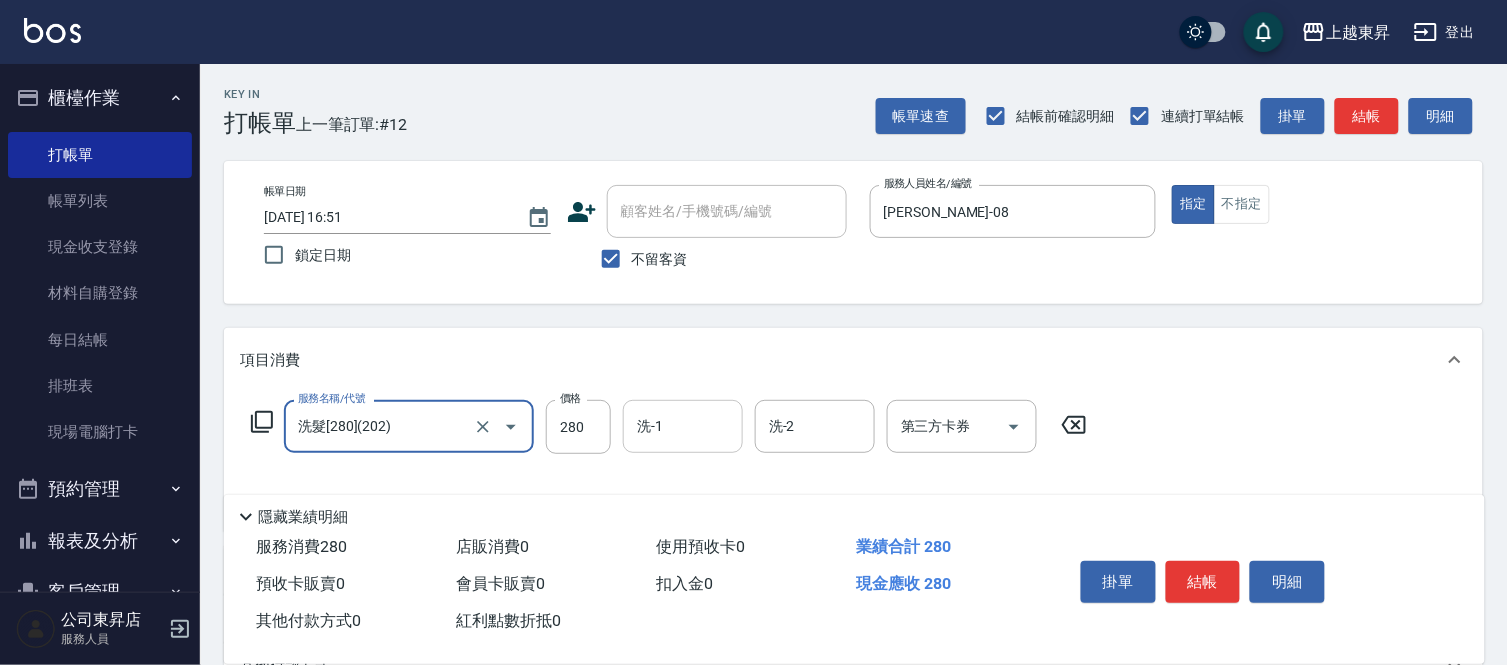 click on "洗-1" at bounding box center [683, 426] 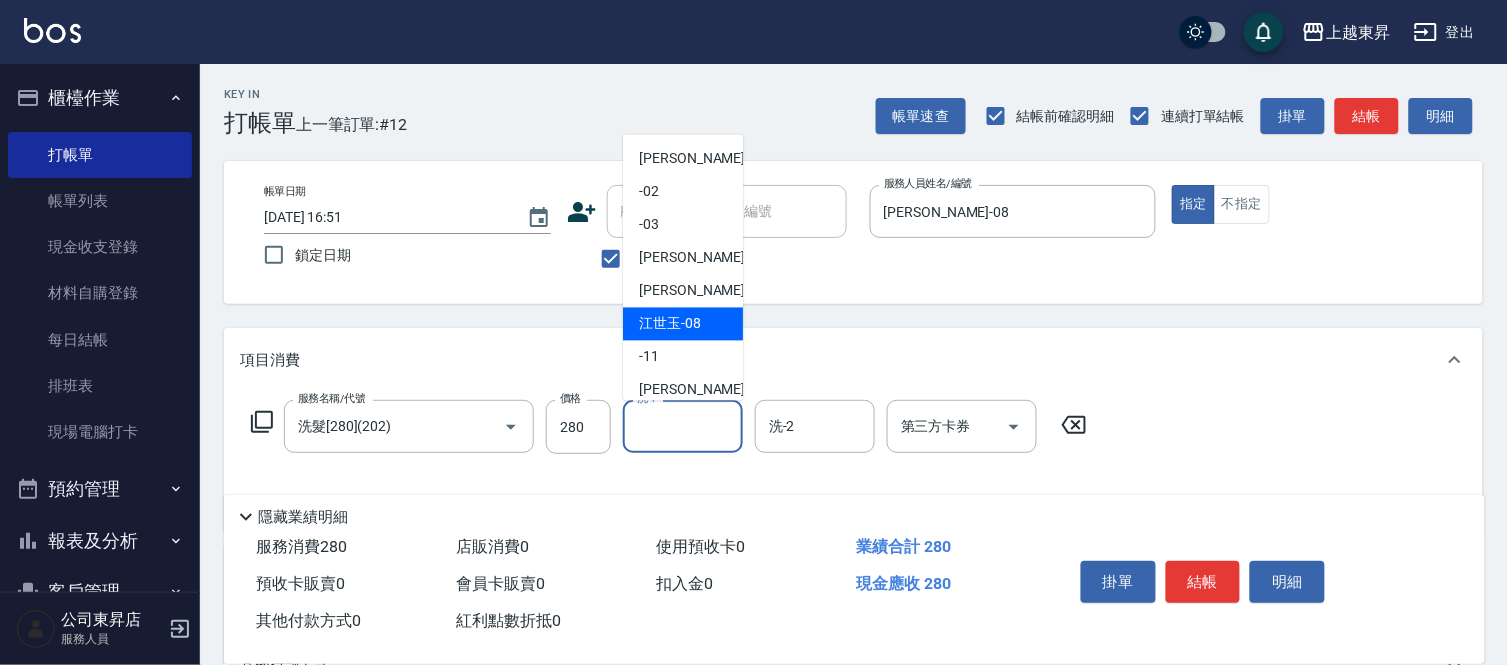 click on "[PERSON_NAME]-08" at bounding box center [670, 324] 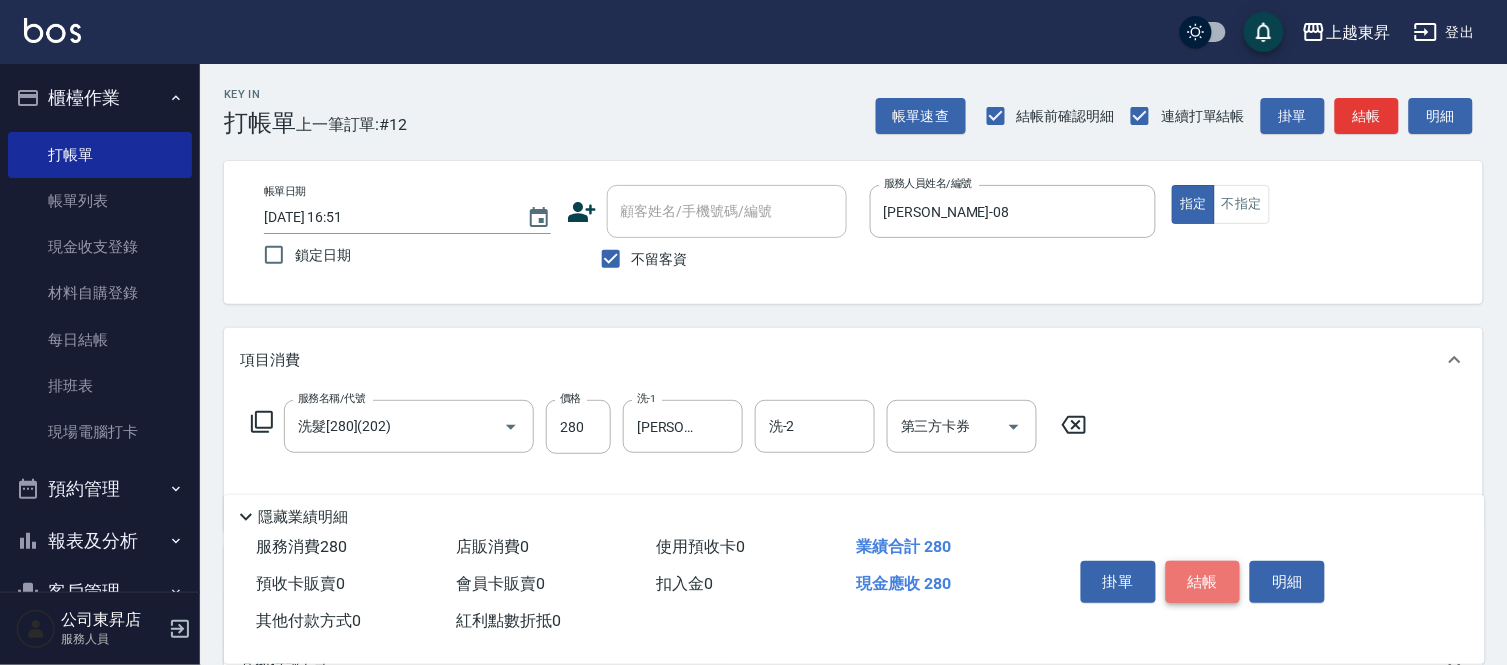 click on "結帳" at bounding box center [1203, 582] 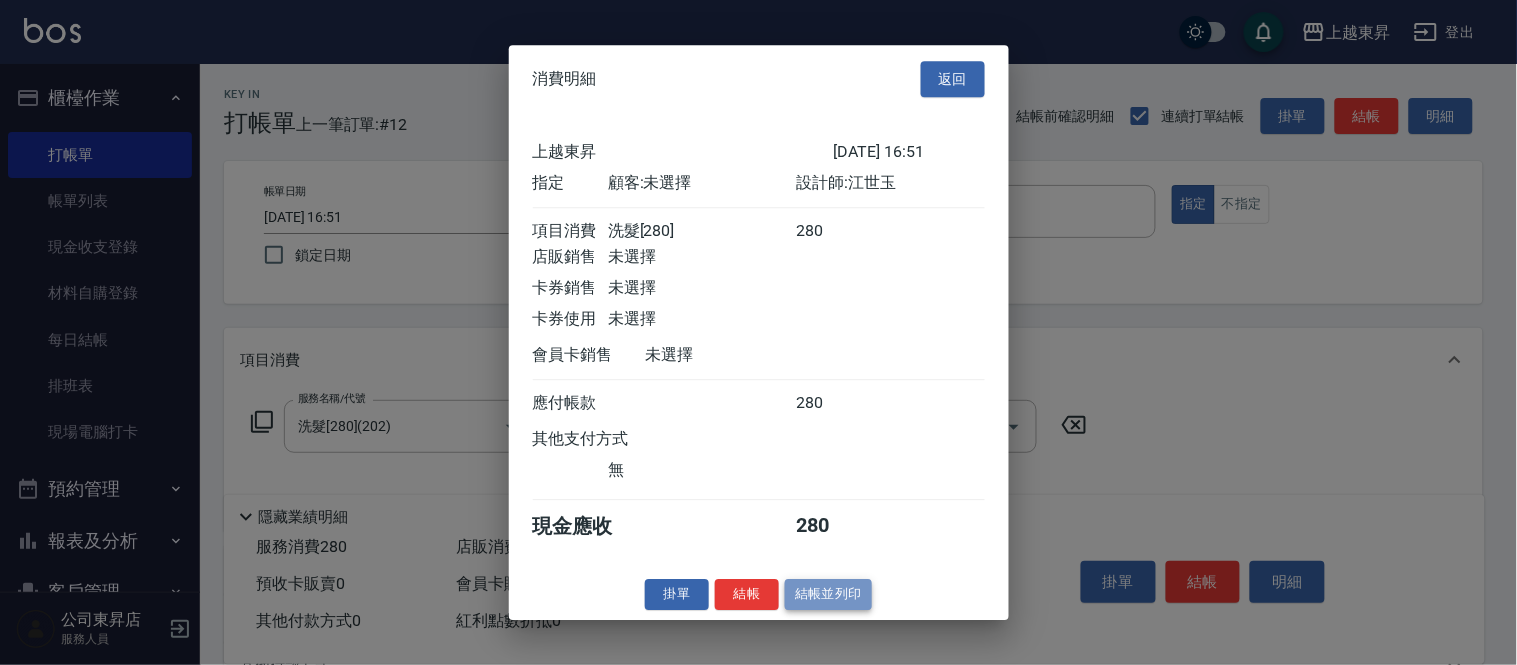 click on "結帳並列印" at bounding box center (828, 594) 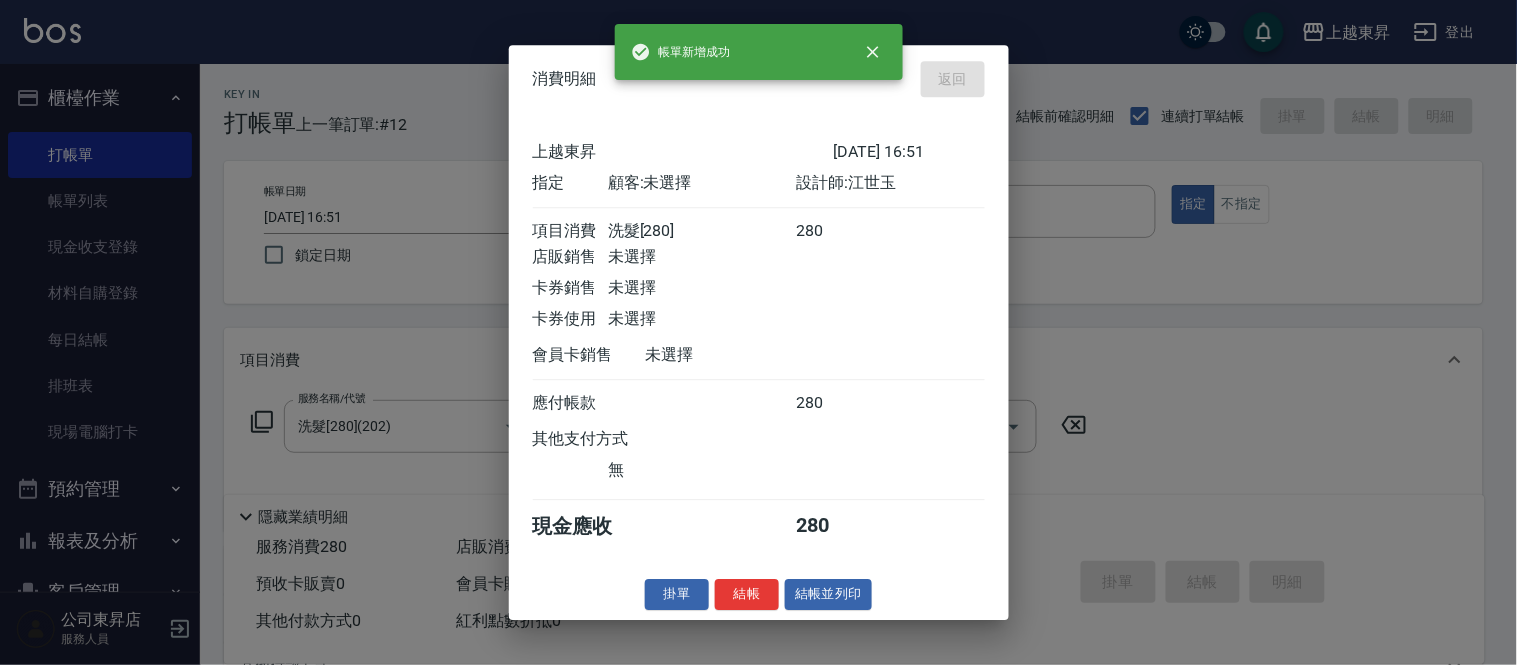 type on "[DATE] 16:52" 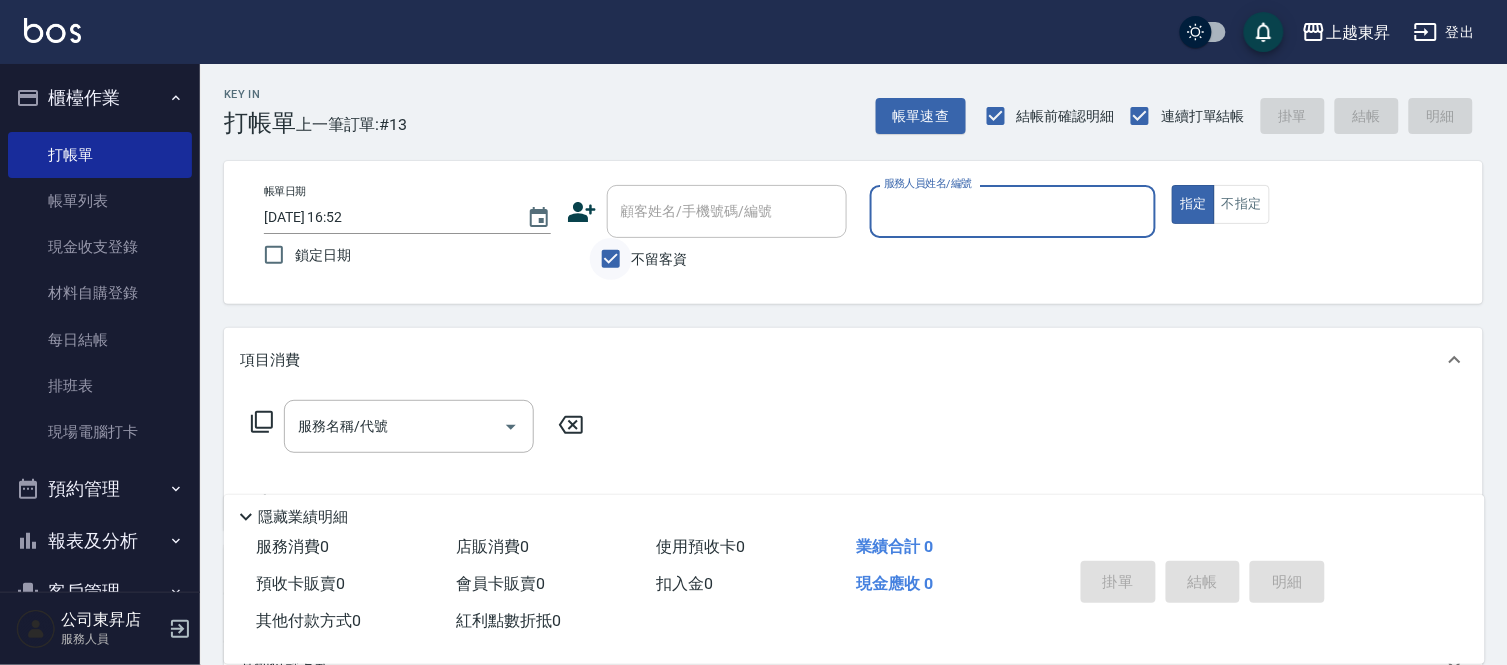 click on "不留客資" at bounding box center (611, 259) 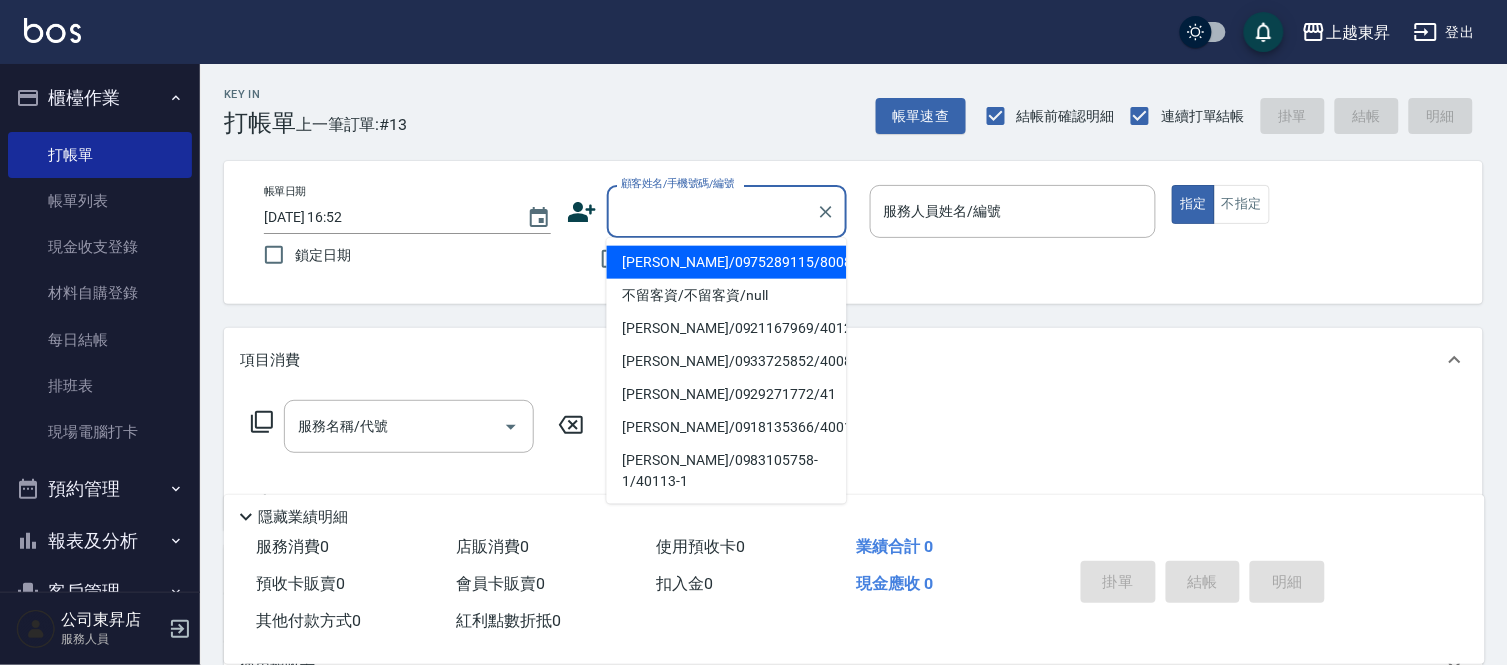 click on "顧客姓名/手機號碼/編號 顧客姓名/手機號碼/編號" at bounding box center (727, 211) 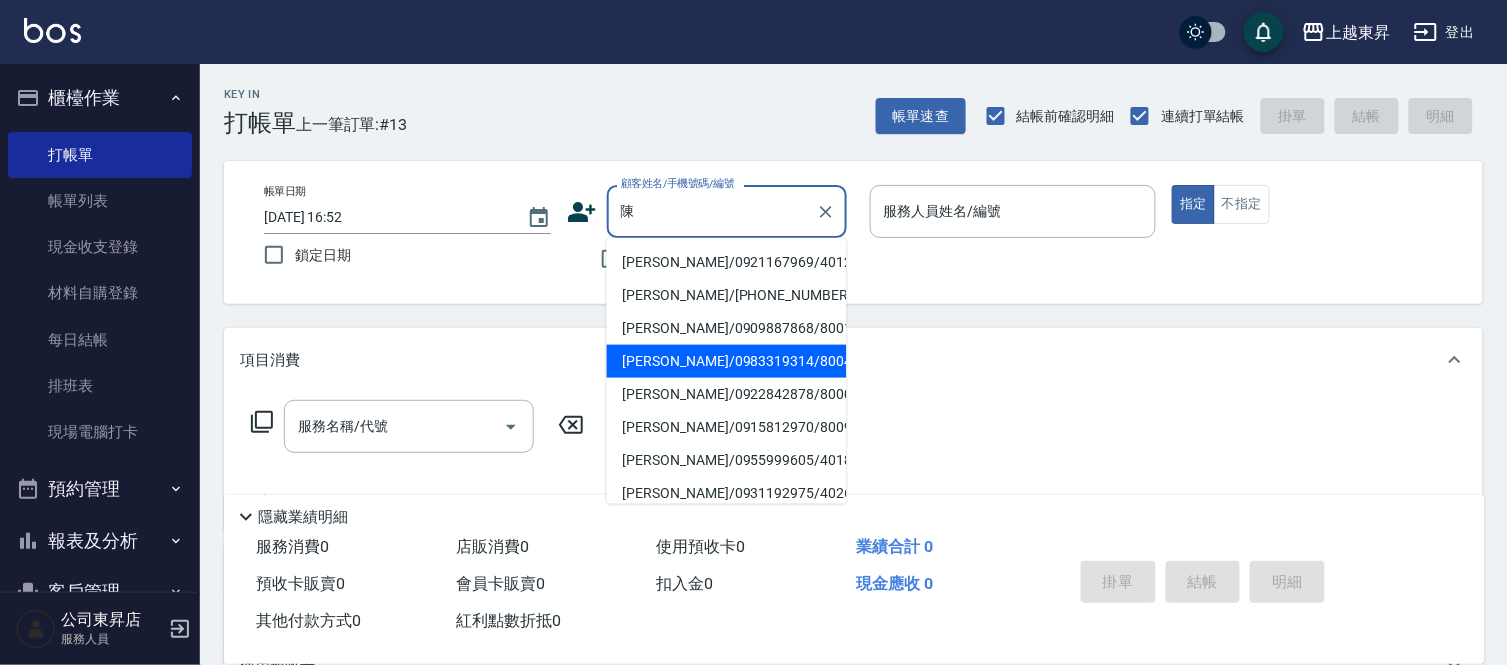 click on "[PERSON_NAME]/0983319314/80041" at bounding box center [727, 361] 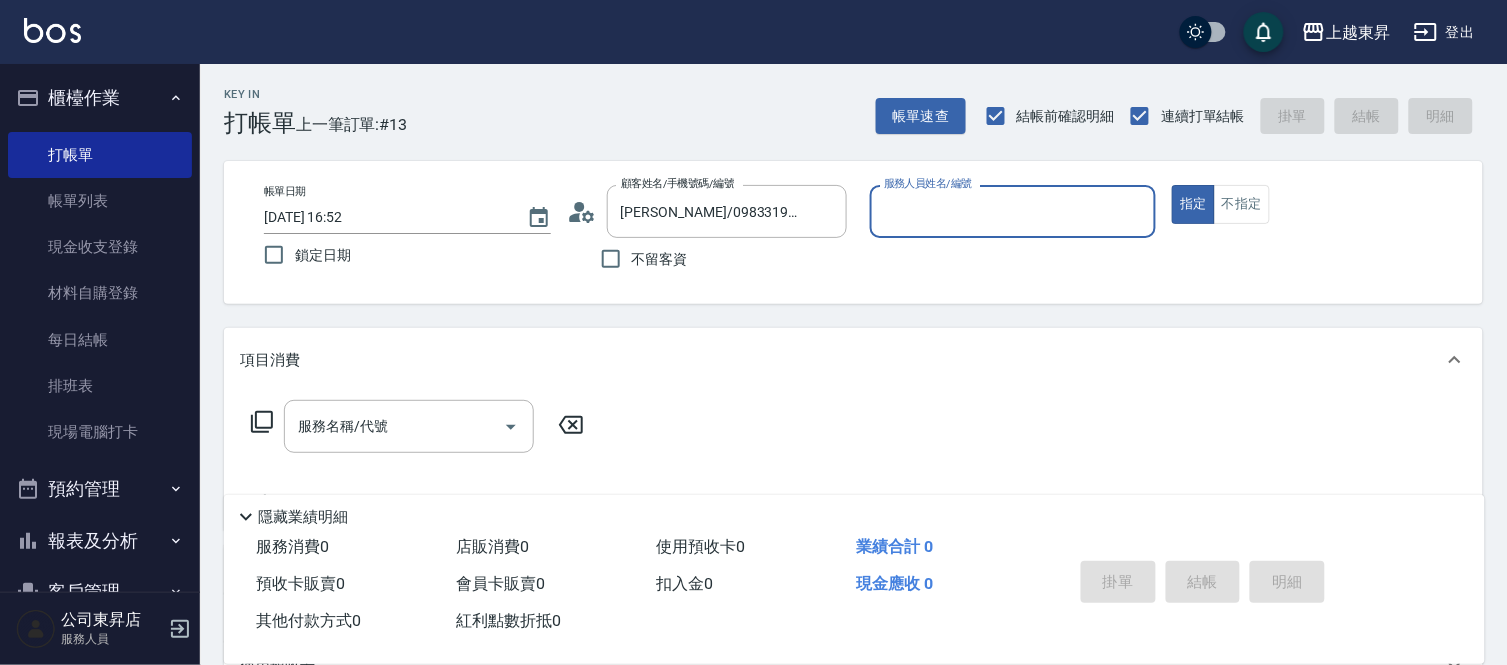 type on "[PERSON_NAME]-08" 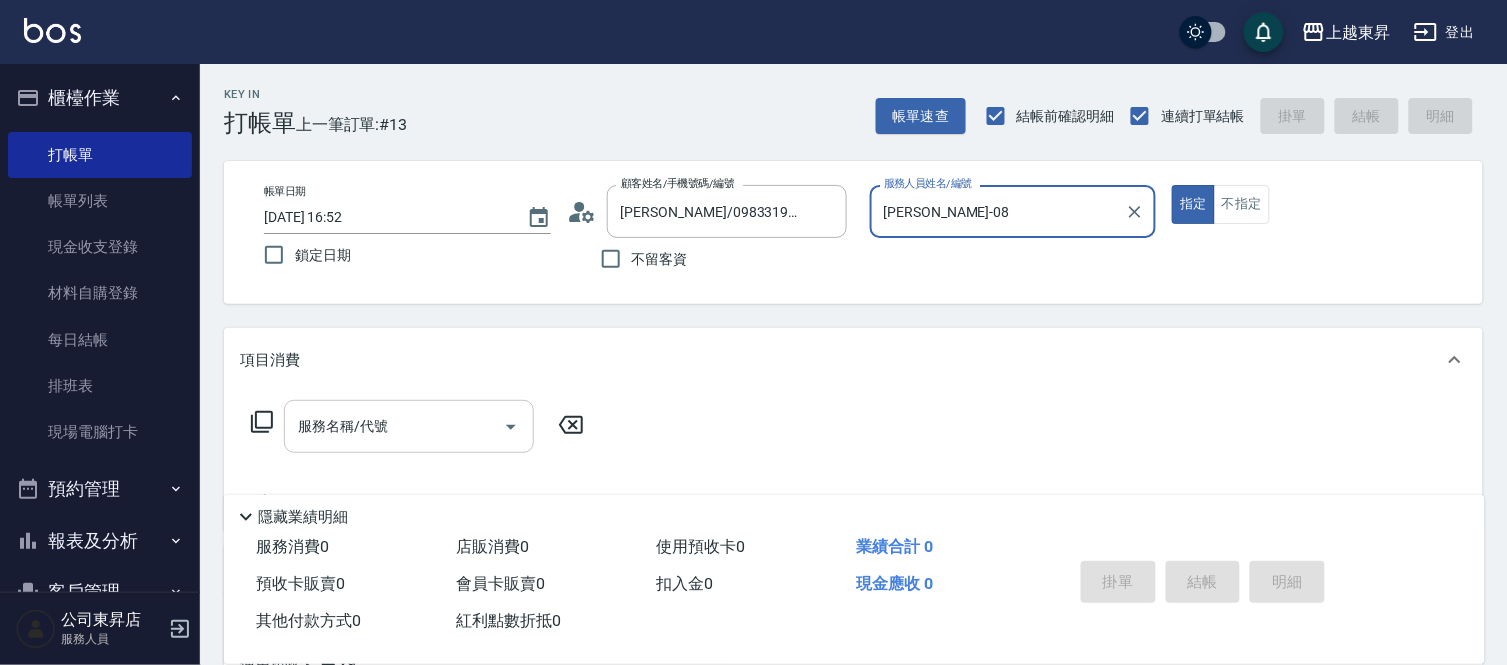 click on "服務名稱/代號" at bounding box center [394, 426] 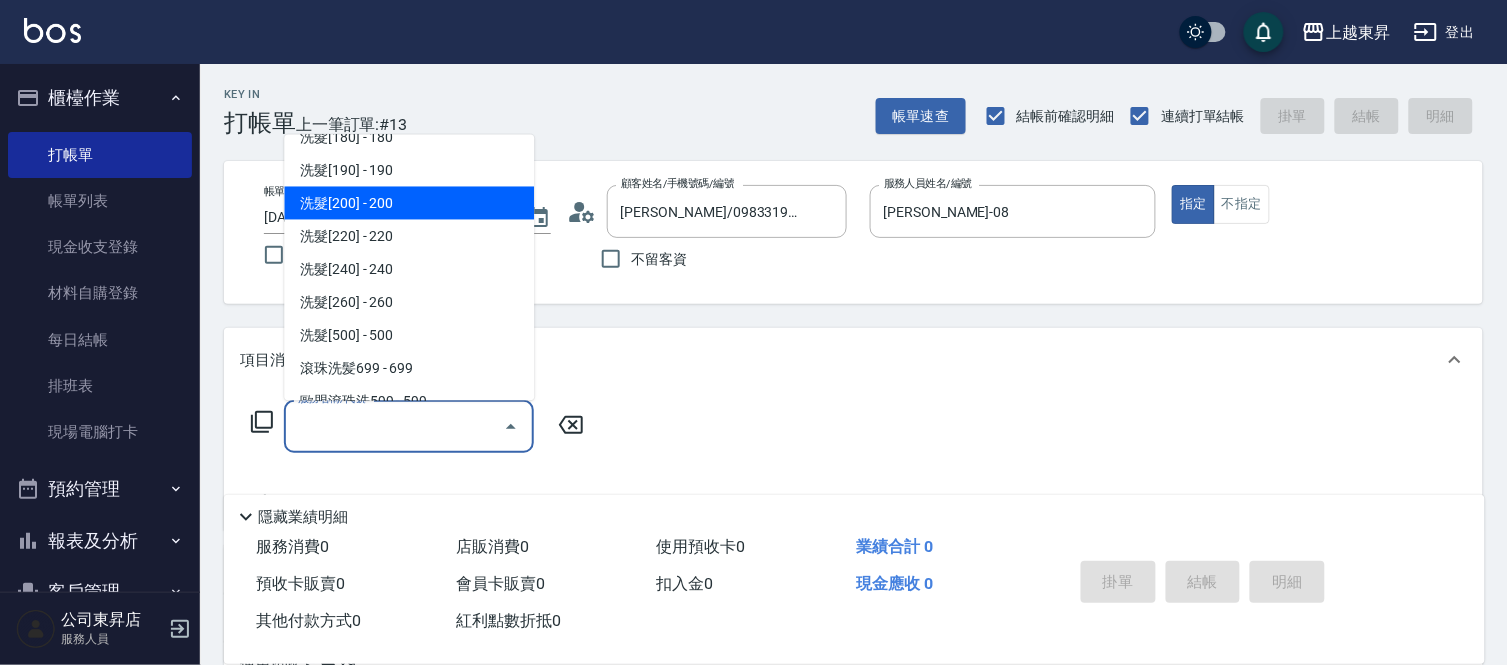 scroll, scrollTop: 222, scrollLeft: 0, axis: vertical 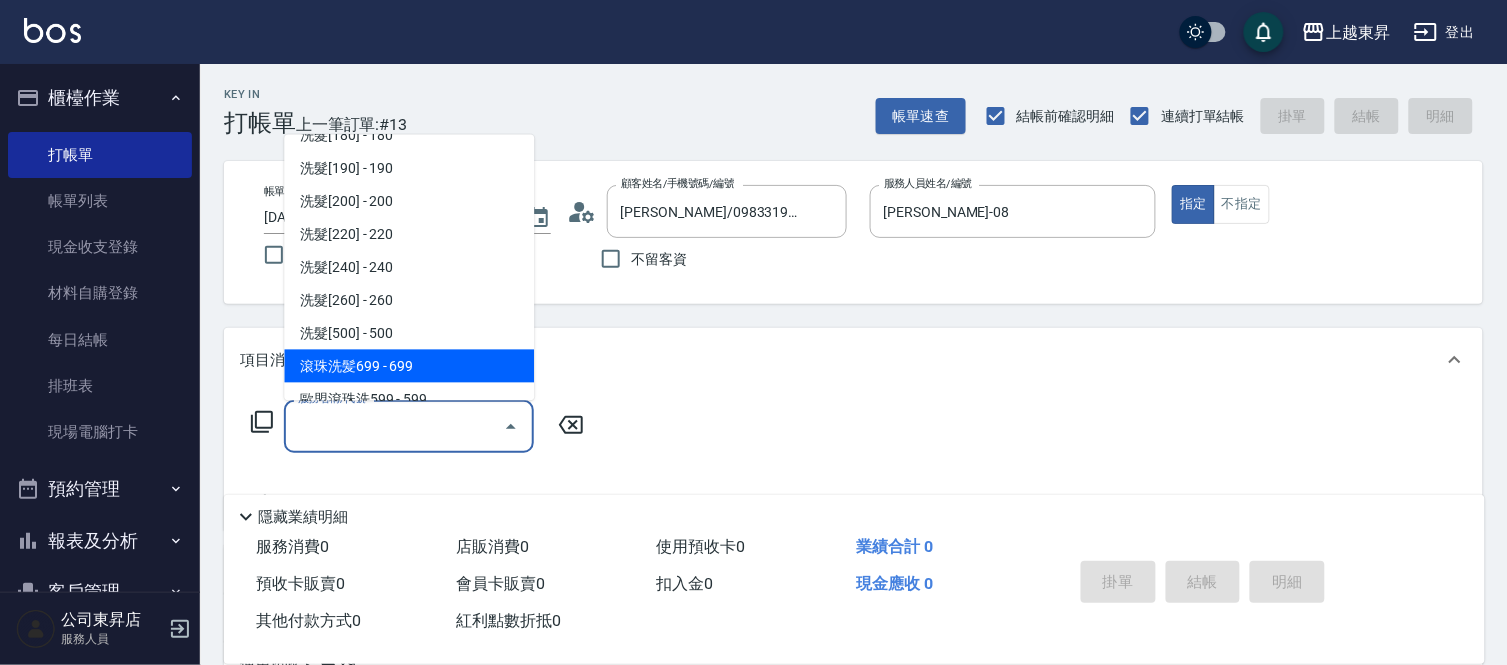 click on "滾珠洗髪699 - 699" at bounding box center (409, 366) 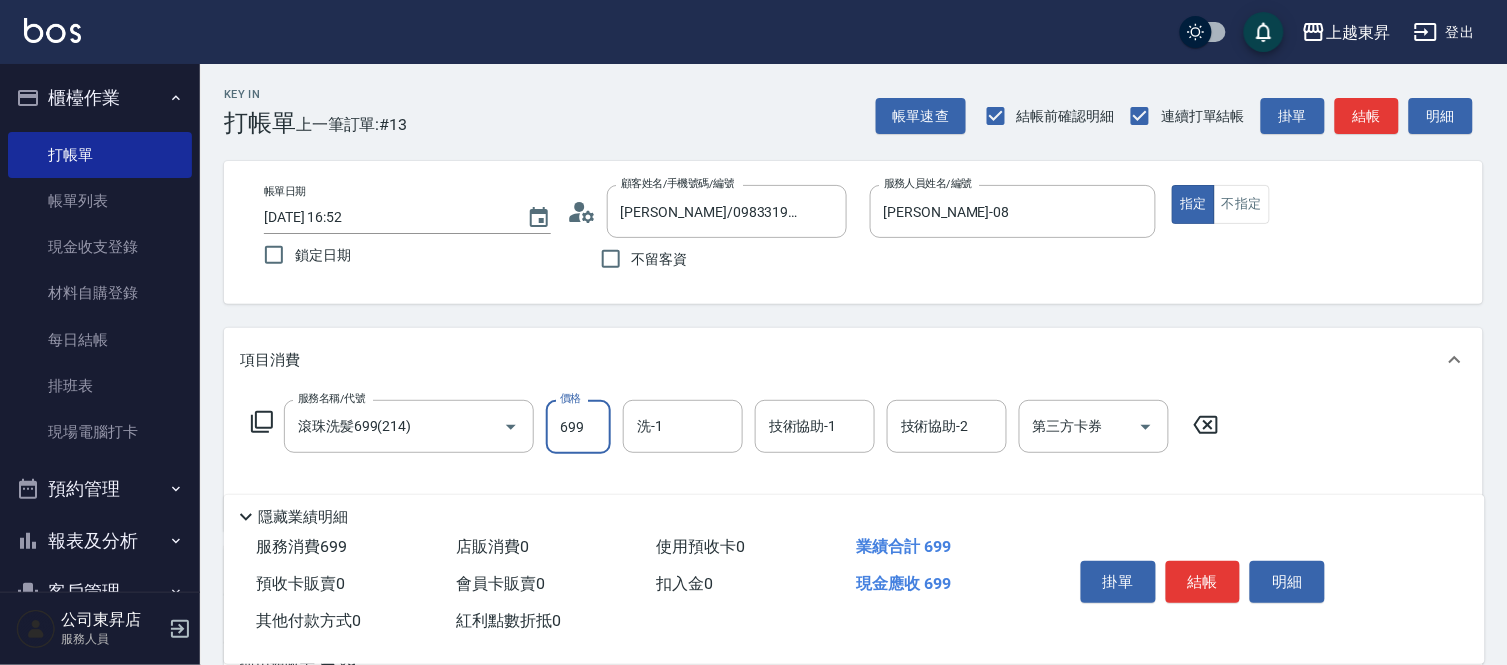 click on "699" at bounding box center [578, 427] 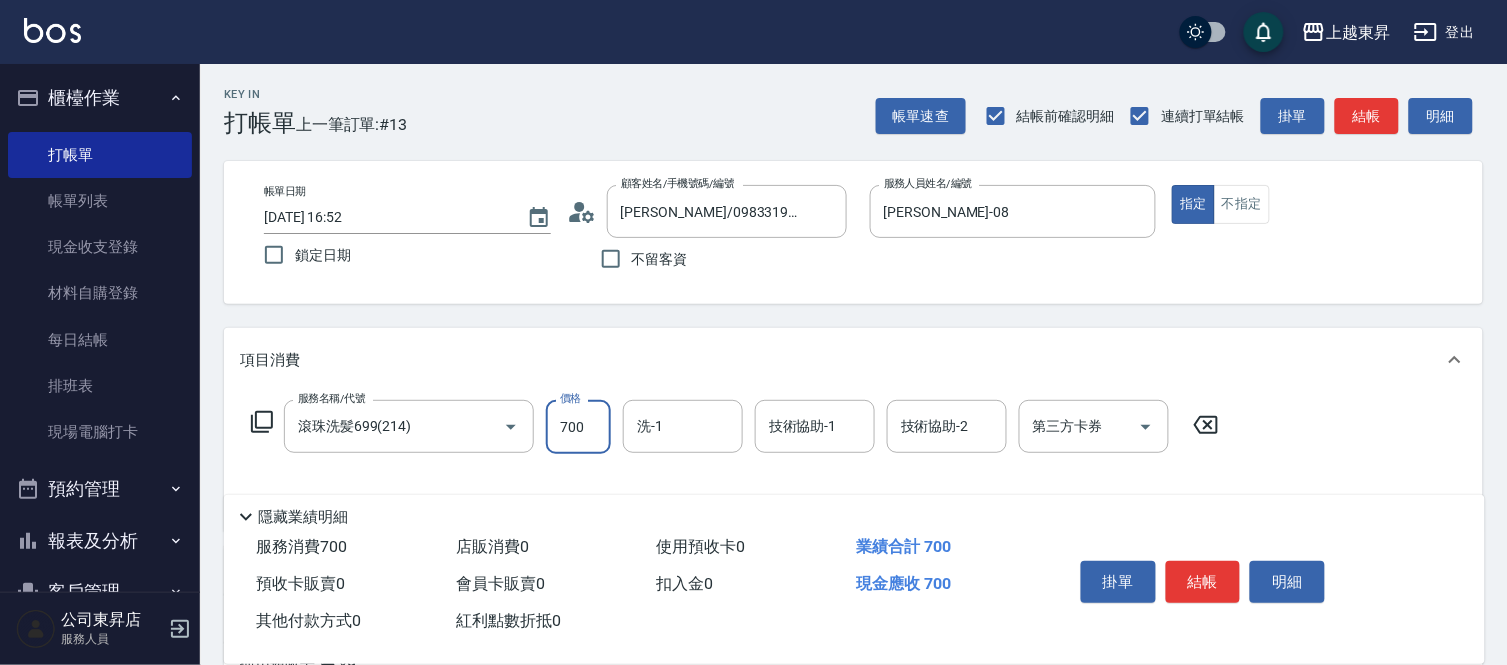 type on "700" 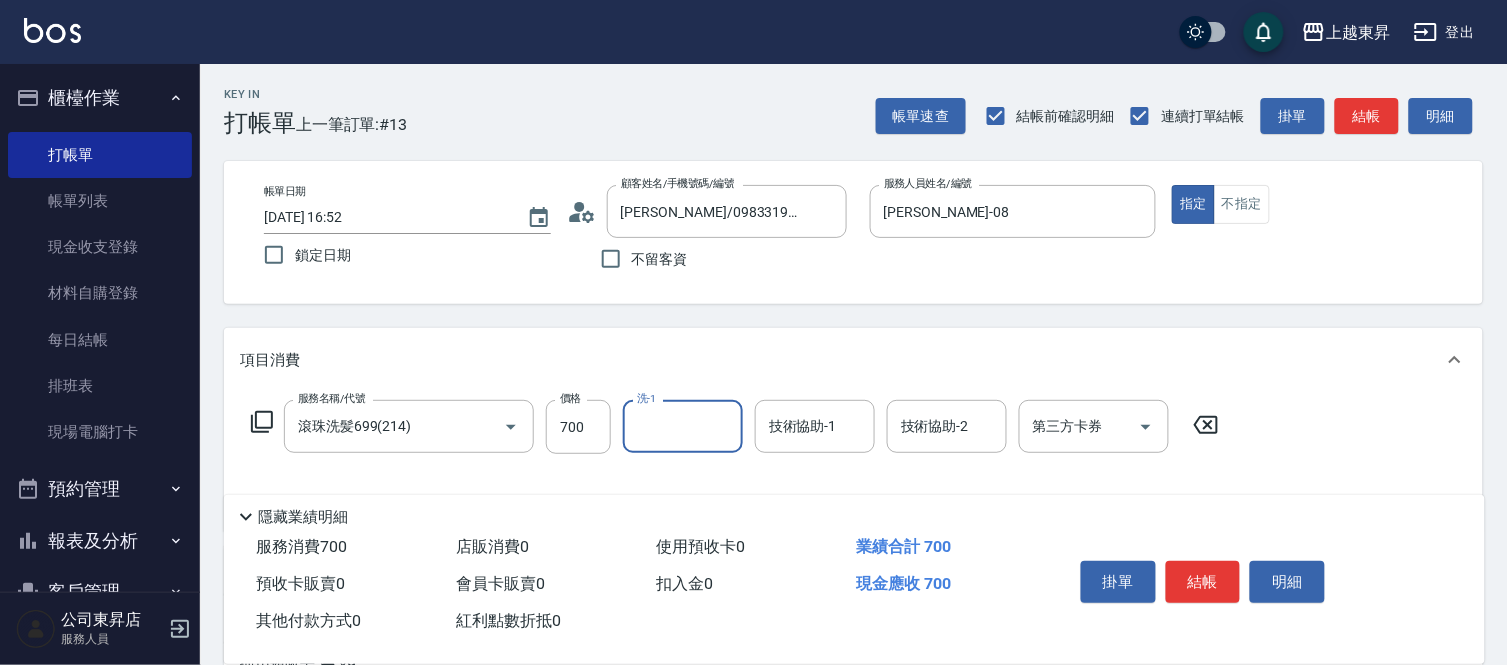 click on "洗-1" at bounding box center (683, 426) 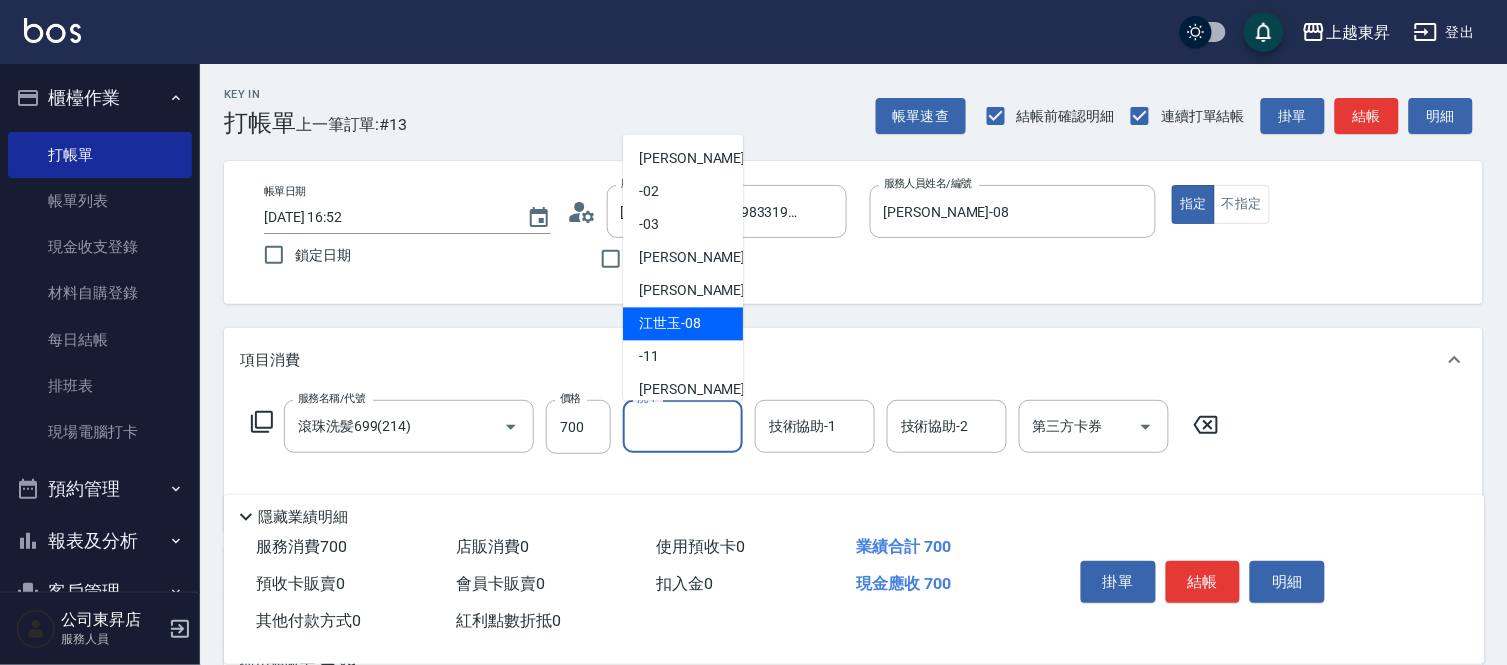 click on "[PERSON_NAME]-08" at bounding box center [670, 324] 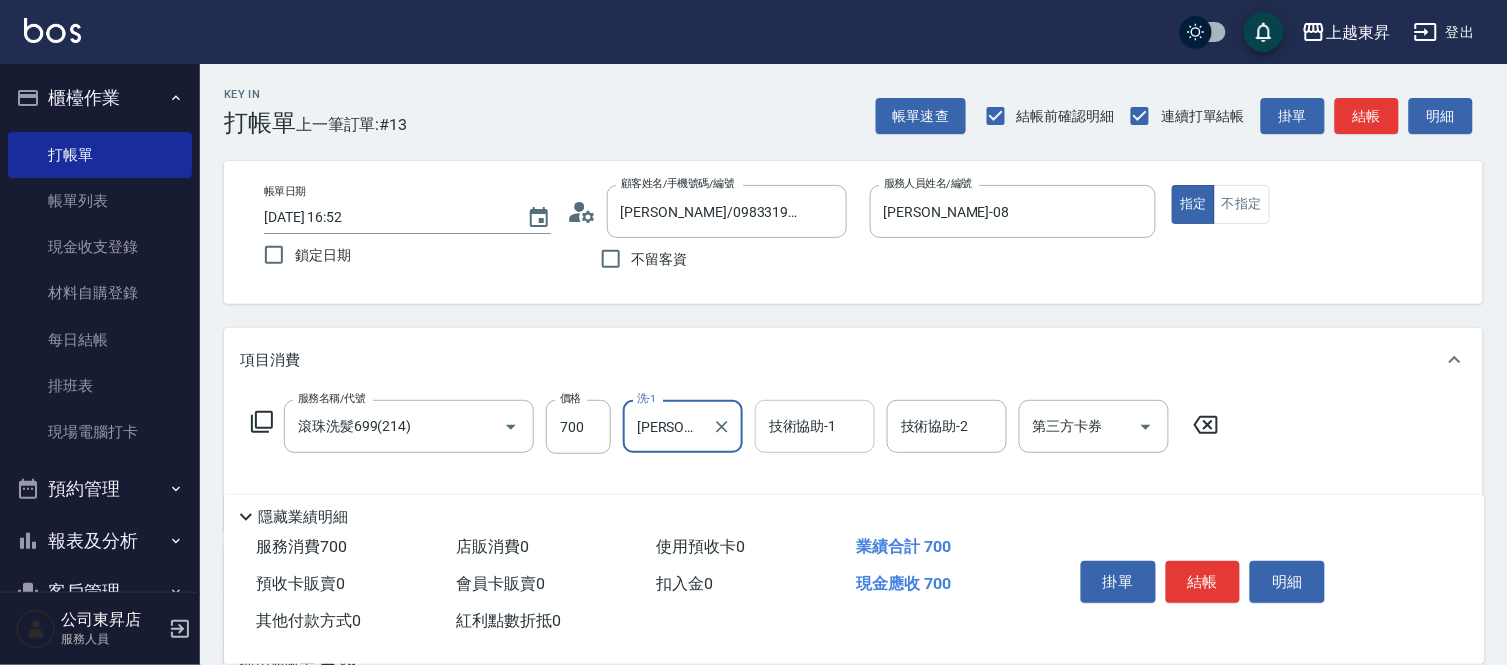 click on "技術協助-1" at bounding box center (815, 426) 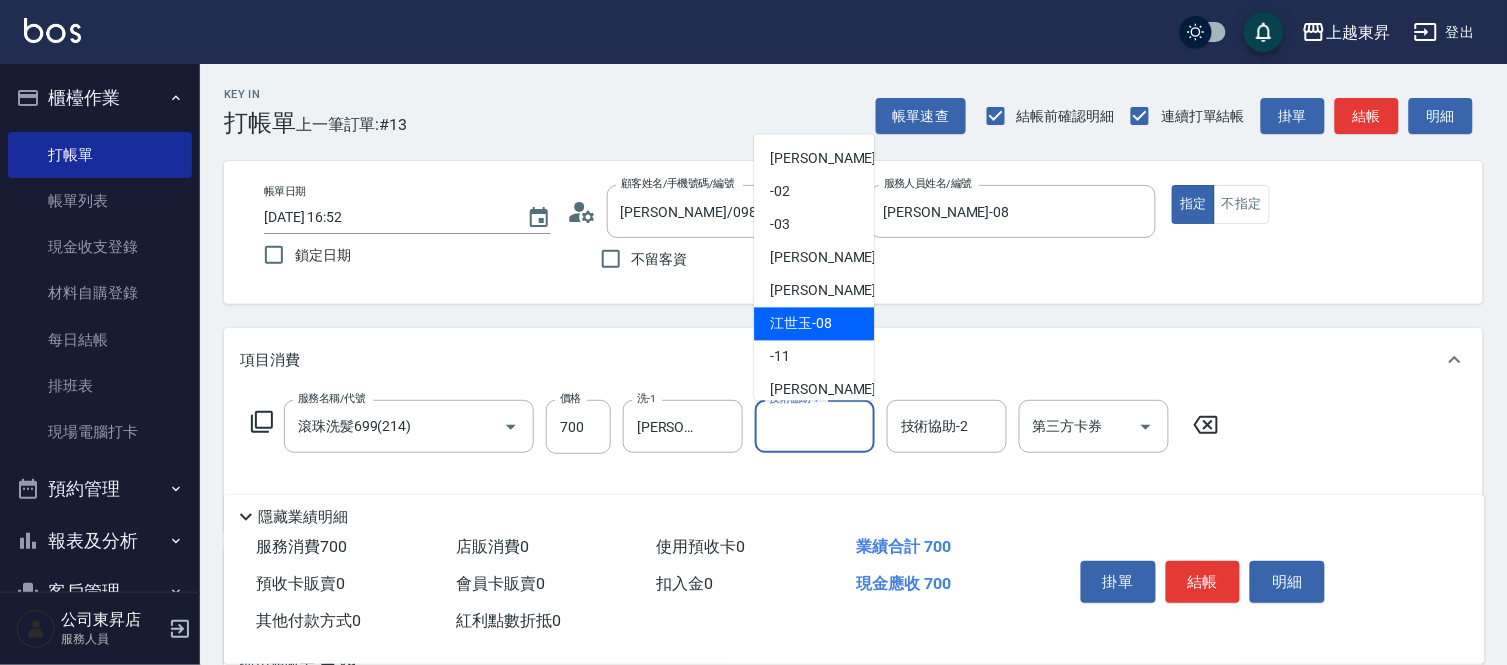 click on "[PERSON_NAME]-08" at bounding box center [814, 324] 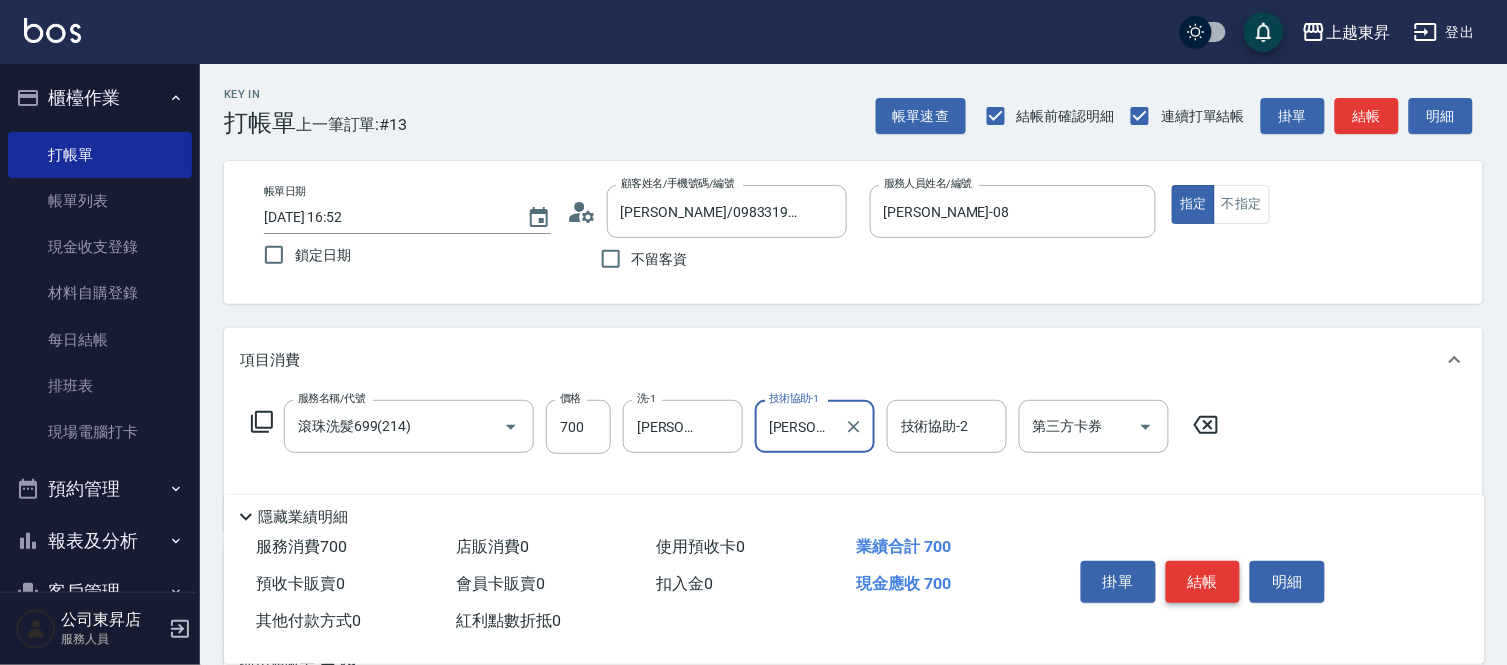 click on "結帳" at bounding box center [1203, 582] 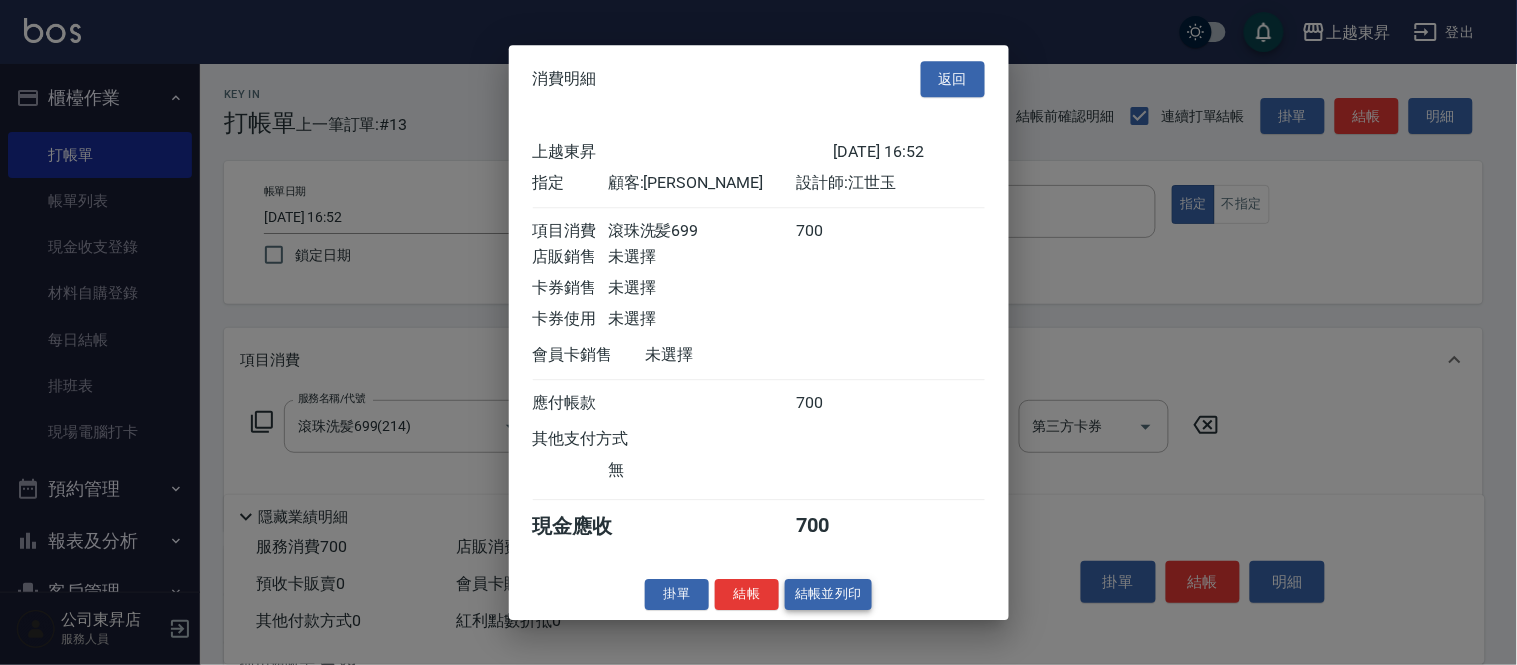 click on "結帳並列印" at bounding box center [828, 594] 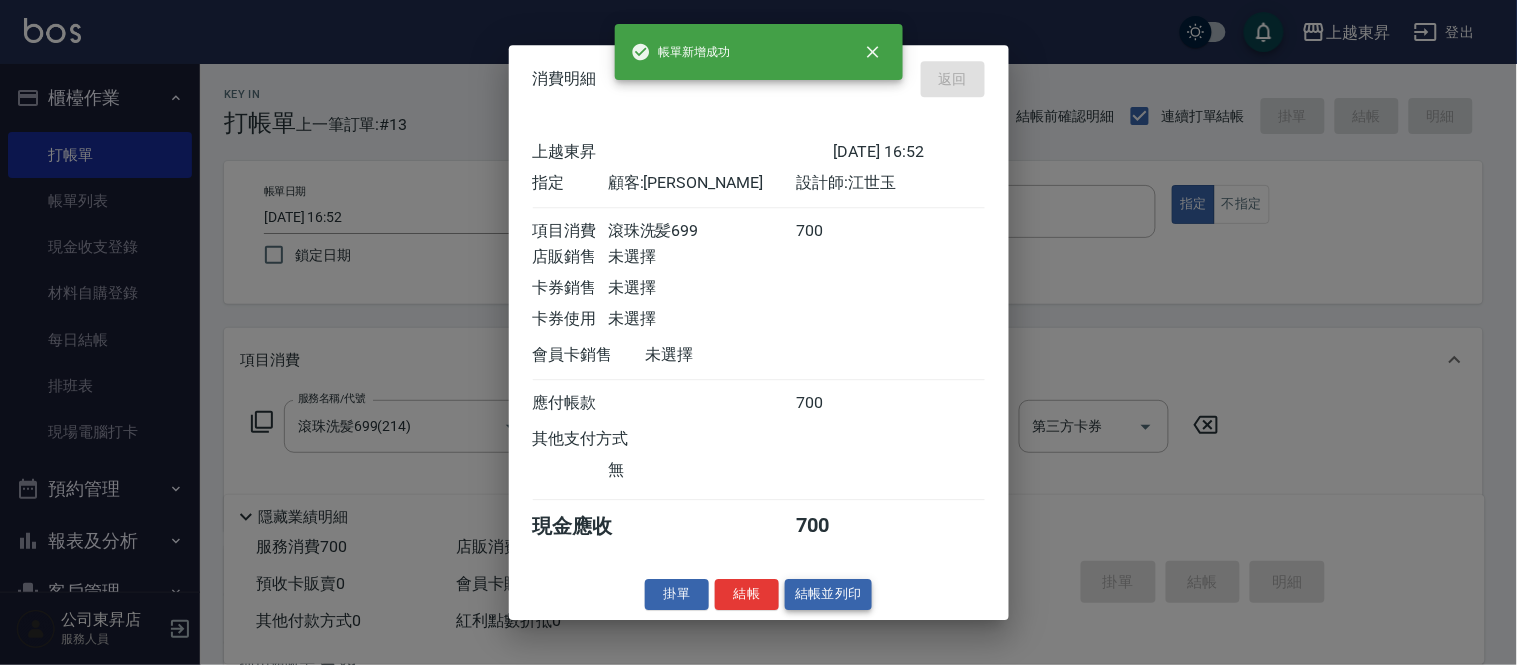 type on "[DATE] 16:53" 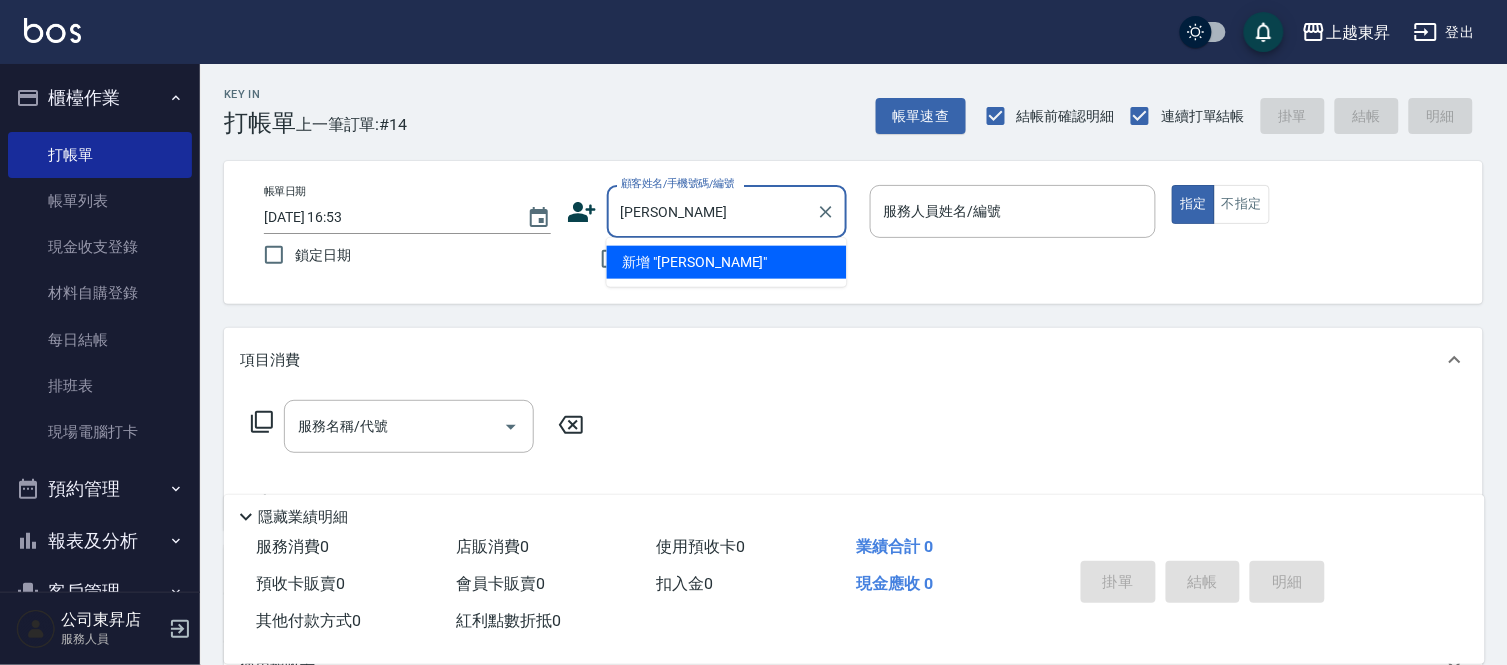 scroll, scrollTop: 0, scrollLeft: 0, axis: both 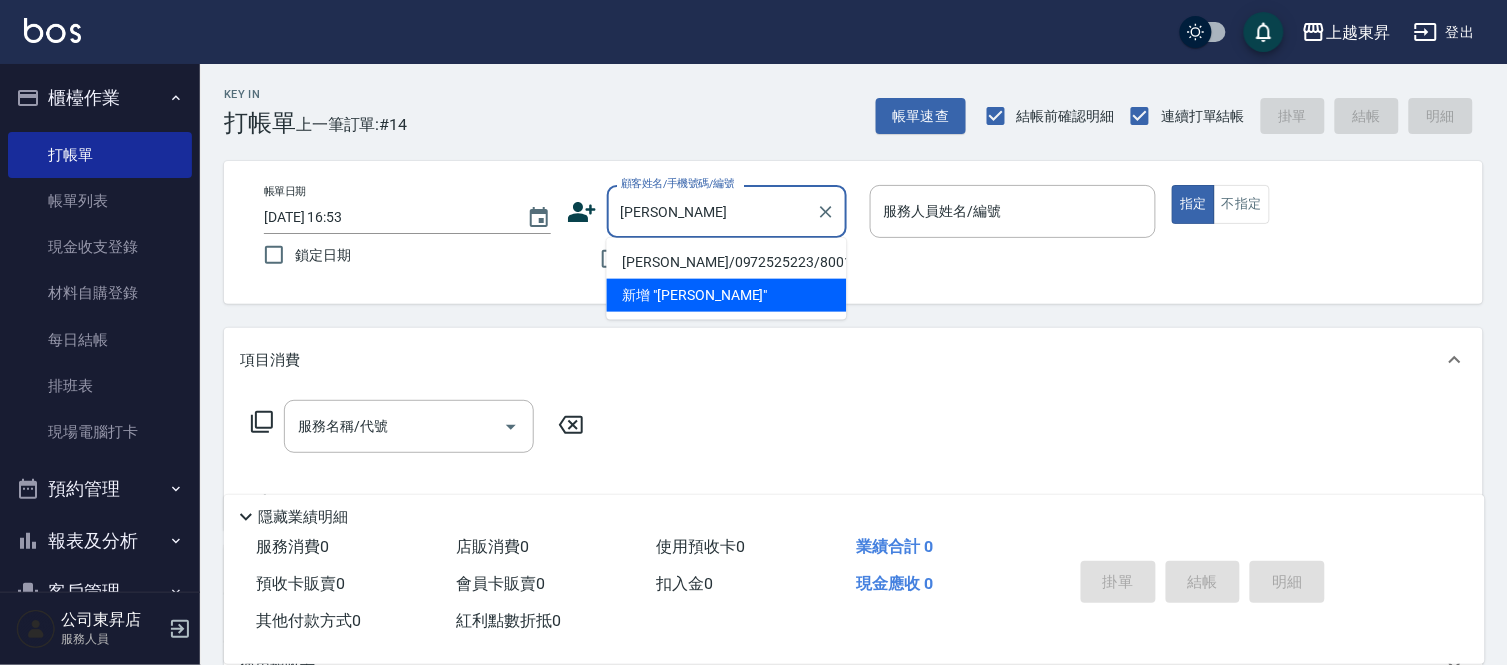click on "[PERSON_NAME]/0972525223/80011" at bounding box center (727, 262) 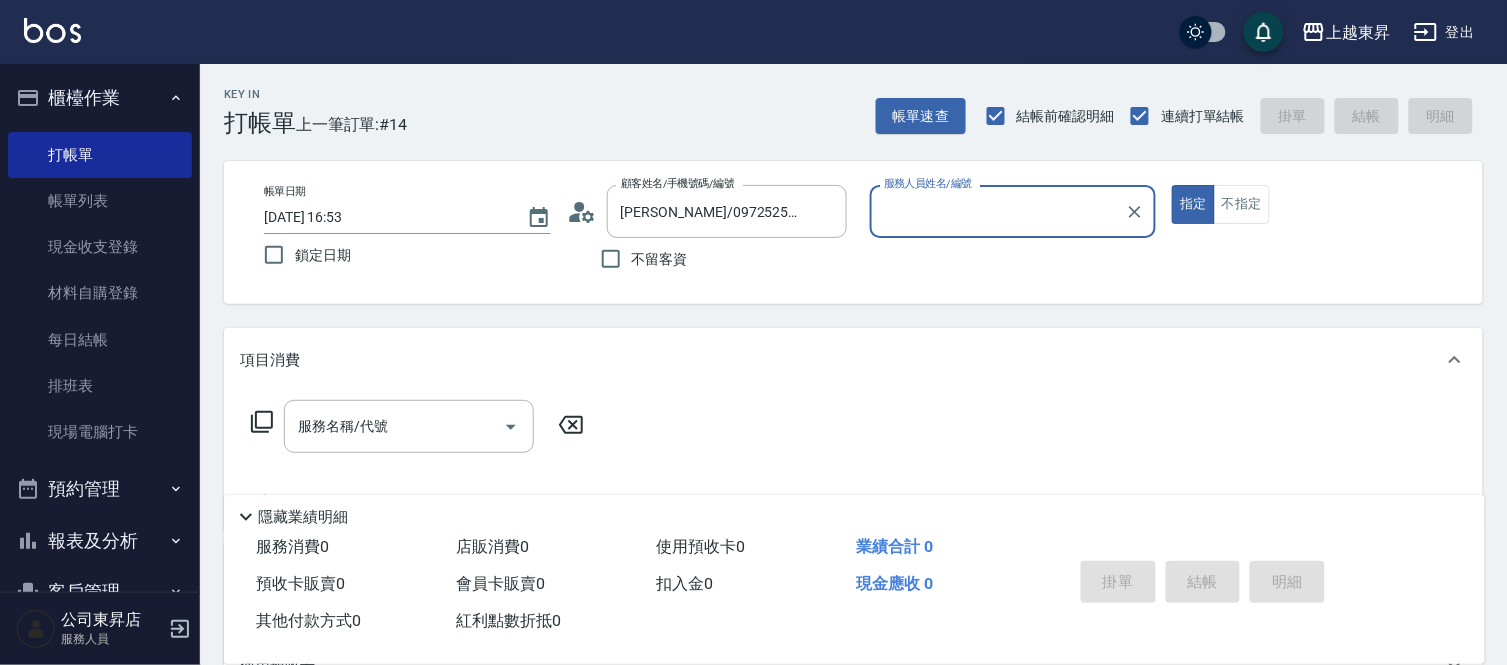 type on "[PERSON_NAME]-08" 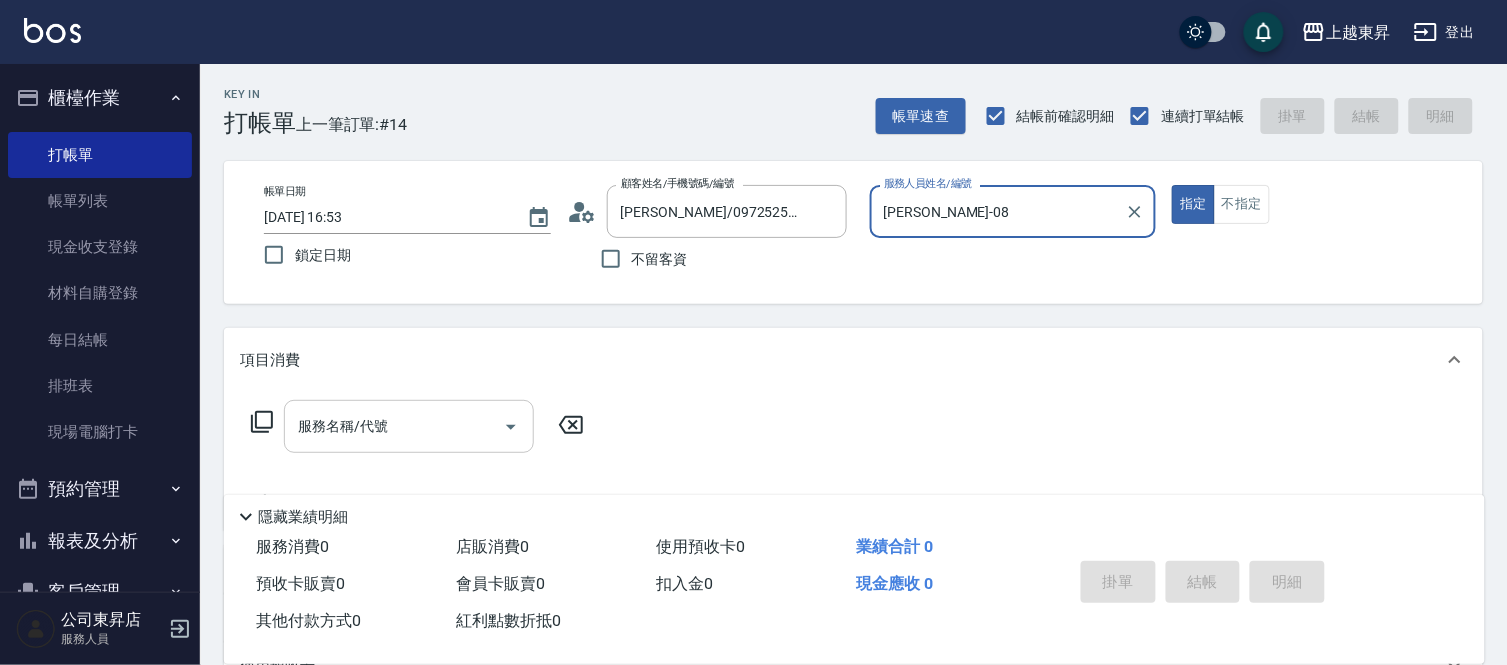 click on "服務名稱/代號" at bounding box center (394, 426) 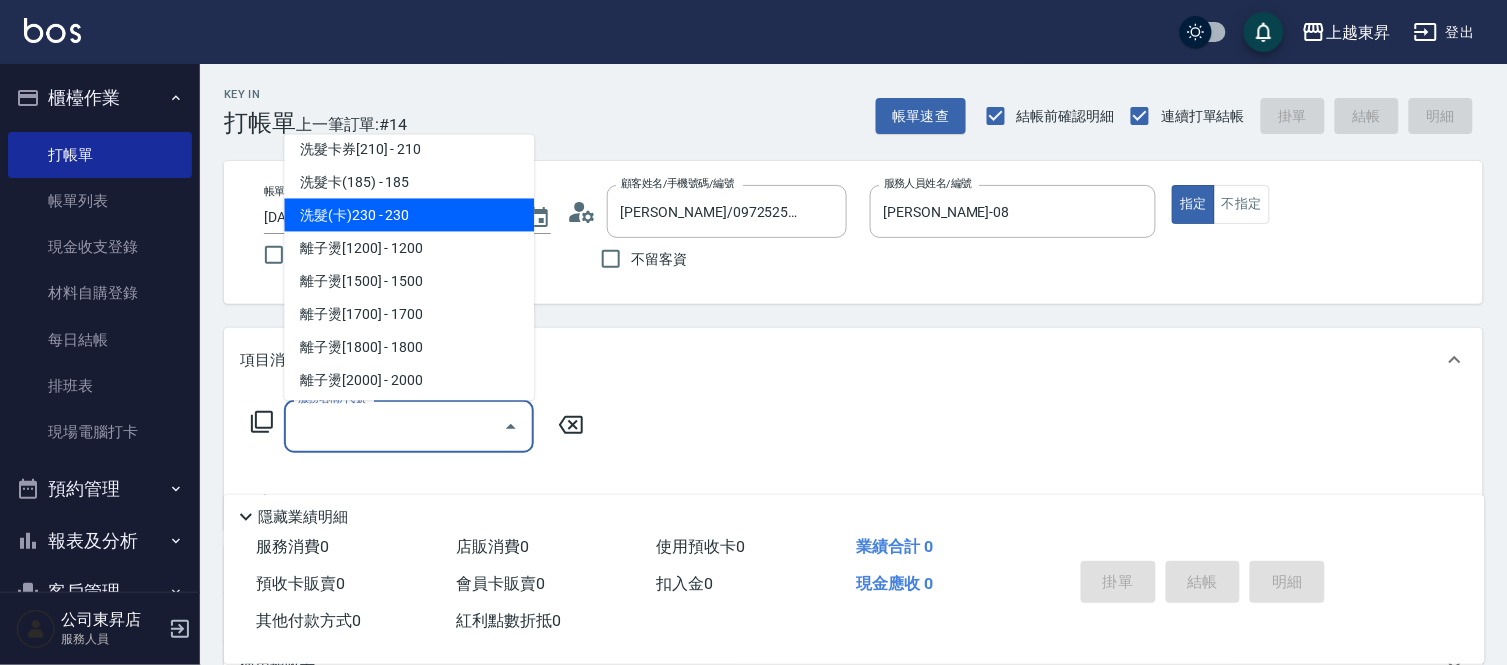 scroll, scrollTop: 666, scrollLeft: 0, axis: vertical 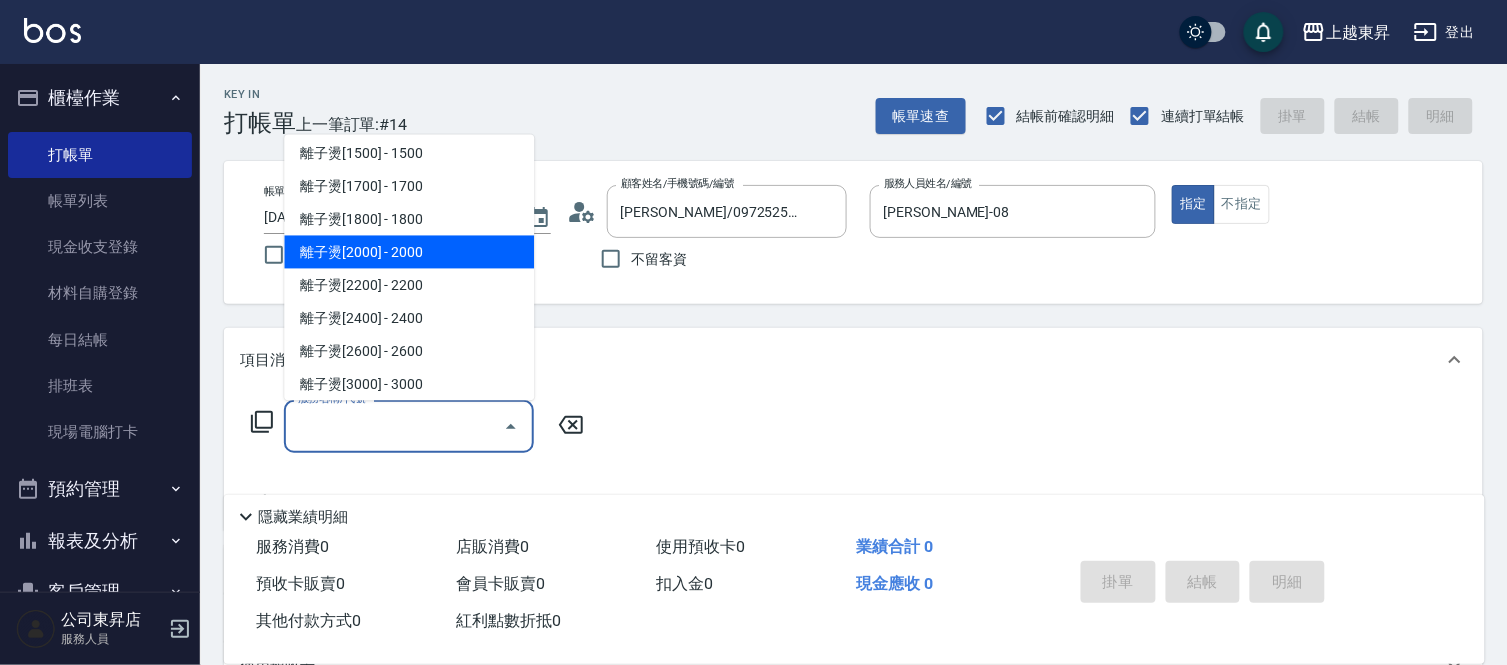 click on "離子燙[2000] - 2000" at bounding box center [409, 252] 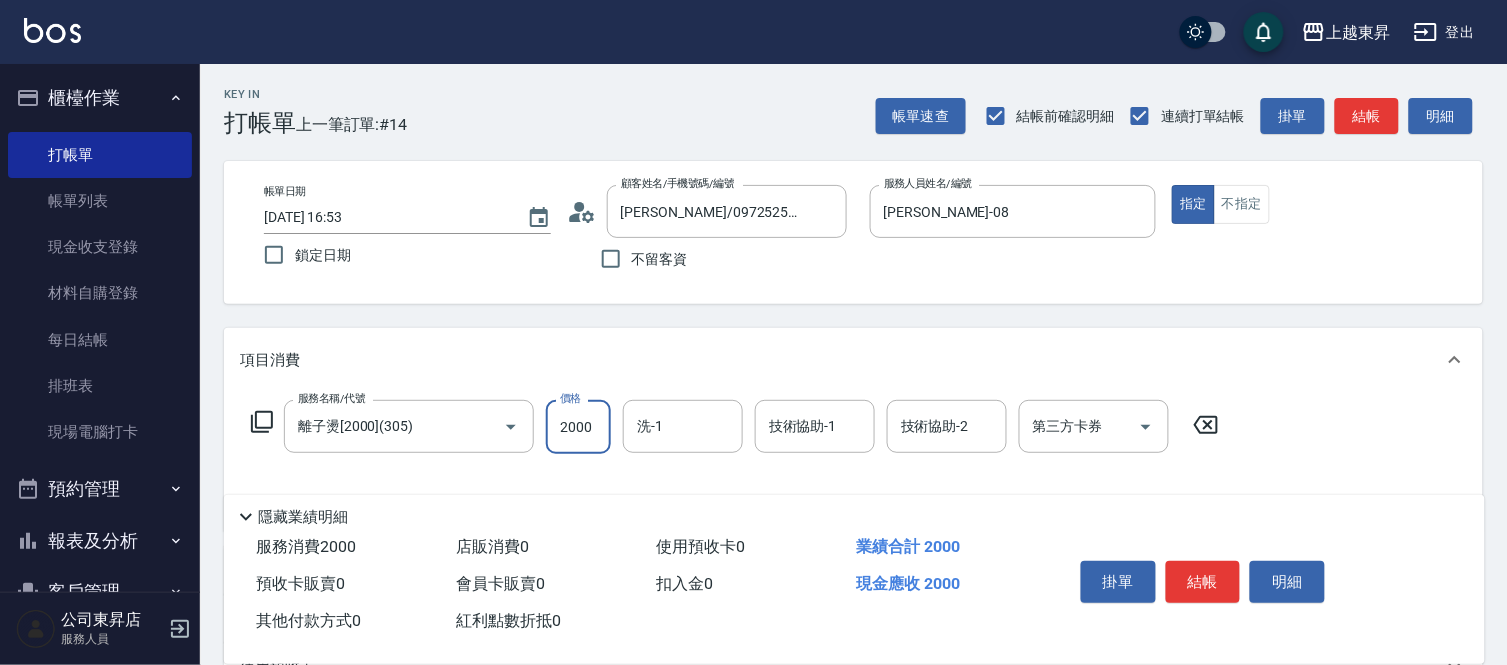 click on "2000" at bounding box center (578, 427) 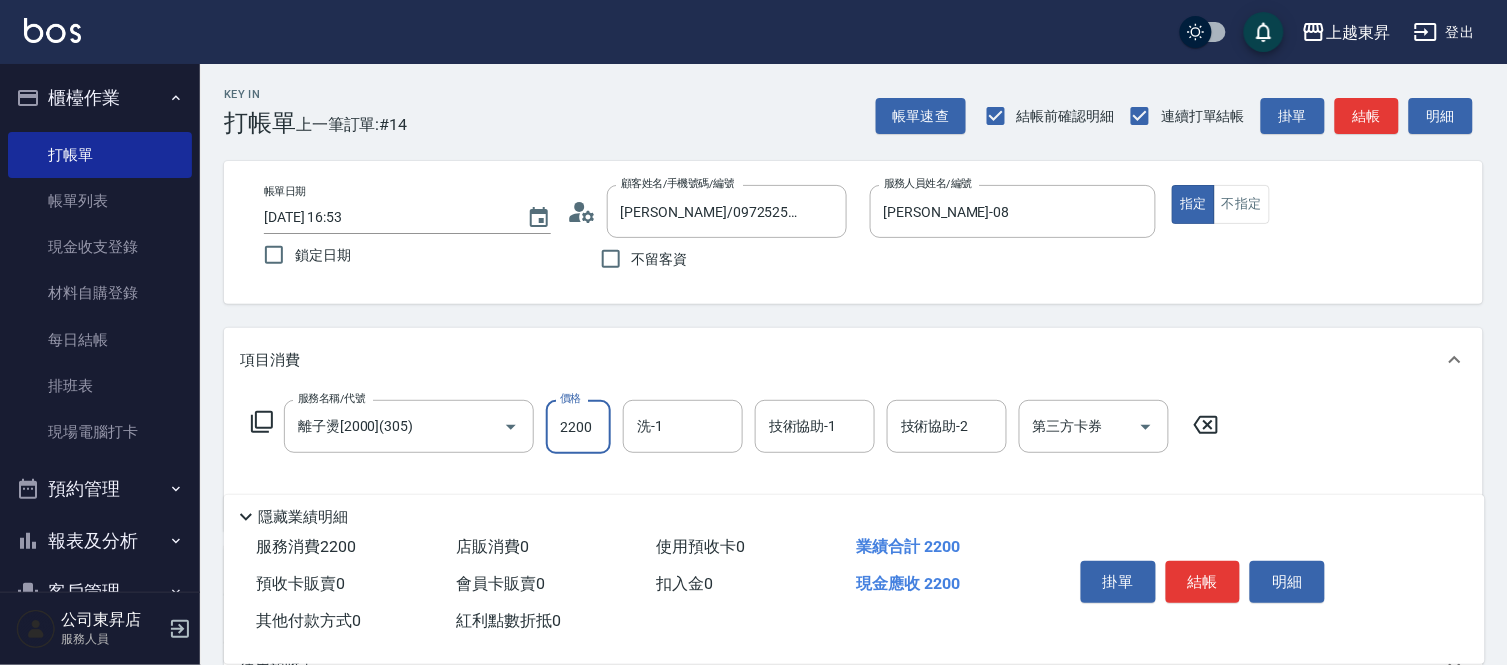 type on "2200" 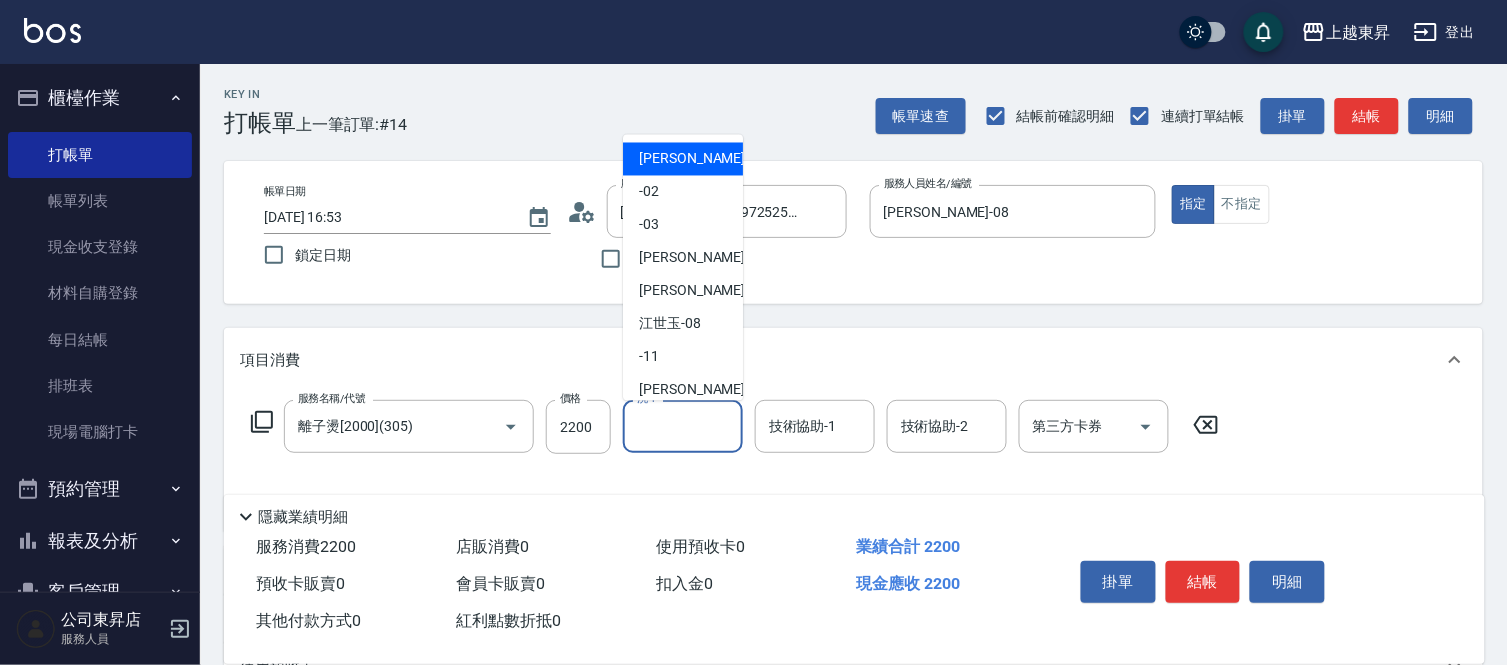 click on "洗-1" at bounding box center [683, 426] 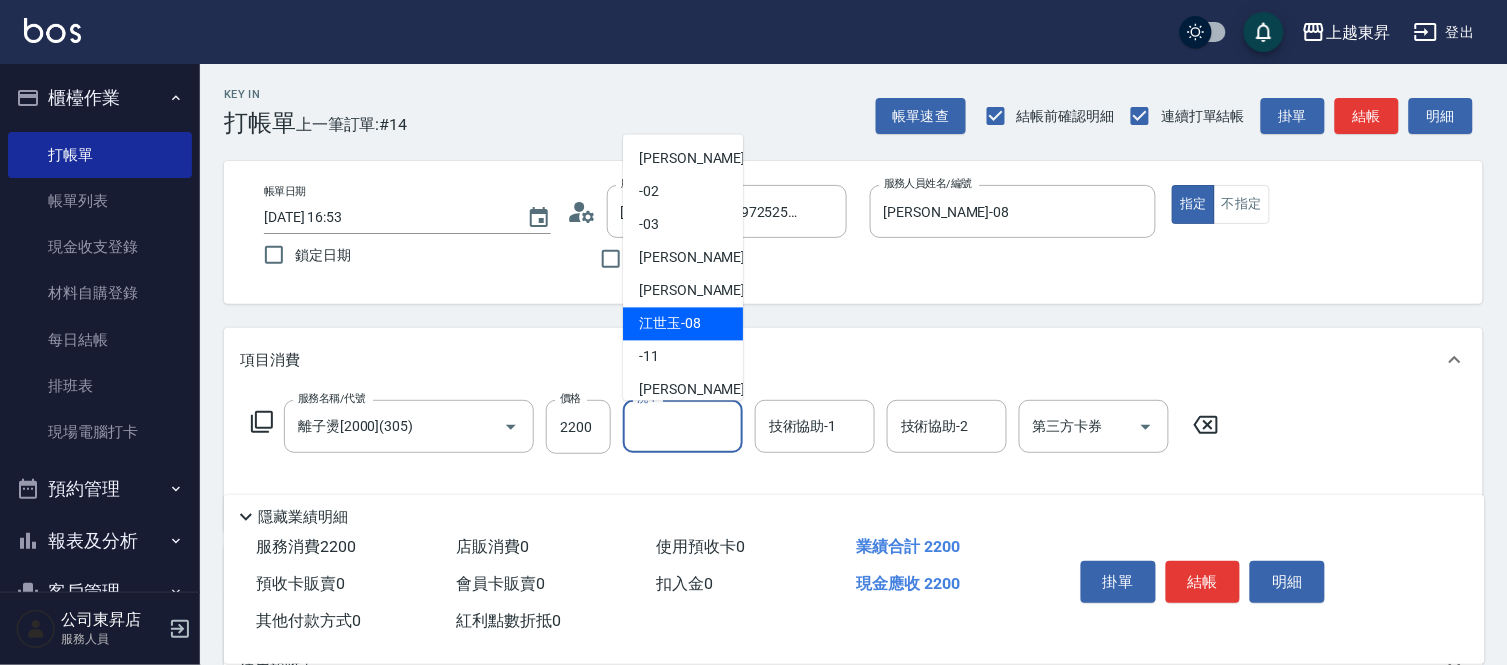click on "[PERSON_NAME]-08" at bounding box center (670, 324) 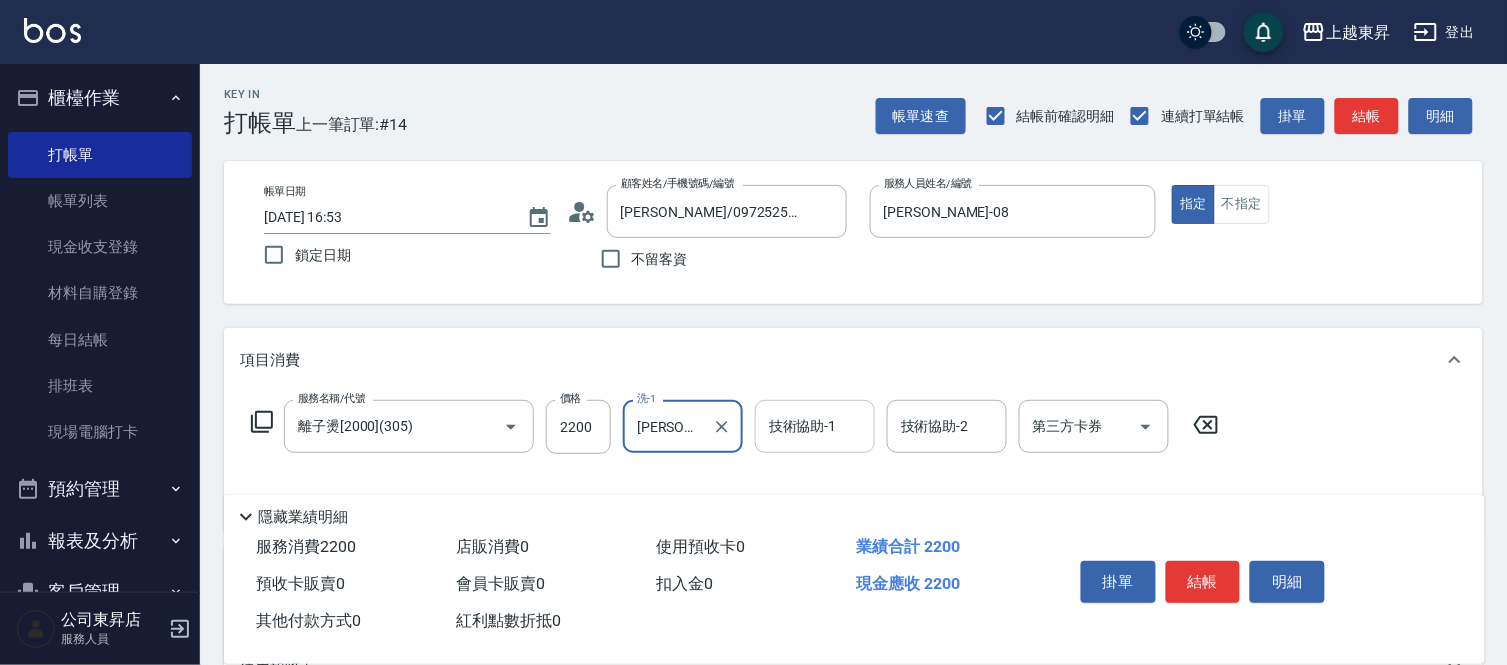 click on "技術協助-1 技術協助-1" at bounding box center (815, 426) 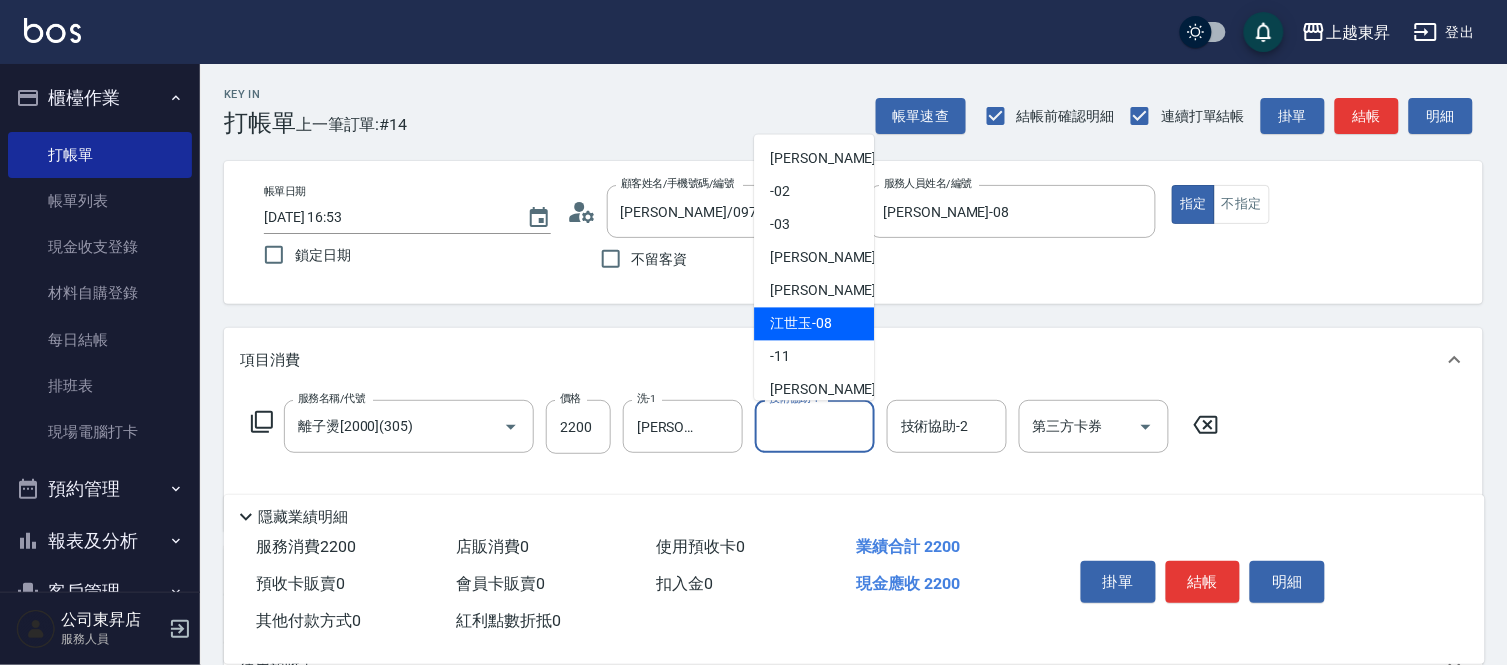 click on "[PERSON_NAME]-08" at bounding box center [801, 324] 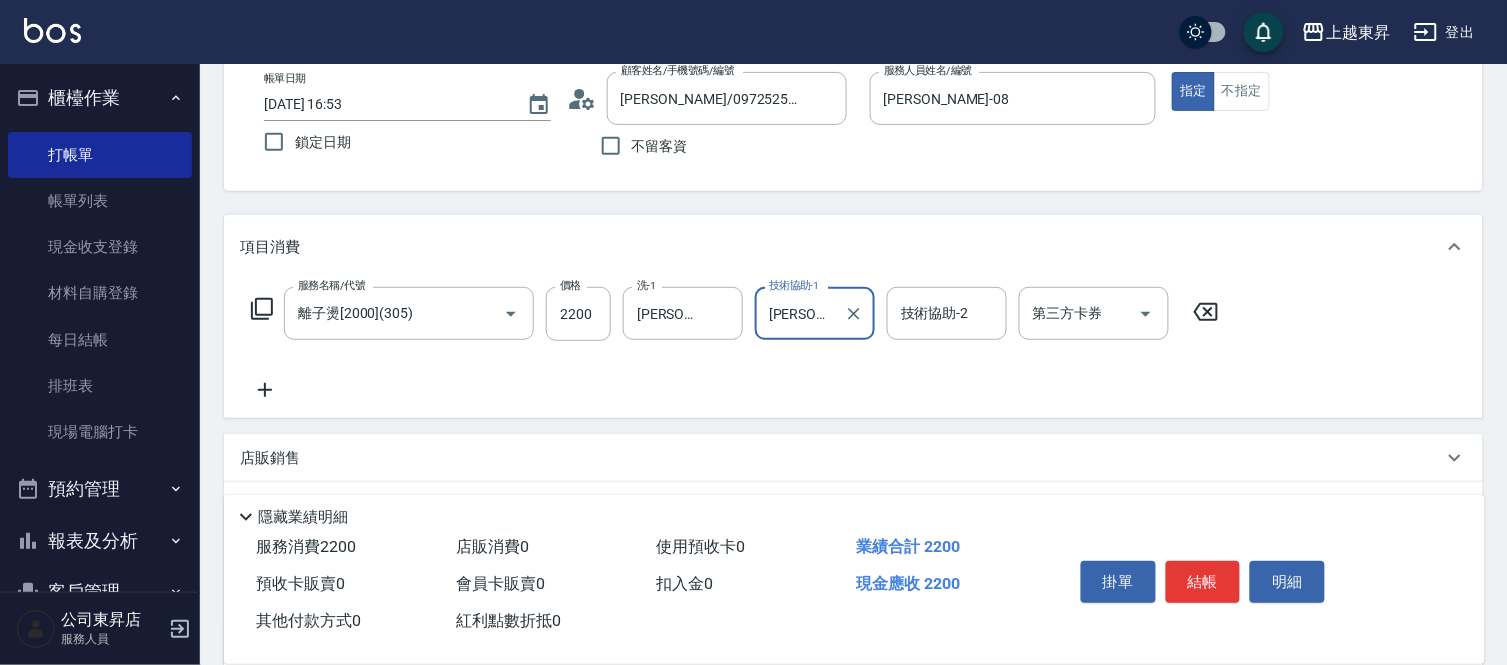scroll, scrollTop: 311, scrollLeft: 0, axis: vertical 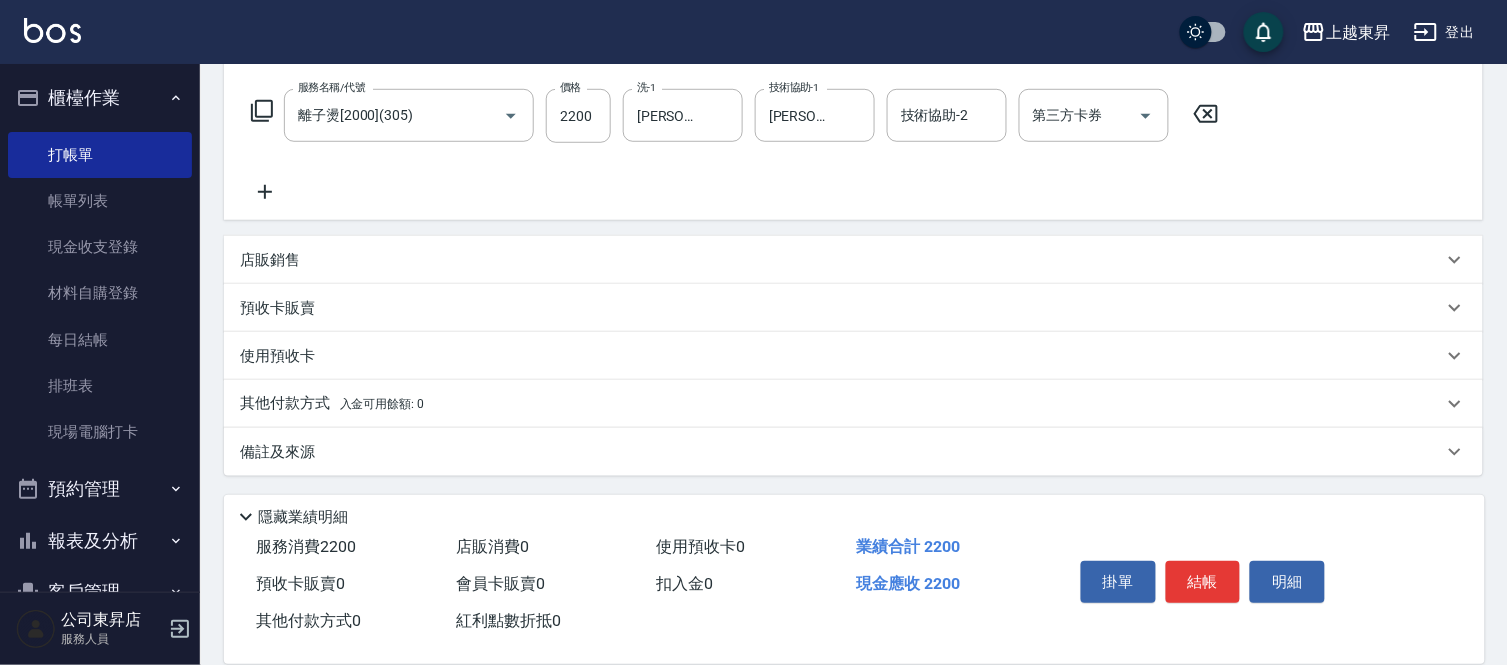 click on "服務名稱/代號 離子燙[2000](305) 服務名稱/代號 價格 2200 價格 洗-1 [PERSON_NAME]-08 洗-1 技術協助-1 [PERSON_NAME]-08 技術協助-1 技術協助-2 技術協助-2 第三方卡券 第三方卡券" at bounding box center [735, 146] 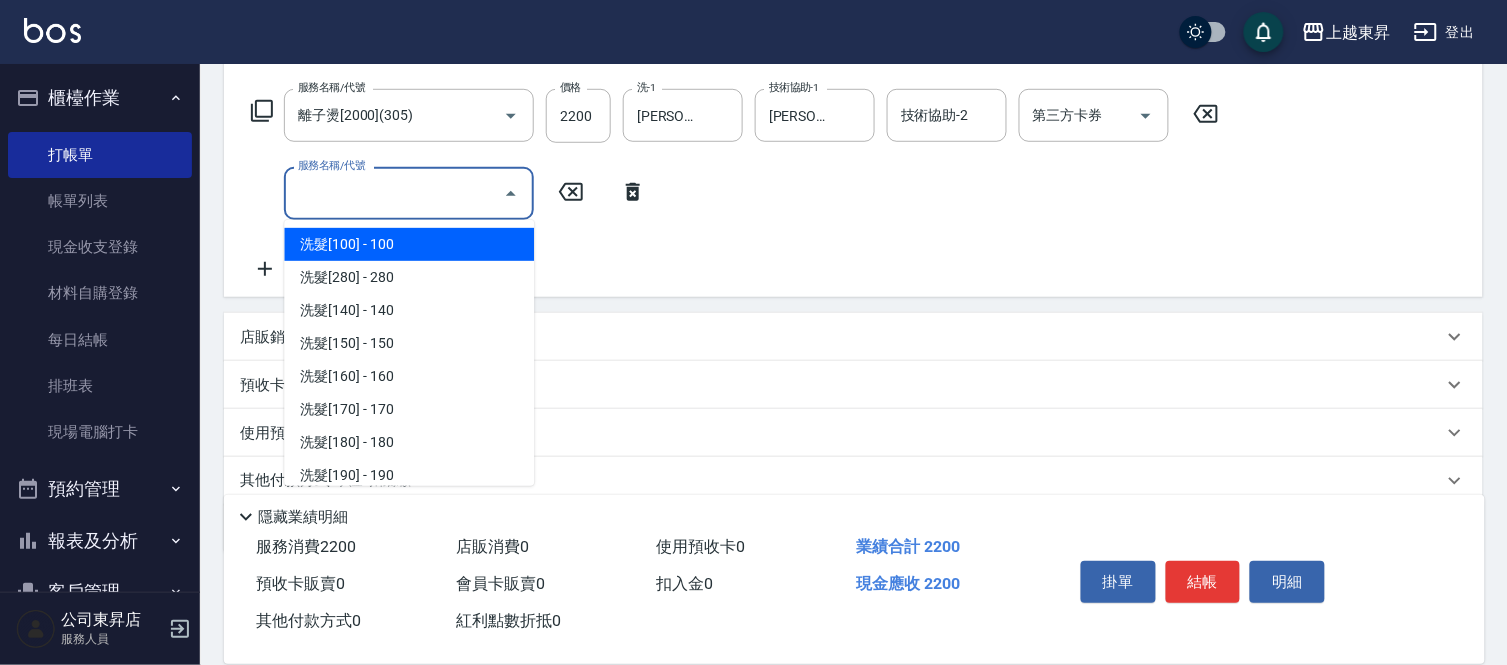 click on "服務名稱/代號" at bounding box center (394, 193) 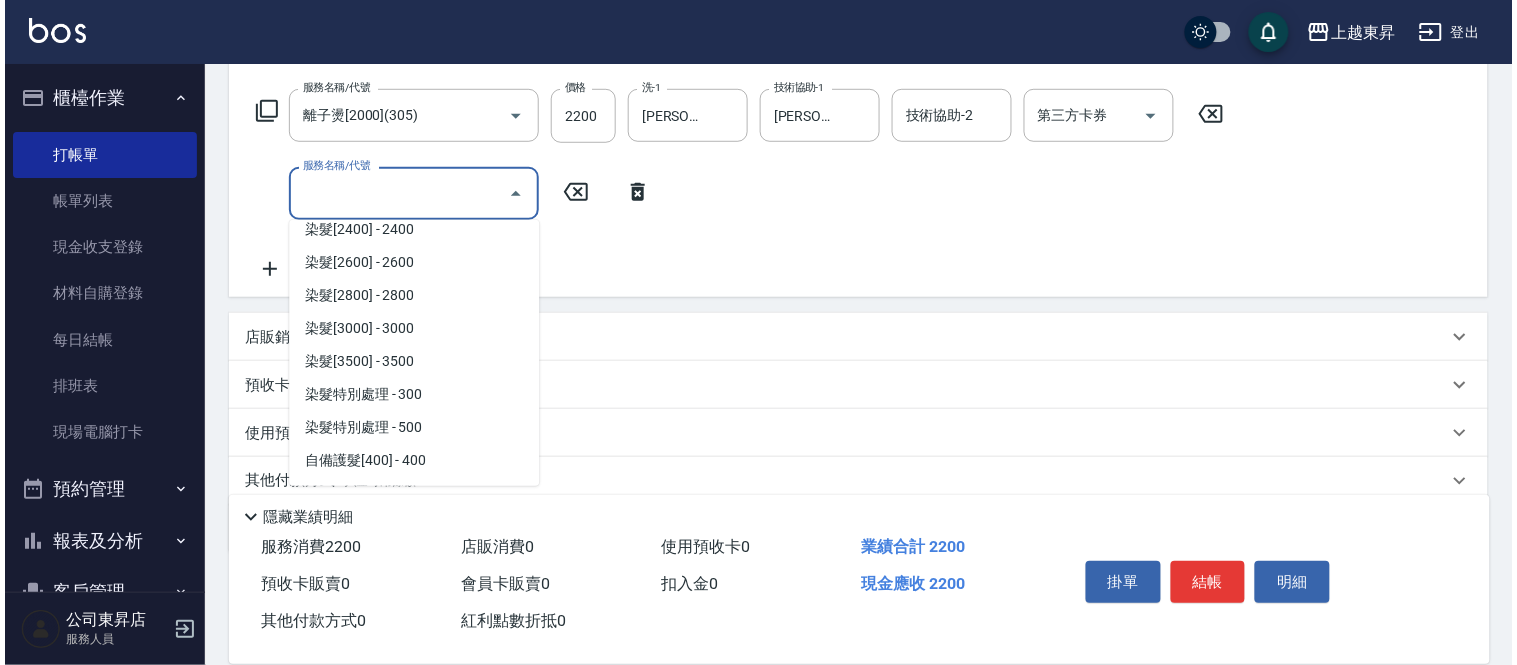 scroll, scrollTop: 2222, scrollLeft: 0, axis: vertical 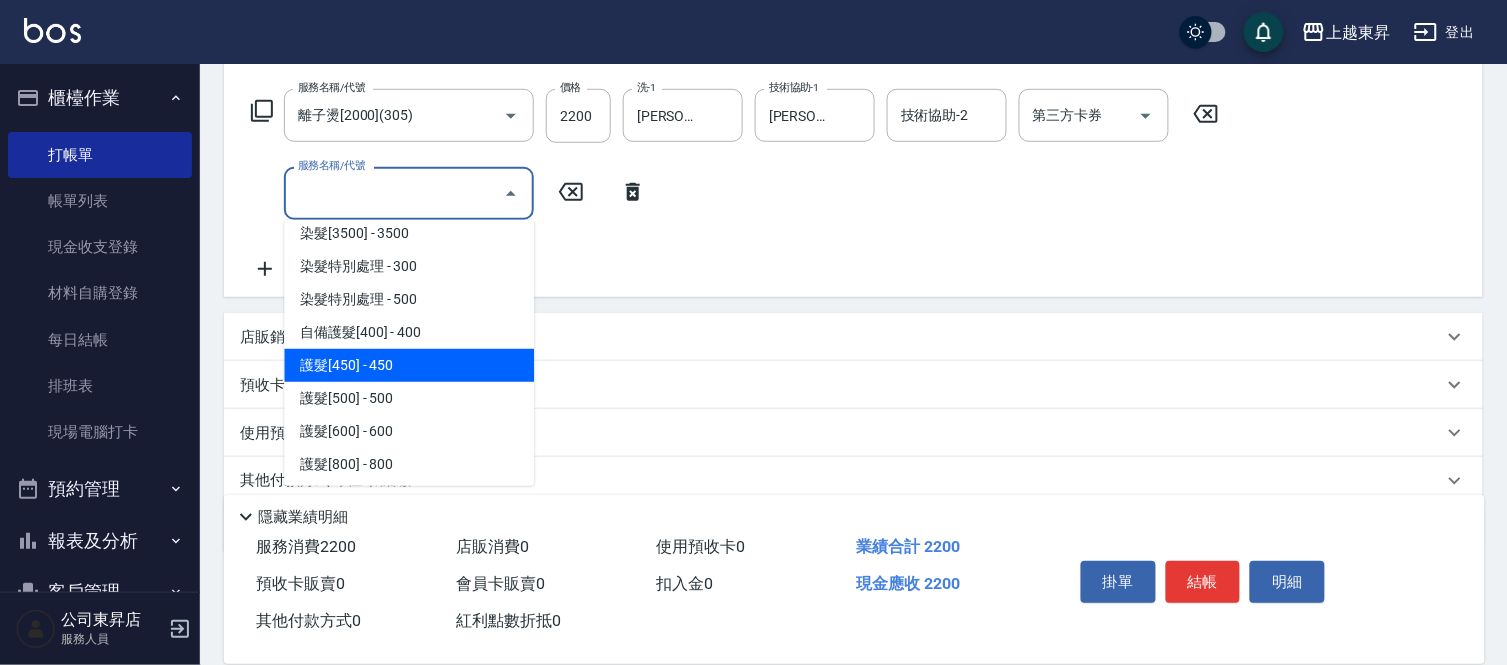 click on "護髮[450] - 450" at bounding box center [409, 365] 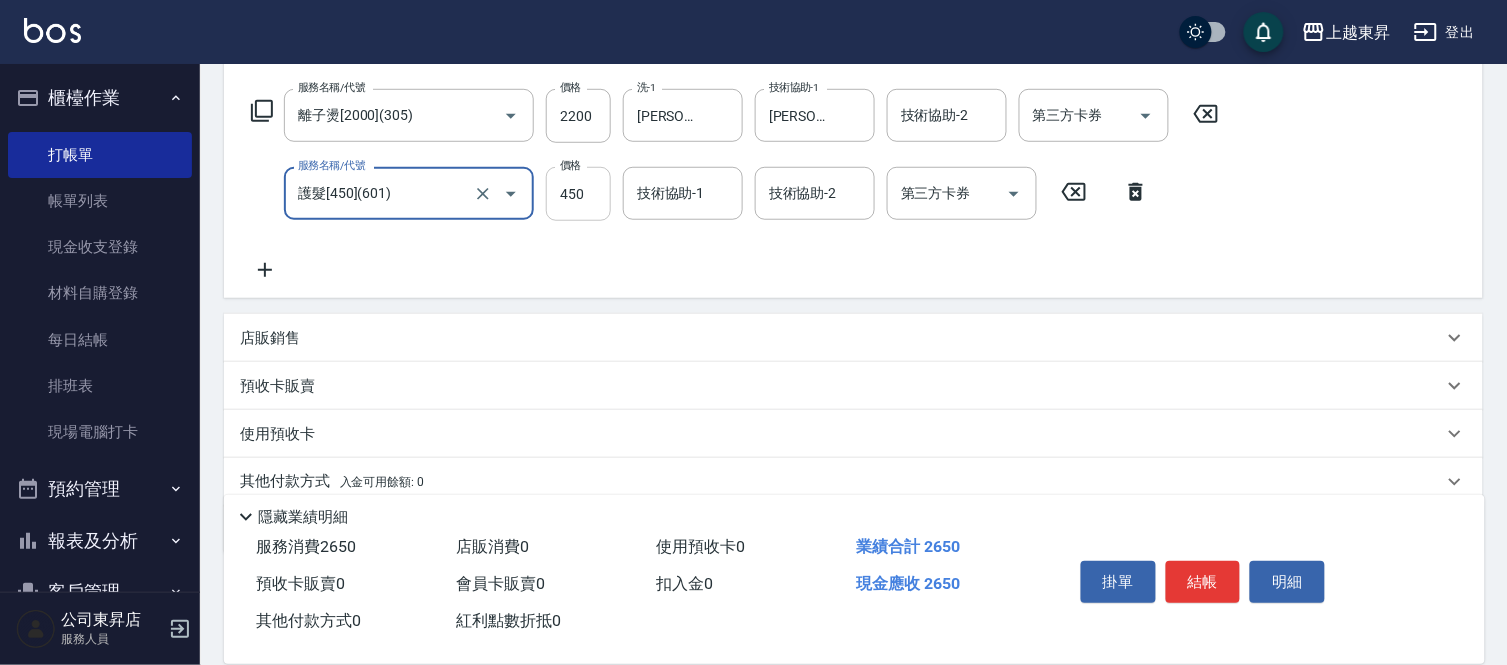 click on "450" at bounding box center (578, 194) 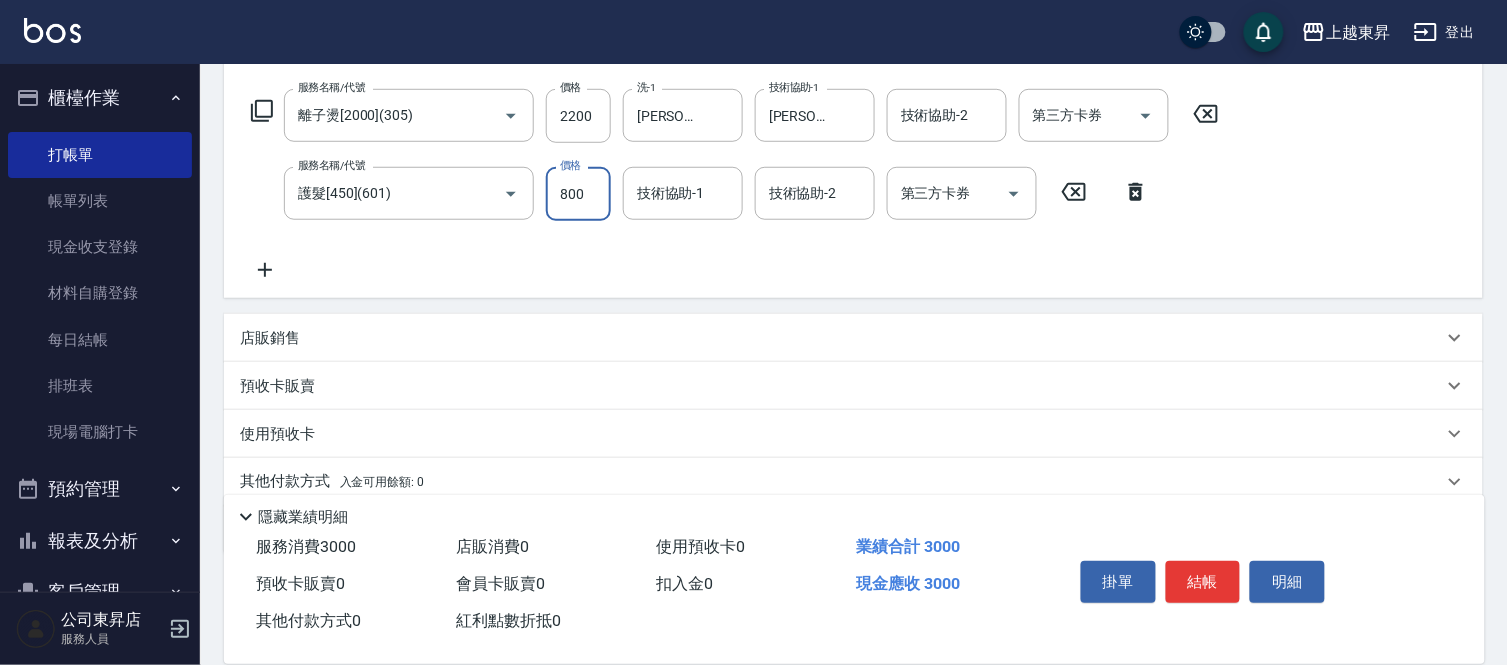 type on "800" 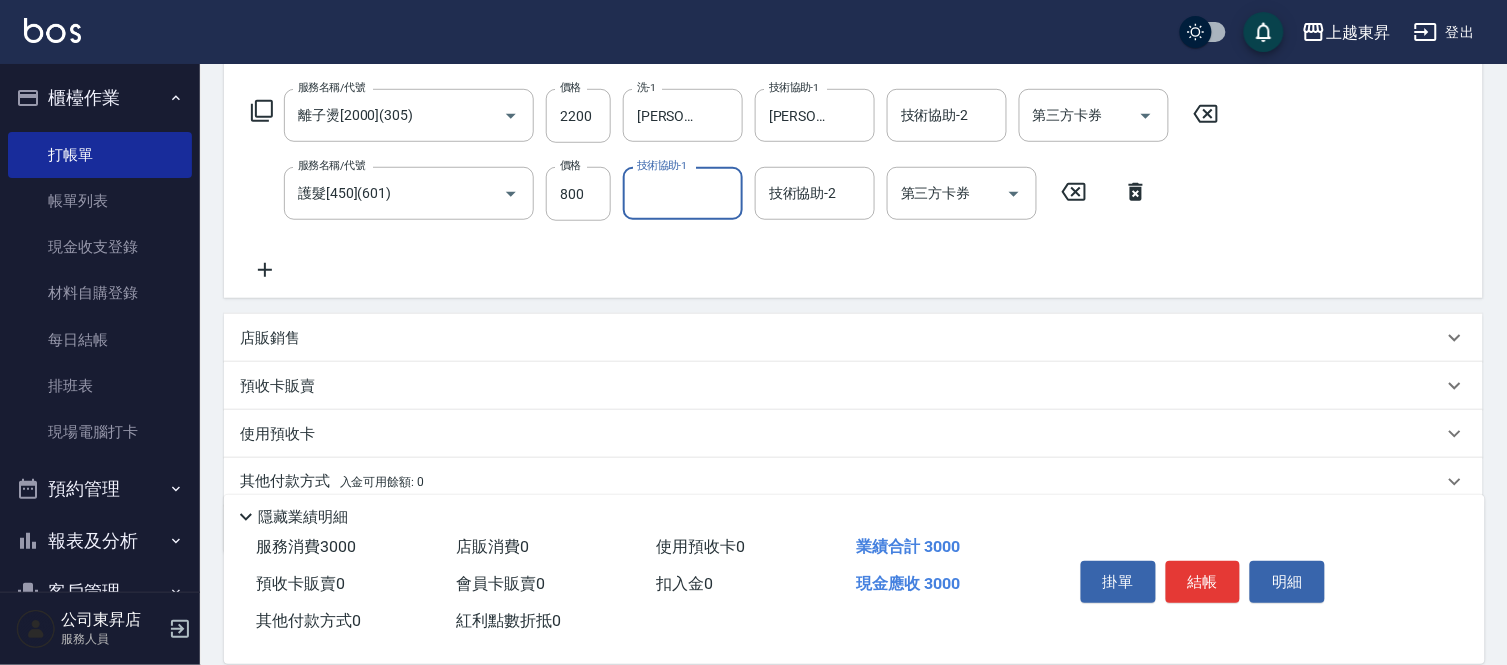click on "技術協助-1" at bounding box center [683, 193] 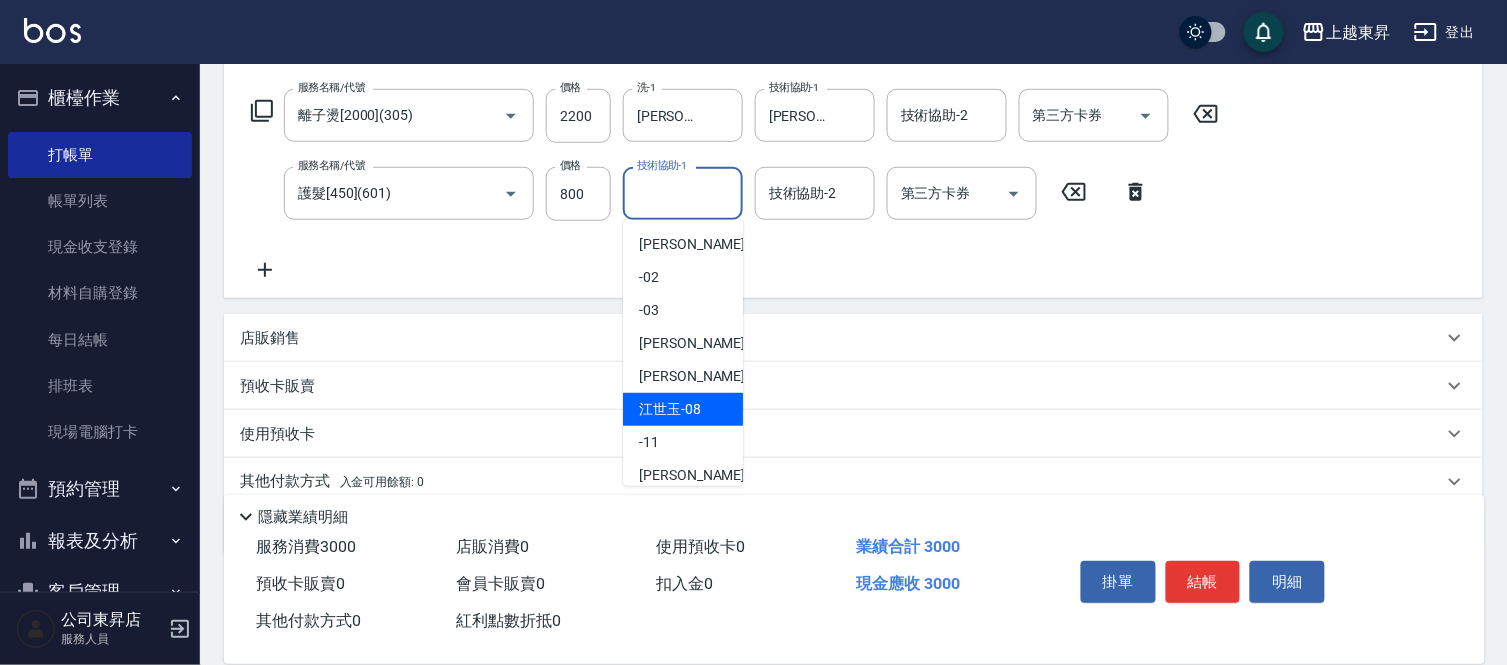 click on "[PERSON_NAME]-08" at bounding box center (670, 409) 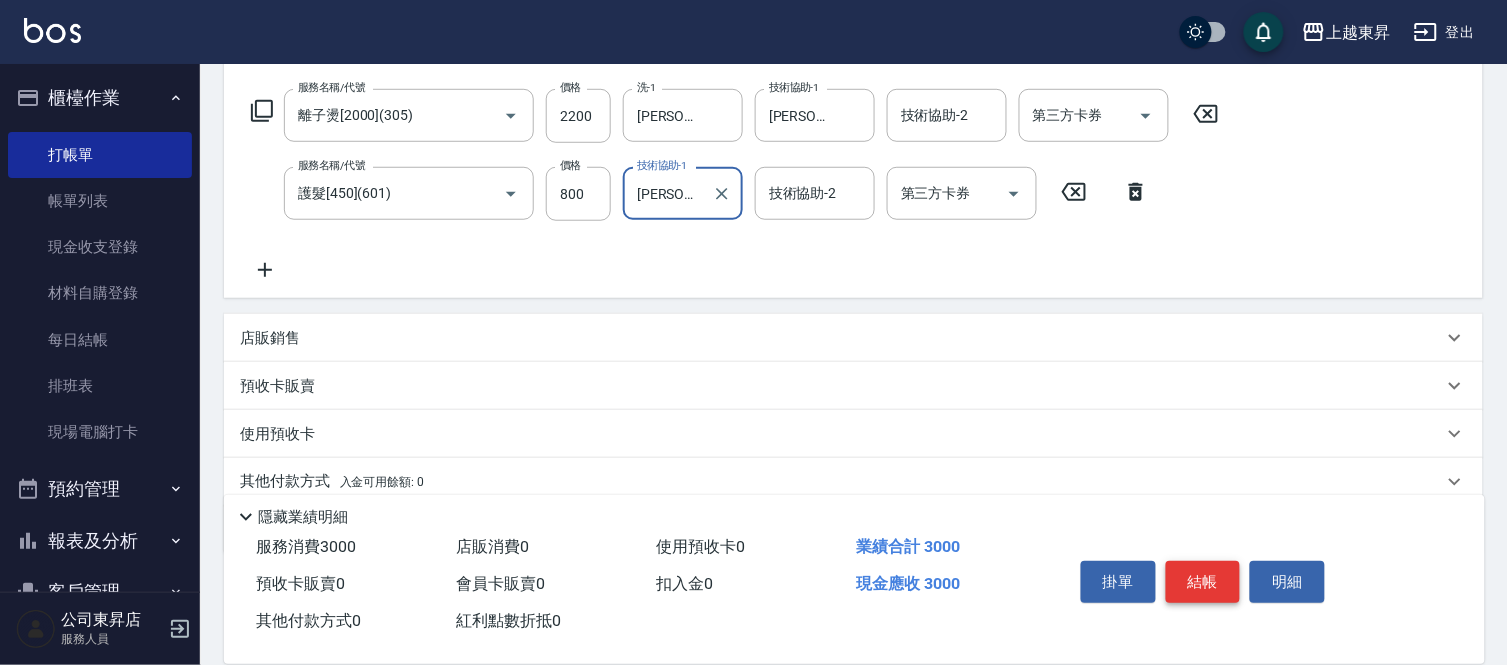 click on "結帳" at bounding box center [1203, 582] 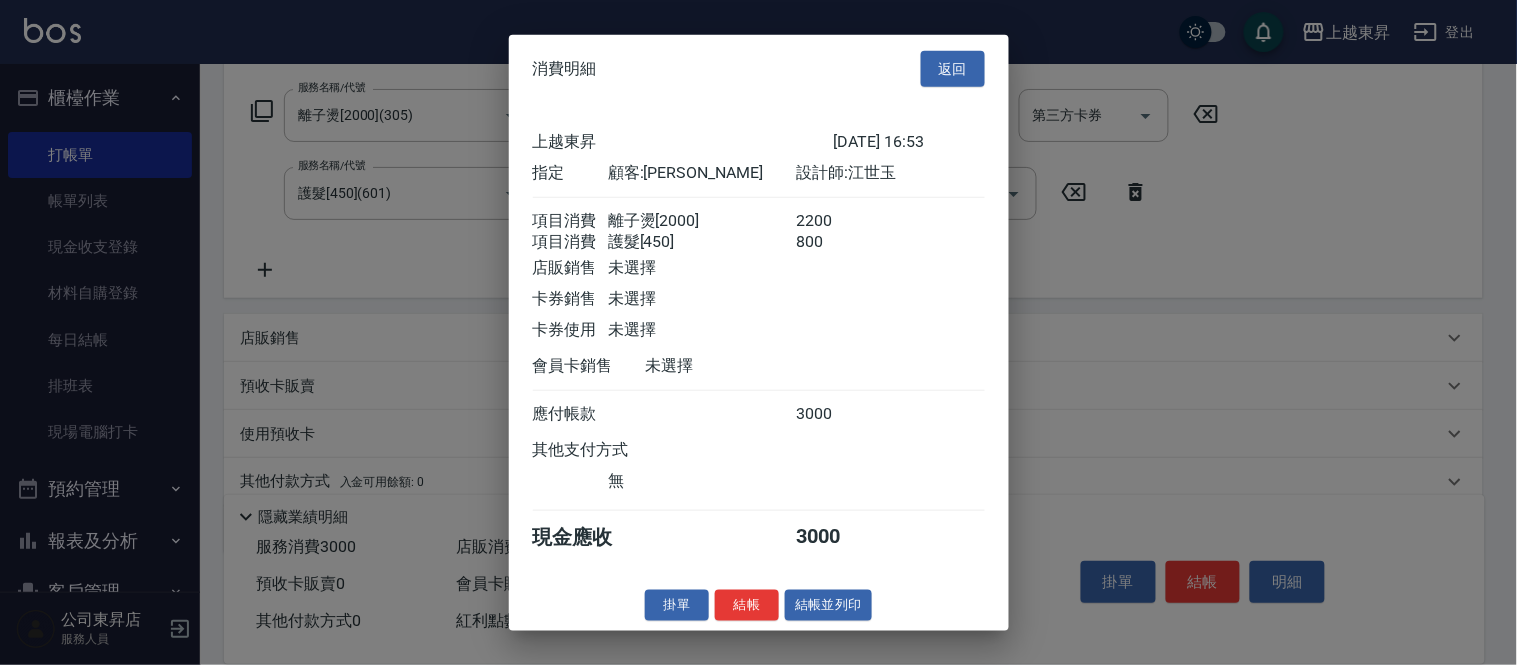 click on "結帳並列印" at bounding box center (828, 605) 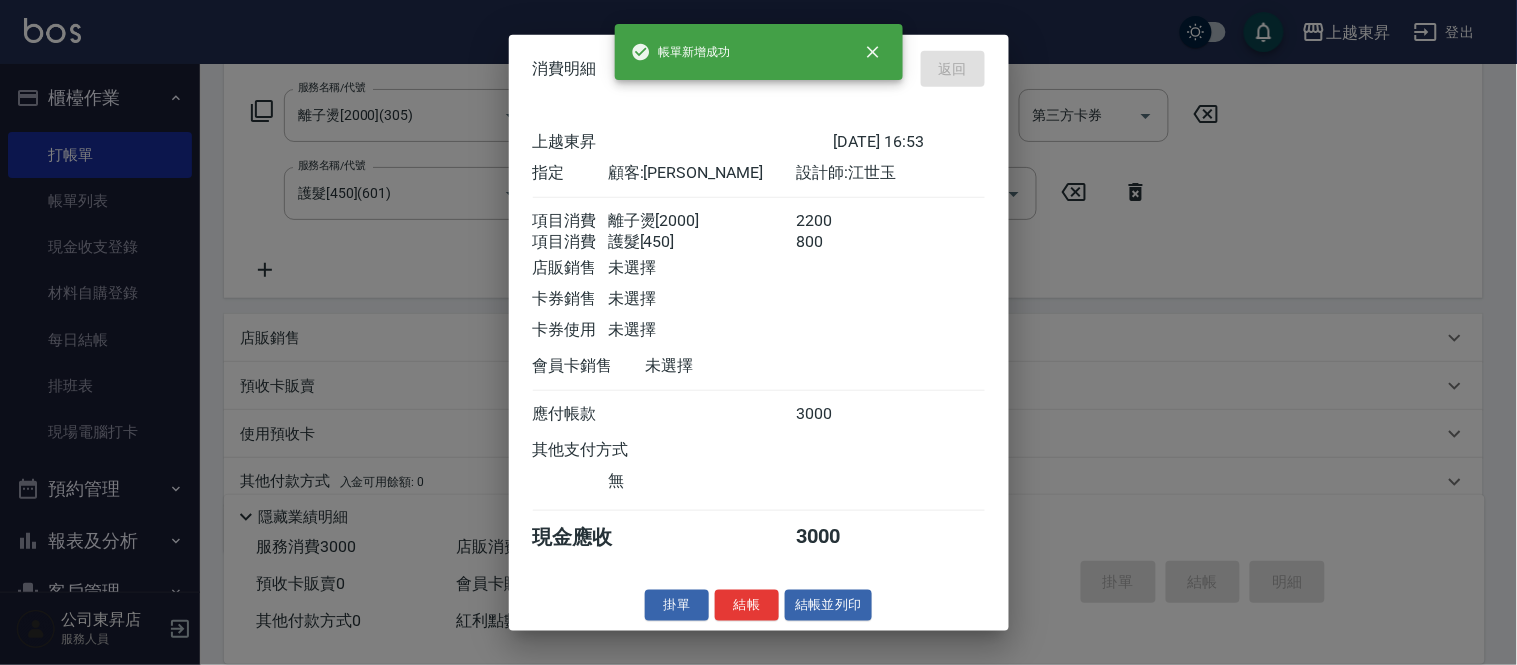 type on "[DATE] 16:54" 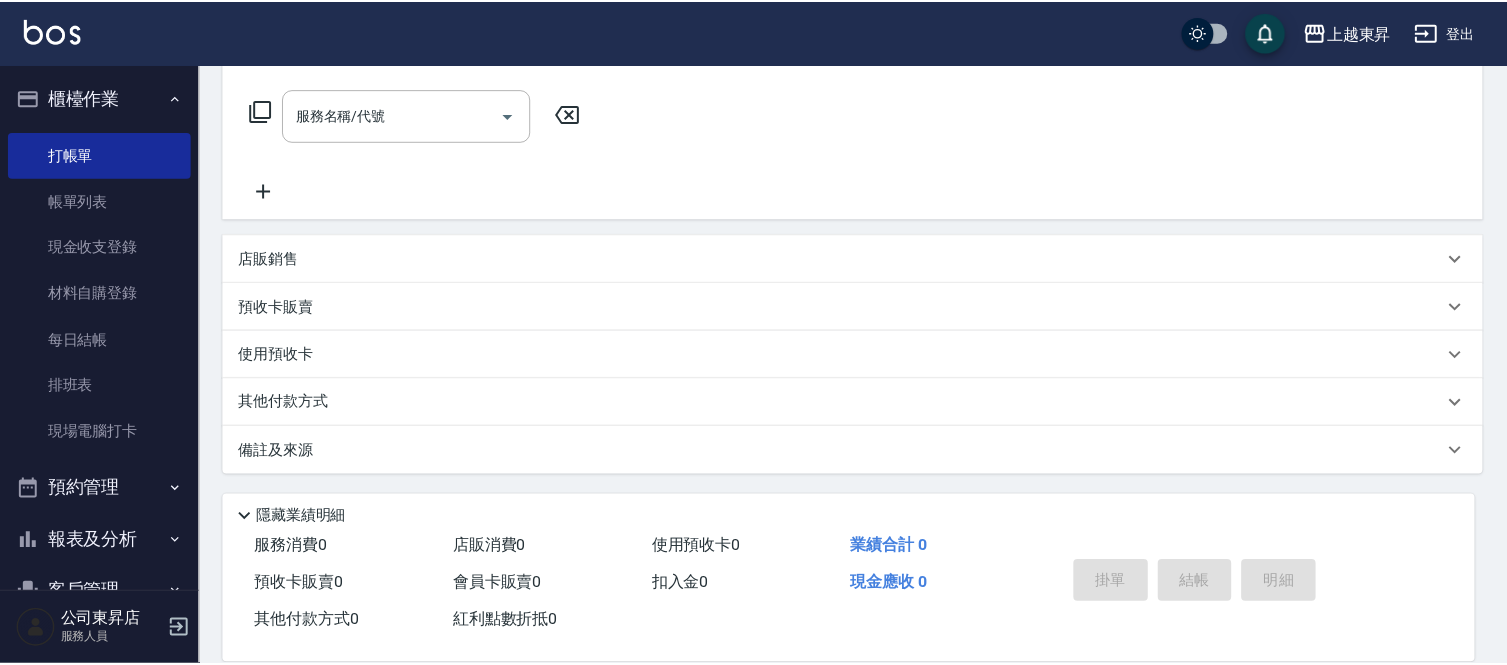 scroll, scrollTop: 0, scrollLeft: 0, axis: both 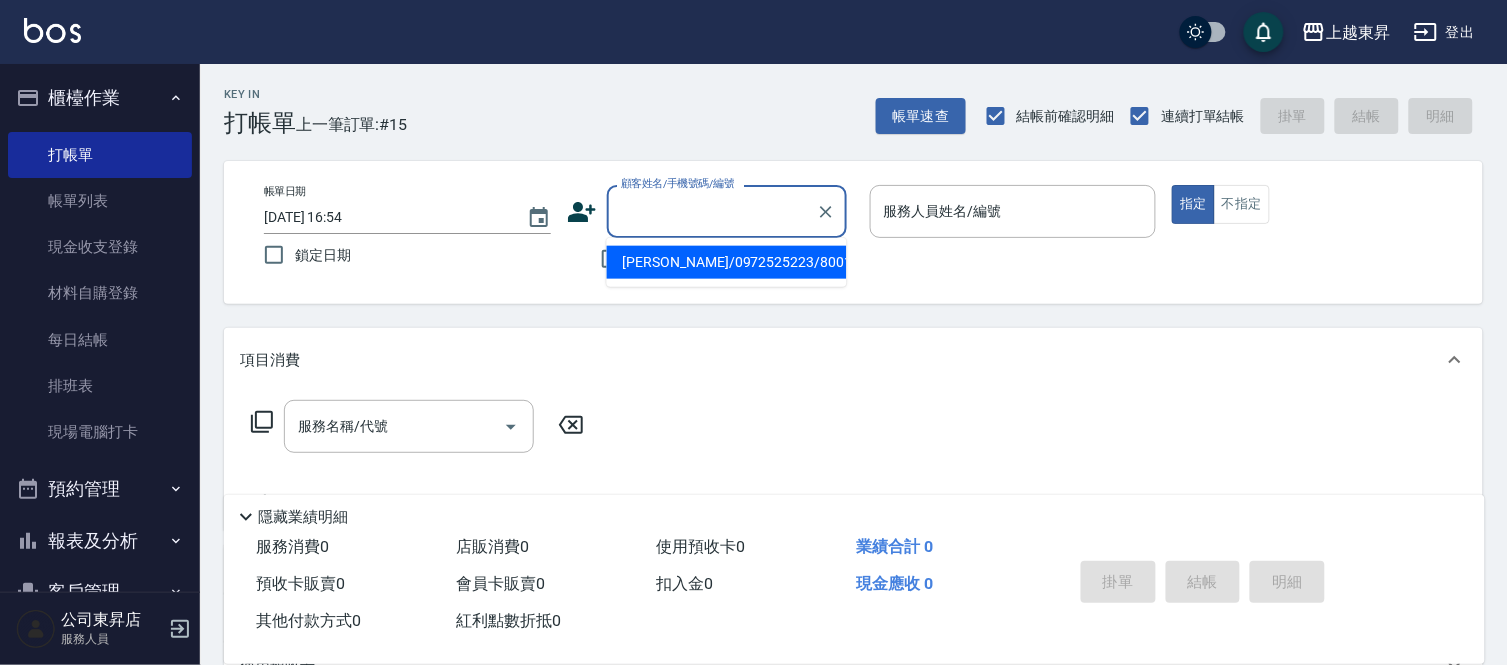click on "顧客姓名/手機號碼/編號" at bounding box center [712, 211] 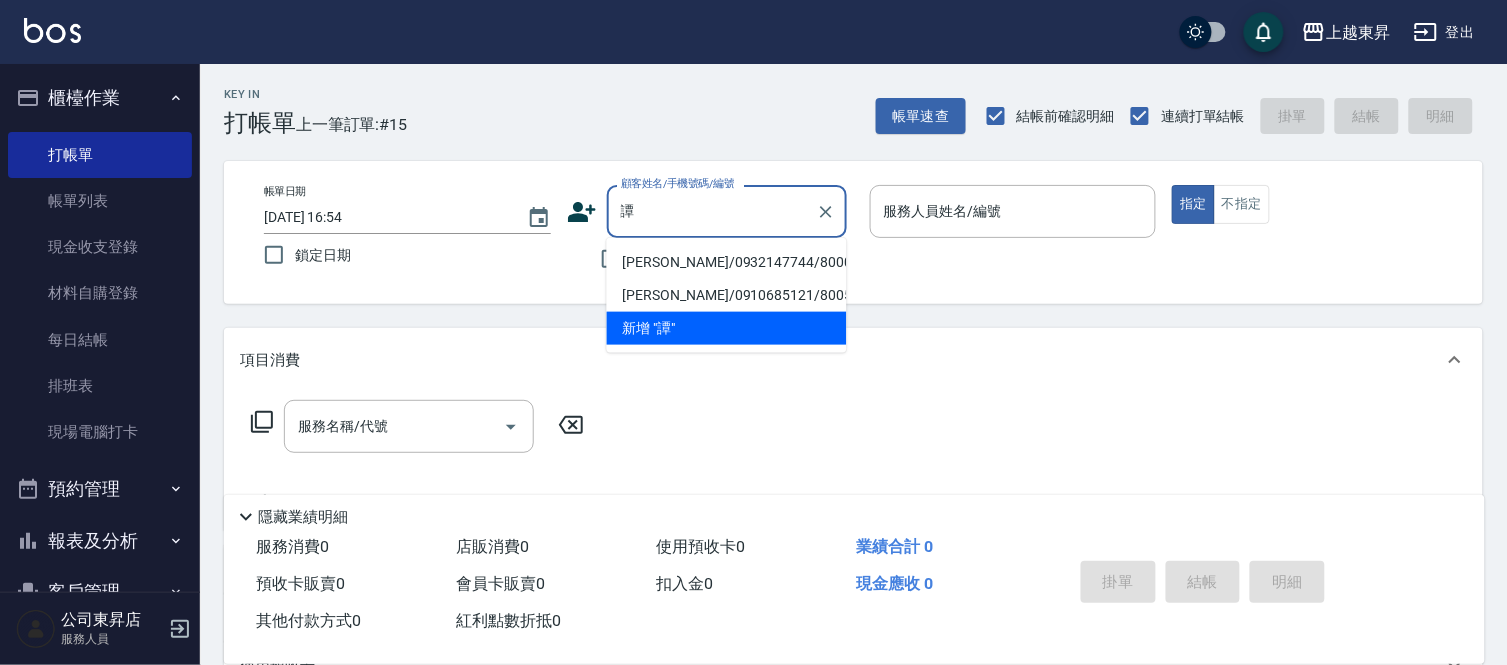 click on "[PERSON_NAME]/0932147744/80005" at bounding box center (727, 262) 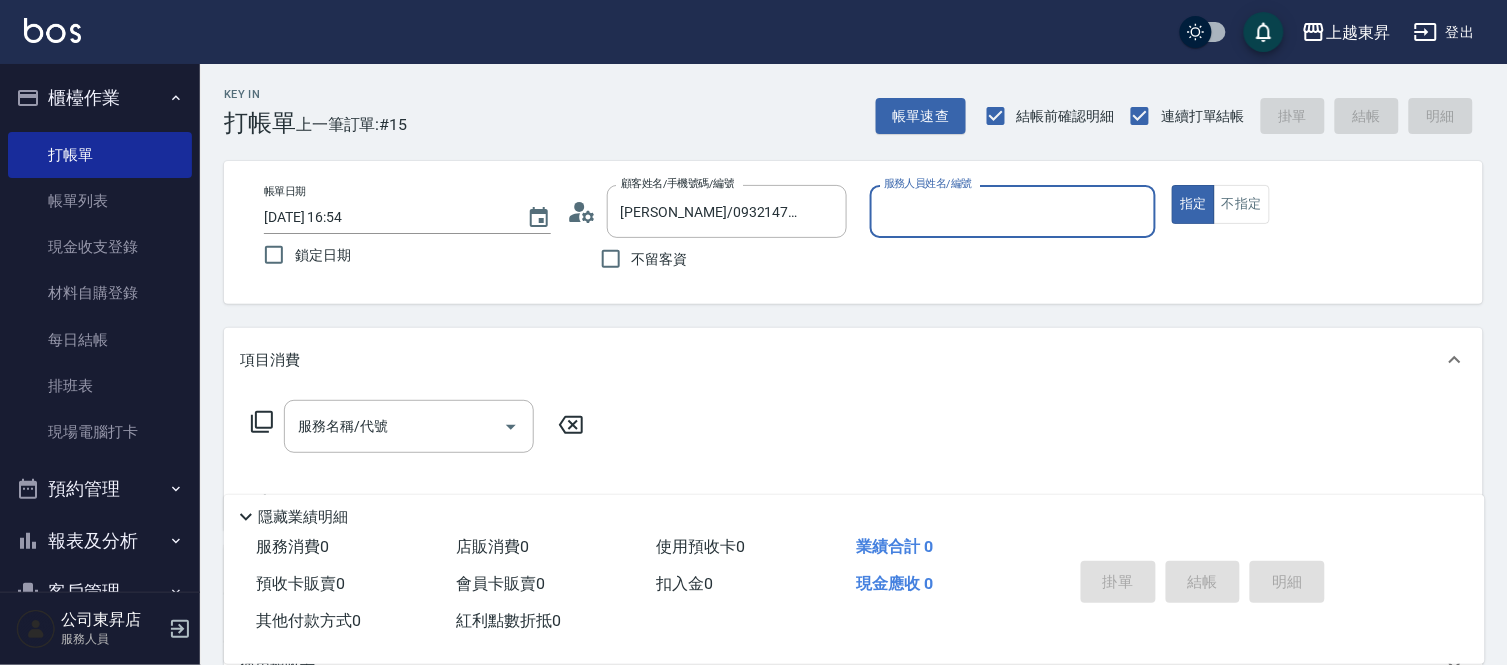 type on "[PERSON_NAME]-08" 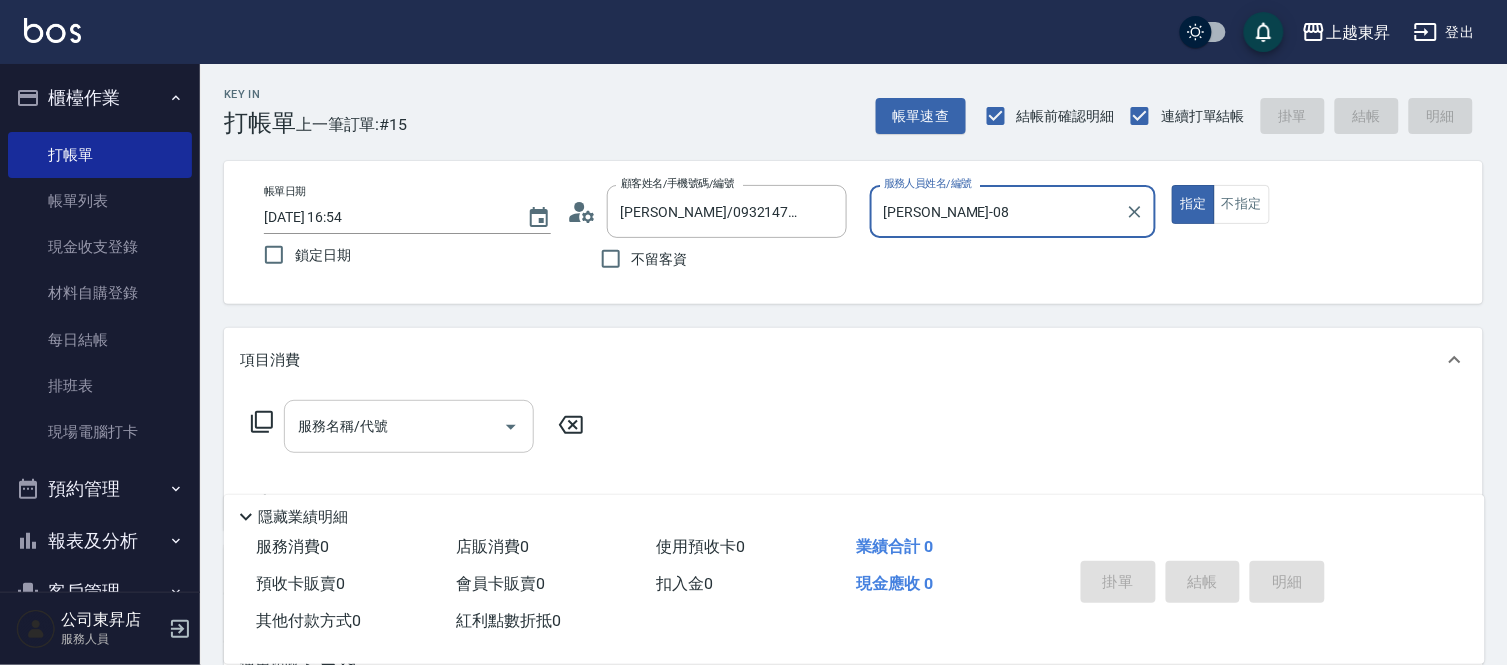 click on "服務名稱/代號" at bounding box center [394, 426] 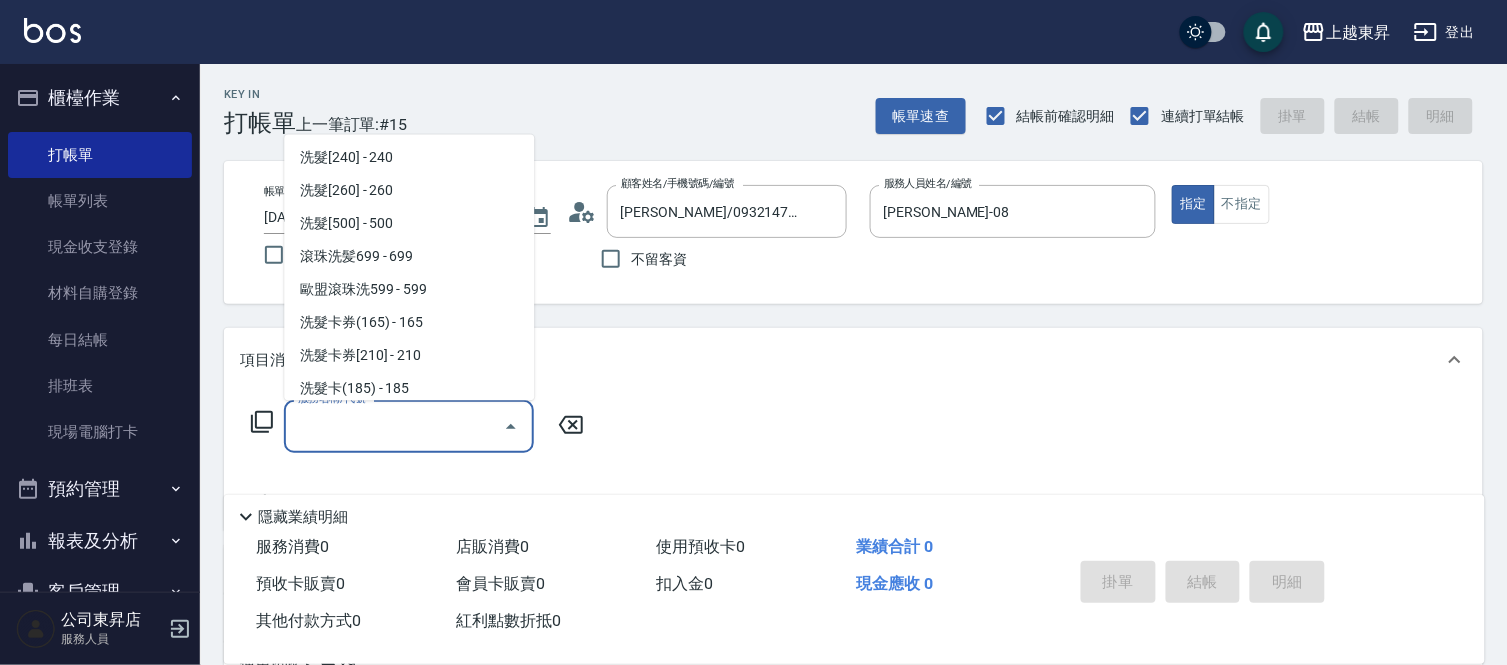 scroll, scrollTop: 333, scrollLeft: 0, axis: vertical 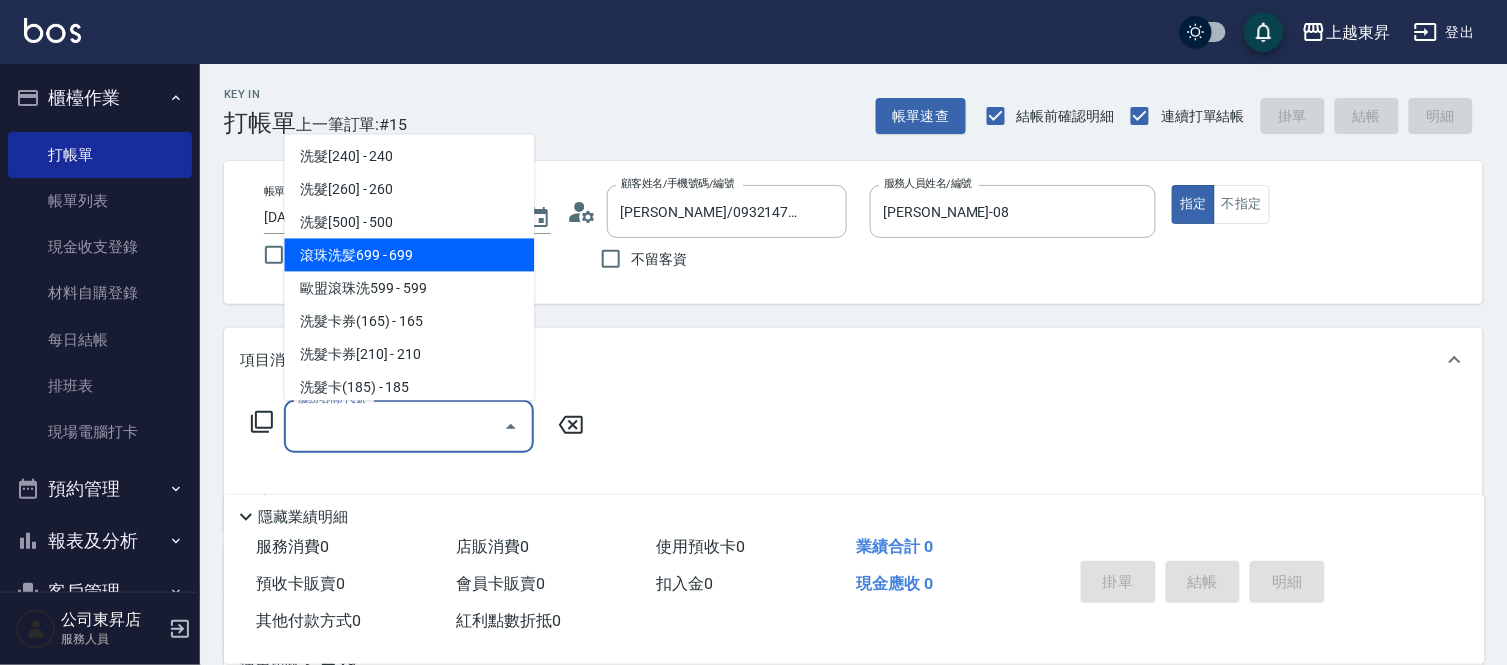 click on "滾珠洗髪699 - 699" at bounding box center [409, 255] 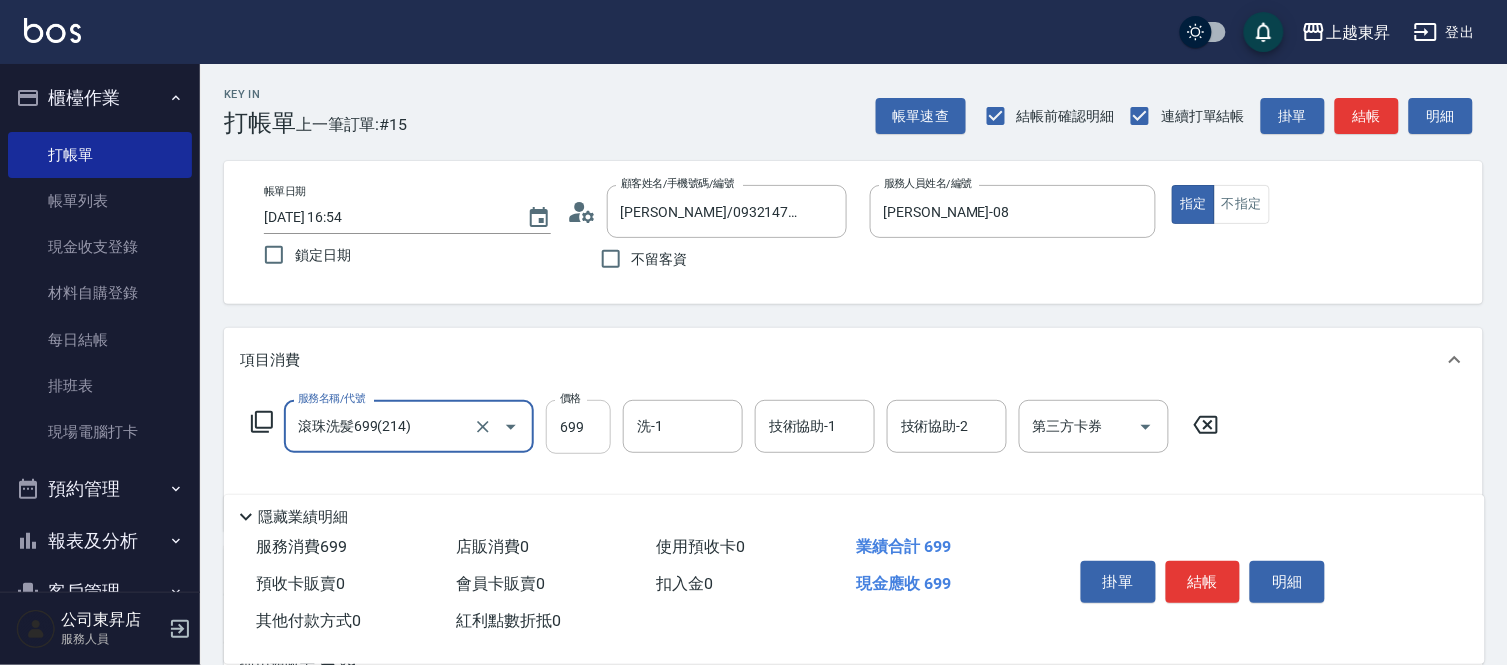 click on "699" at bounding box center [578, 427] 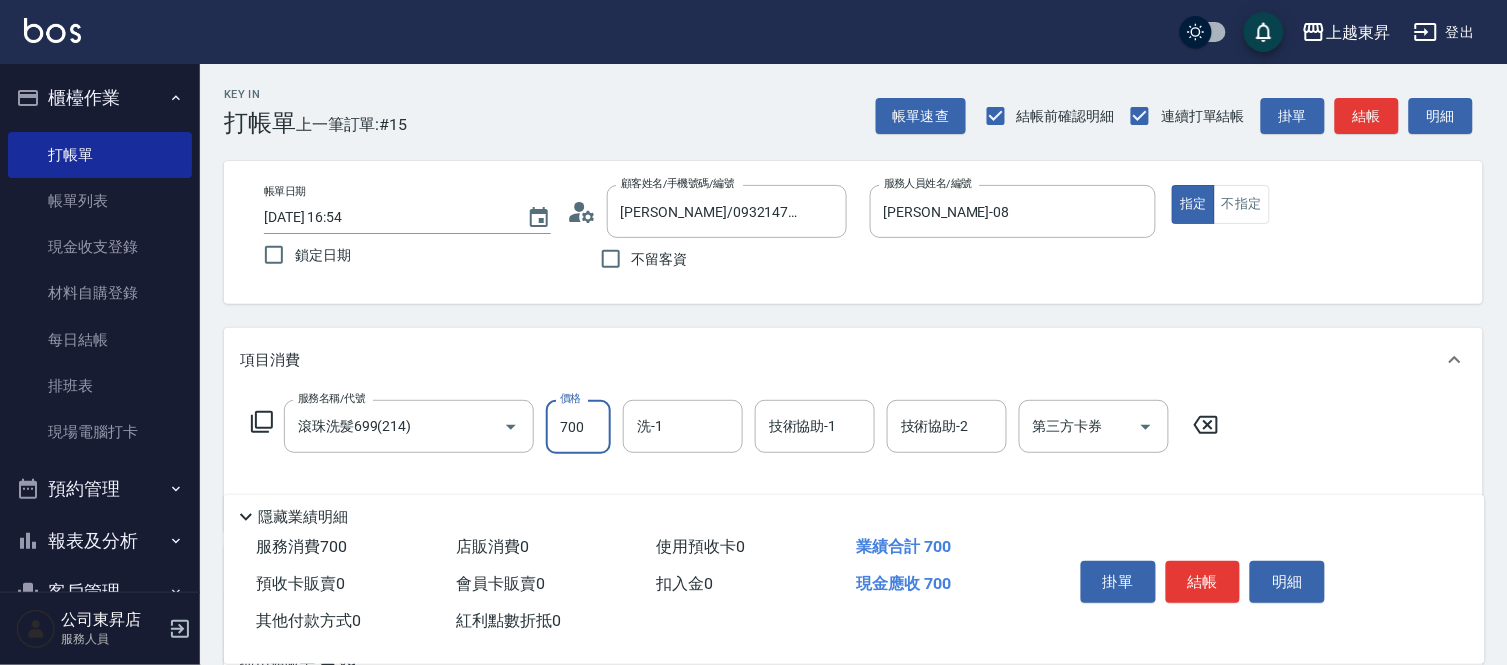 type on "700" 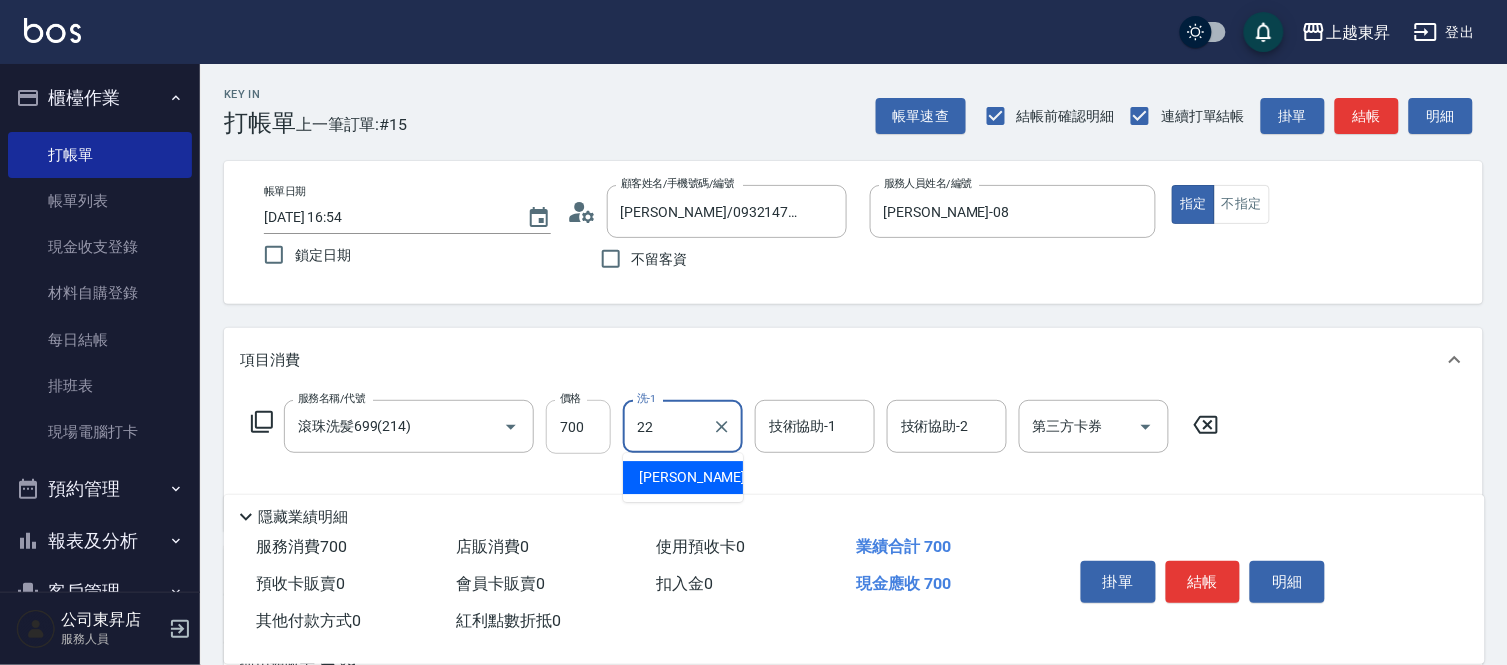 type on "[PERSON_NAME]-22" 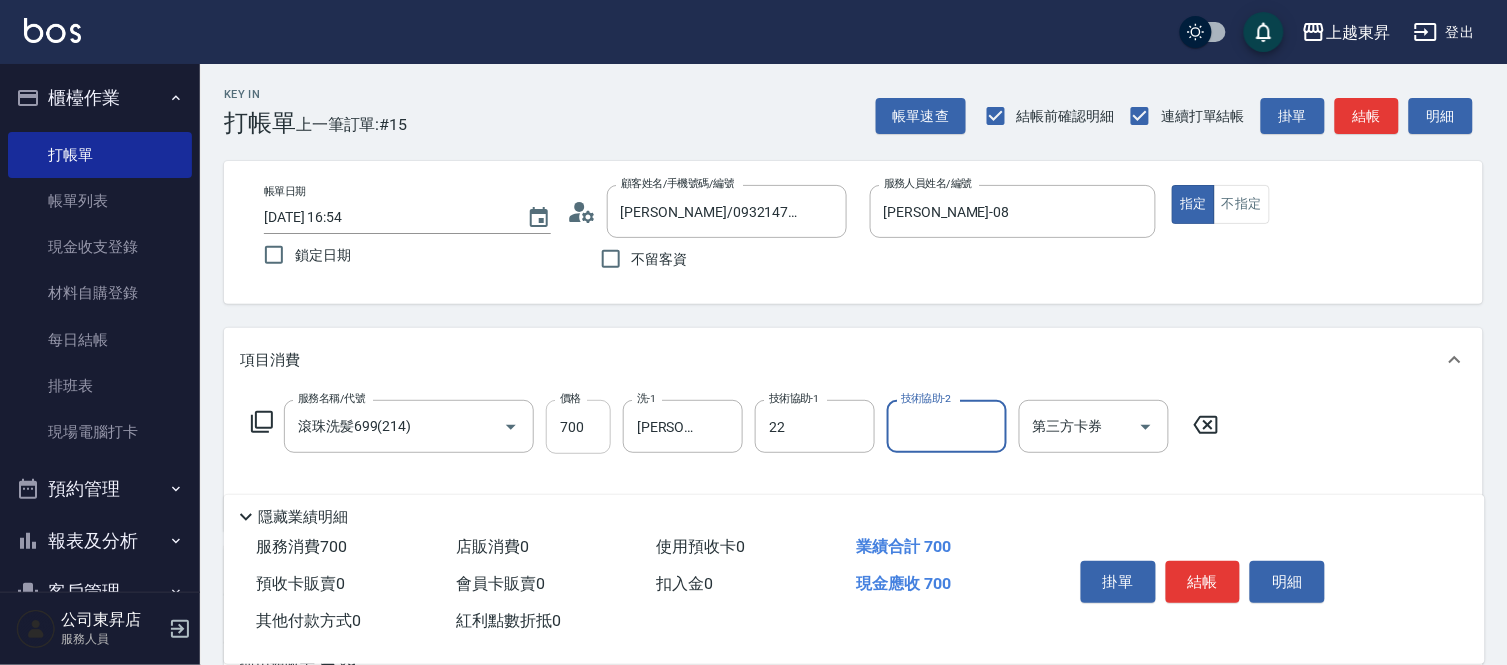 type on "[PERSON_NAME]-22" 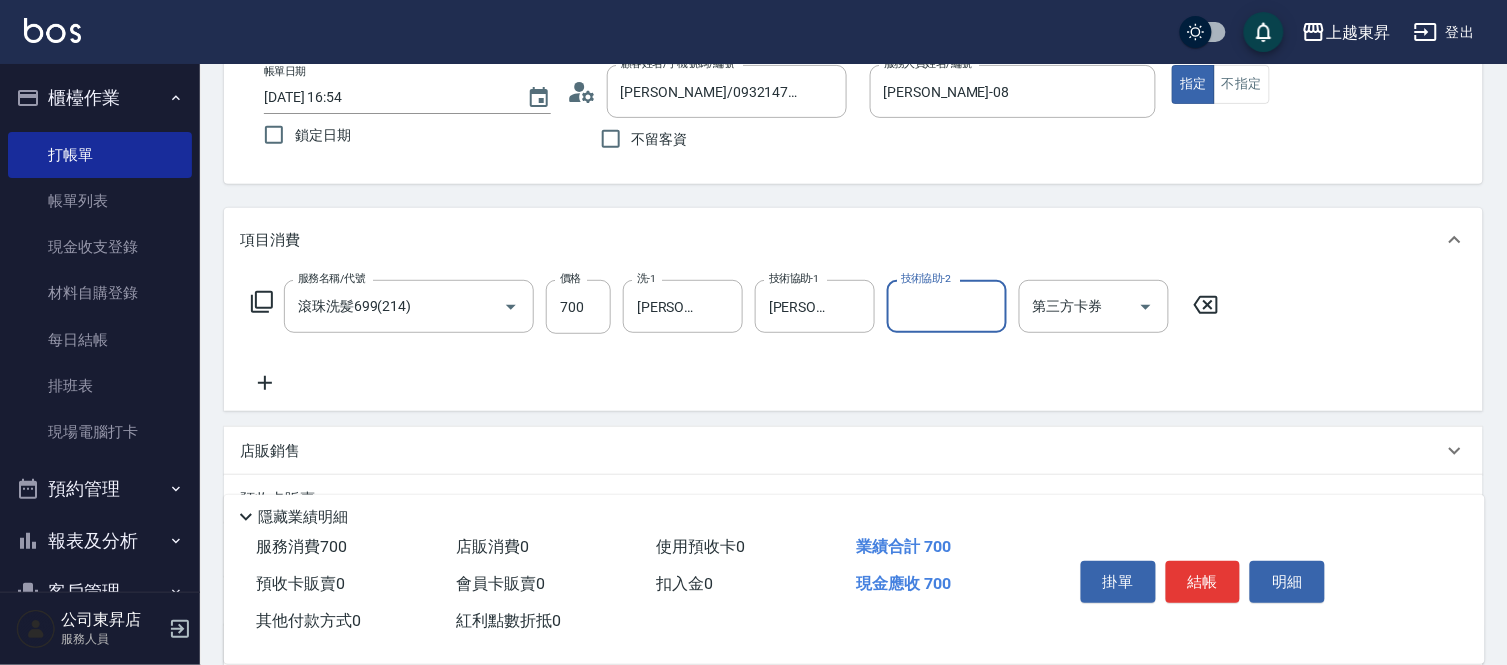 scroll, scrollTop: 316, scrollLeft: 0, axis: vertical 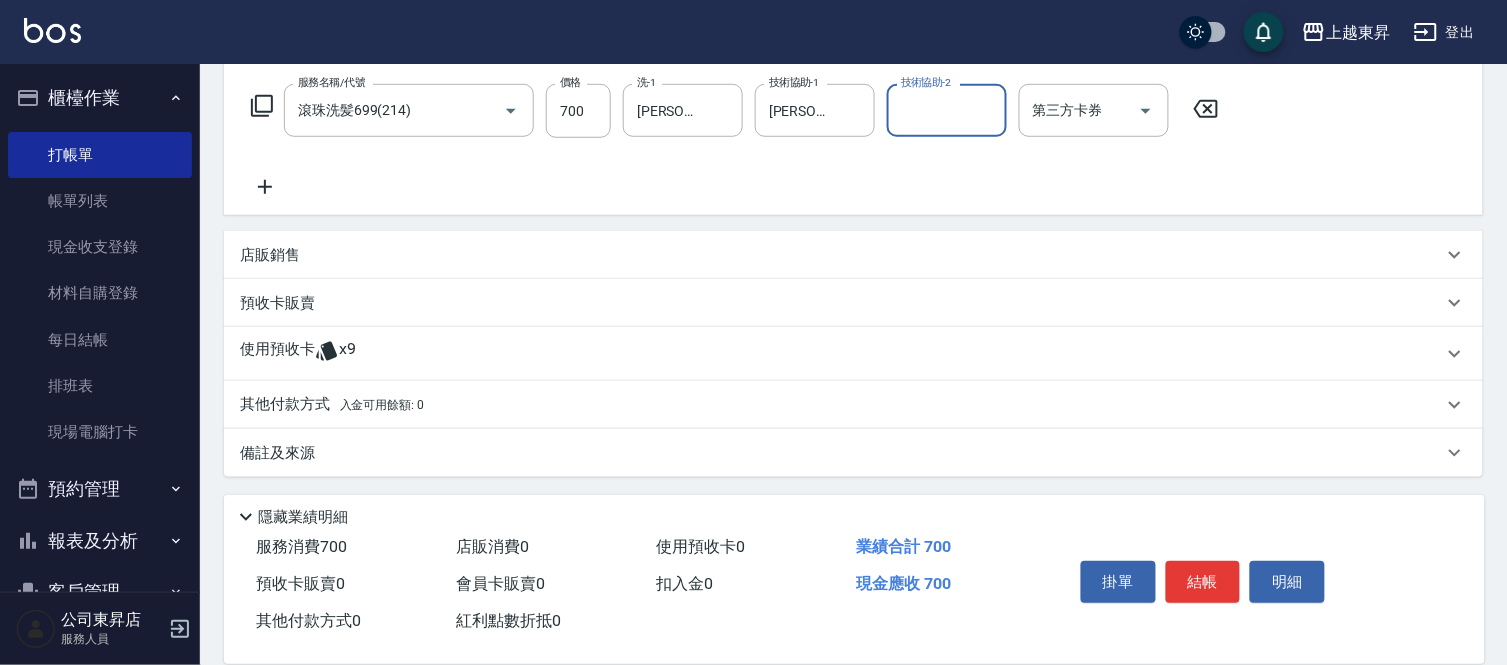 click 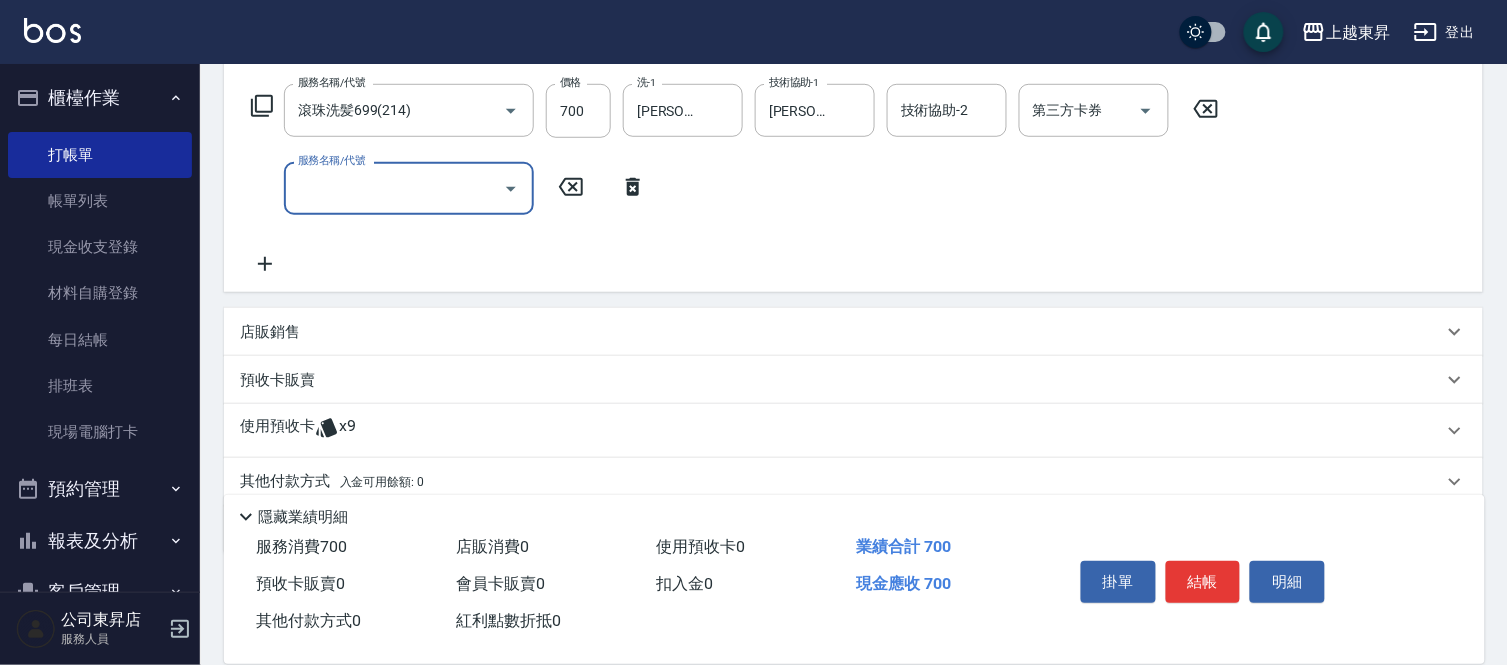 click on "服務名稱/代號" at bounding box center [394, 188] 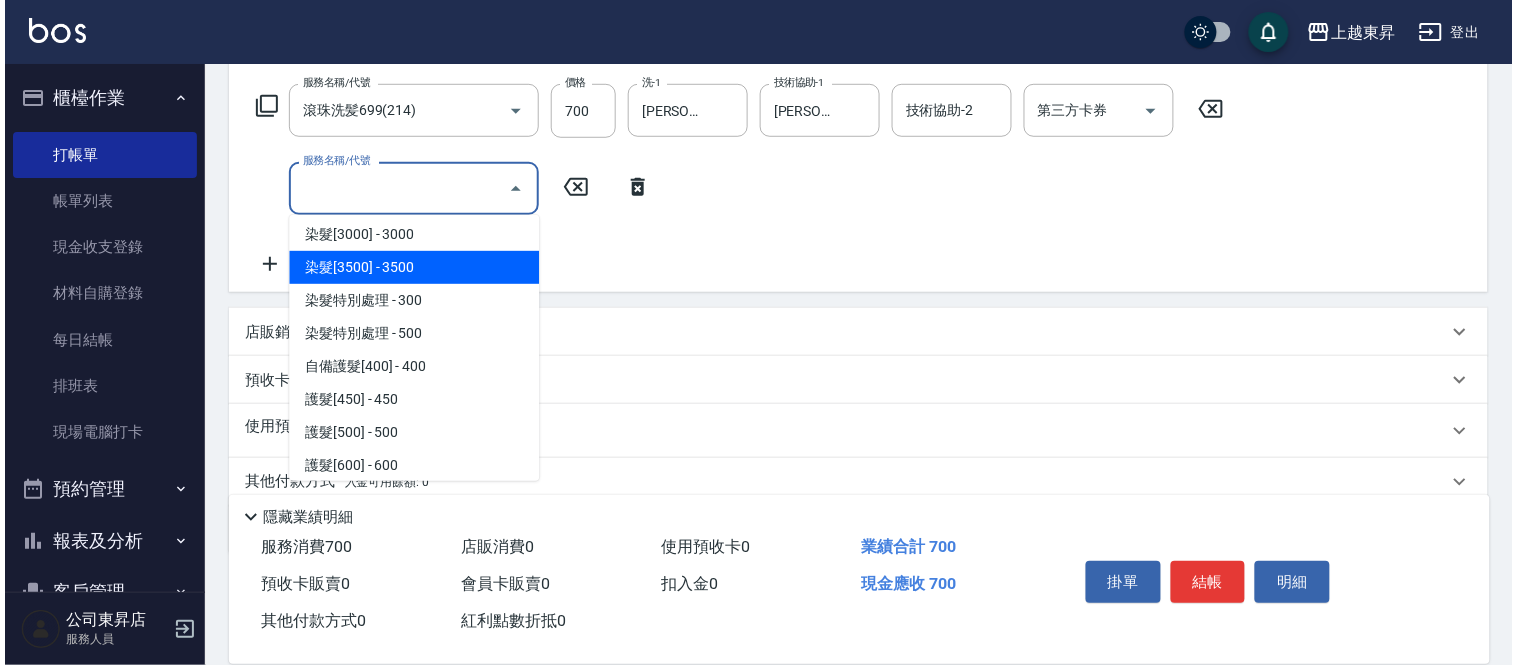 scroll, scrollTop: 2222, scrollLeft: 0, axis: vertical 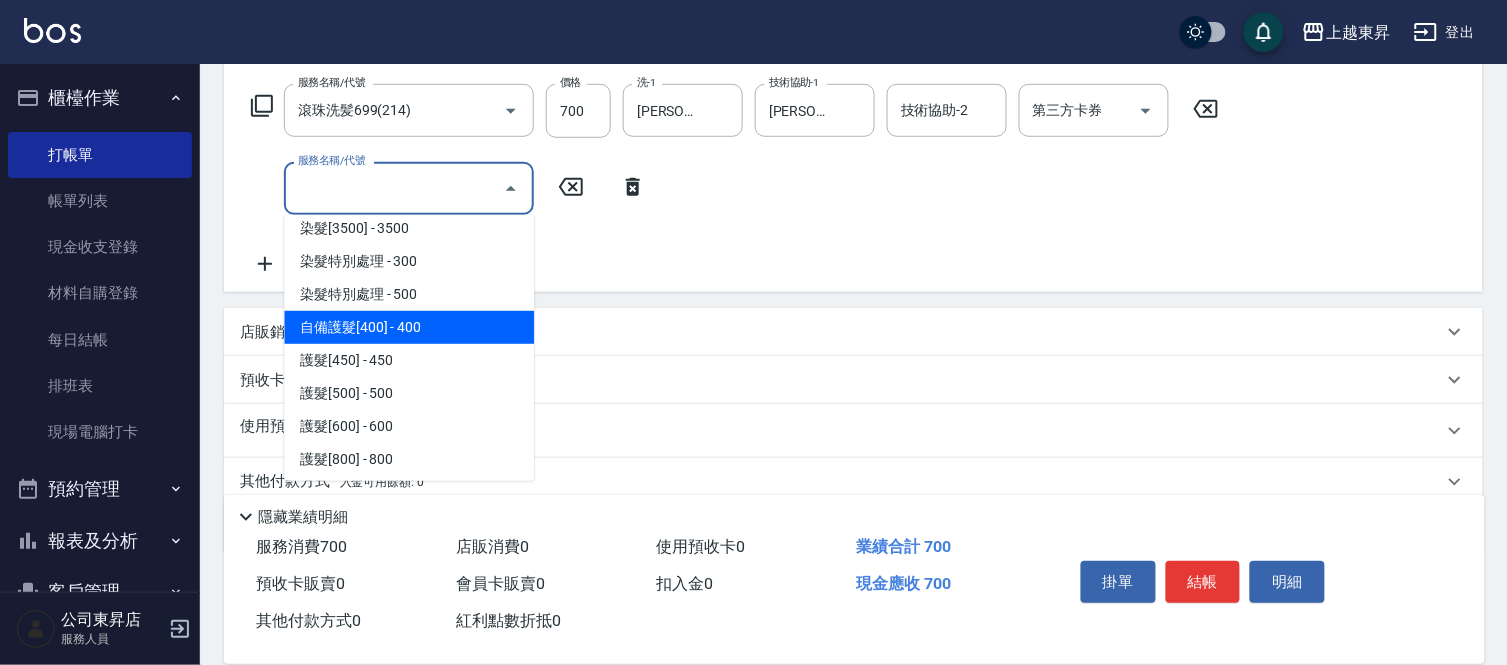 click on "自備護髮[400] - 400" at bounding box center [409, 327] 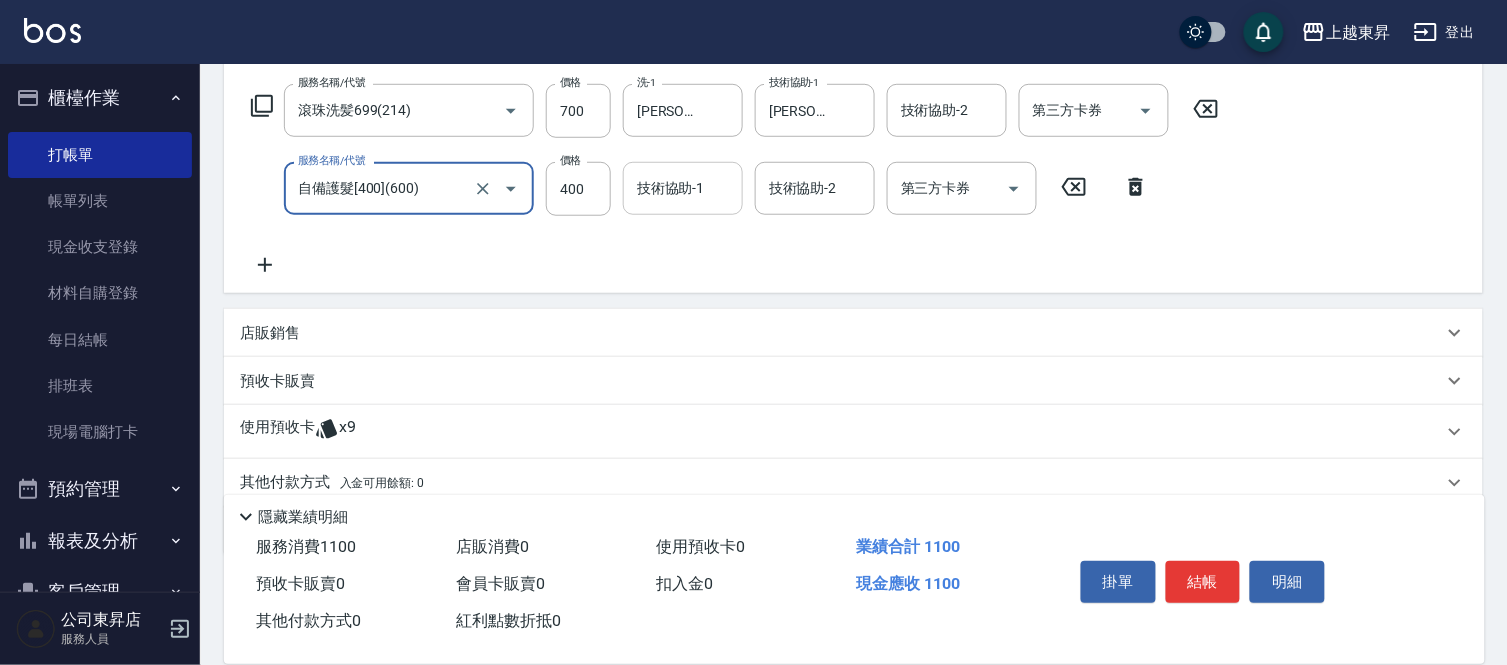 click on "技術協助-1 技術協助-1" at bounding box center [683, 188] 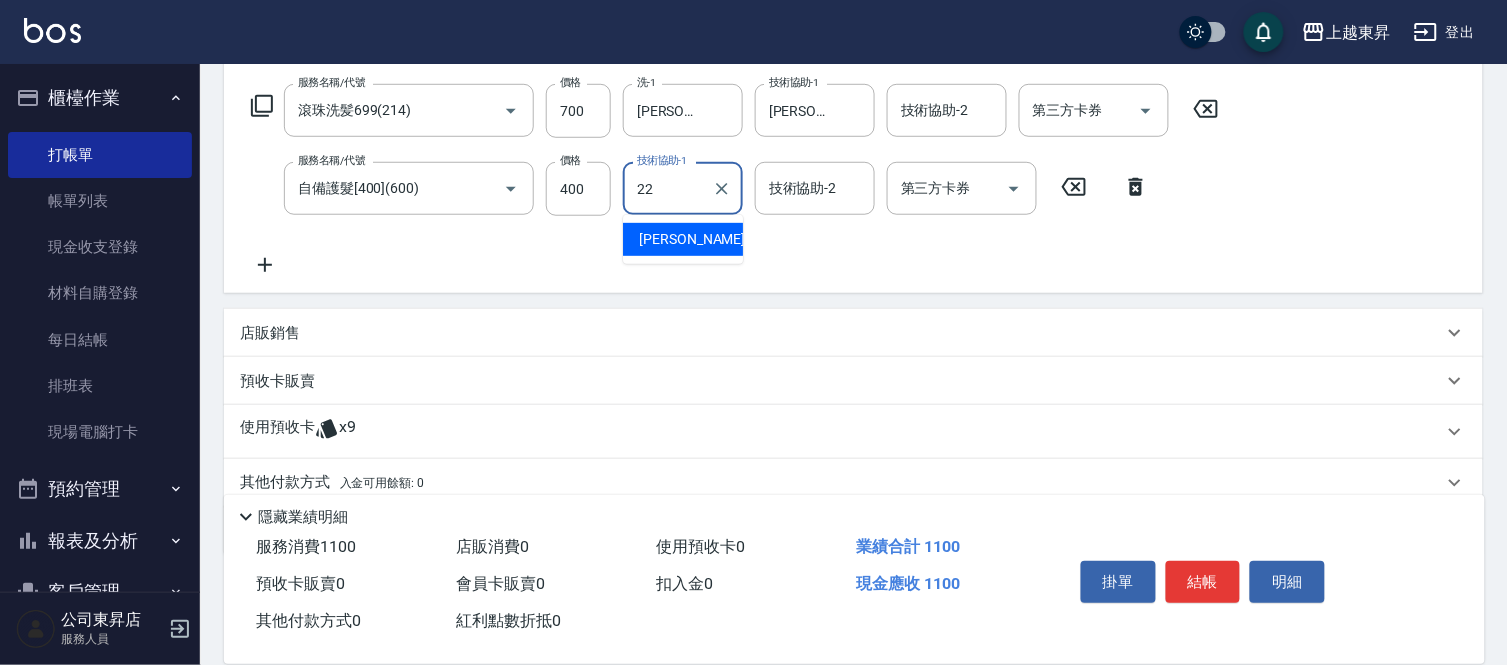 type on "[PERSON_NAME]-22" 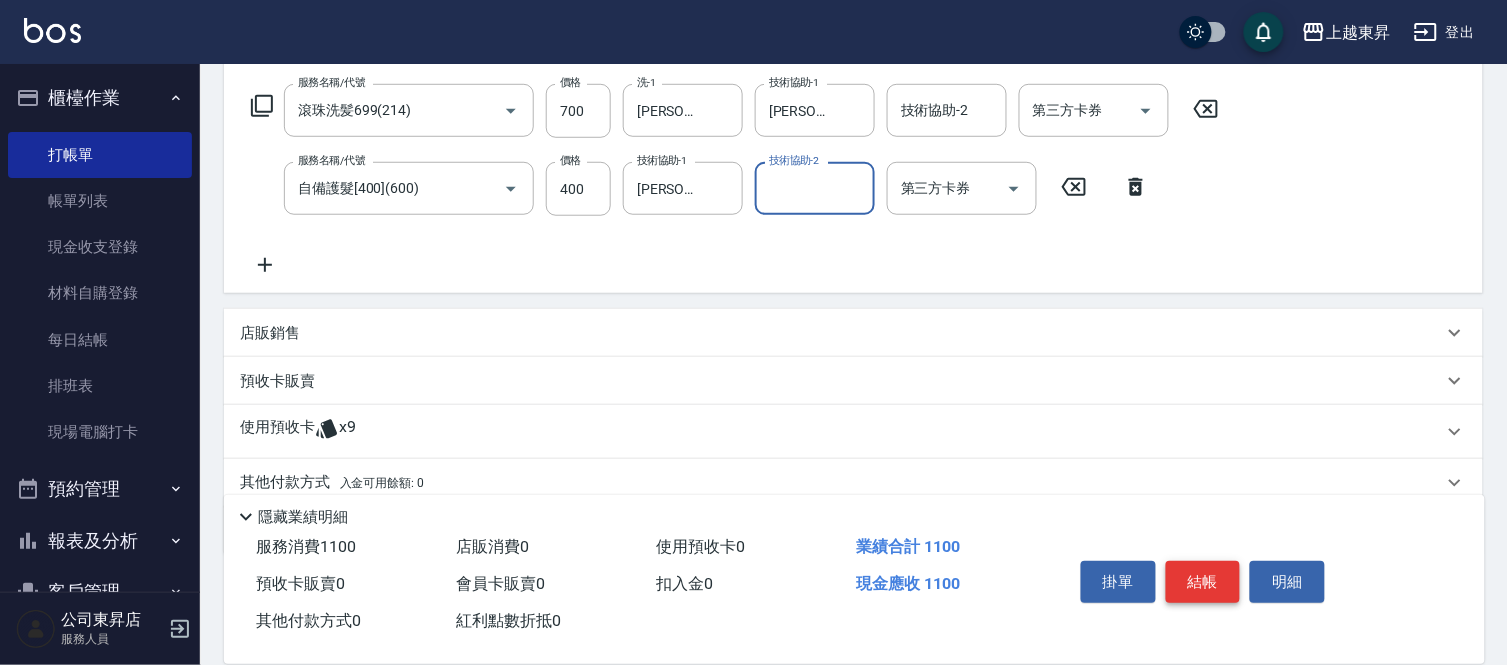 click on "結帳" at bounding box center [1203, 582] 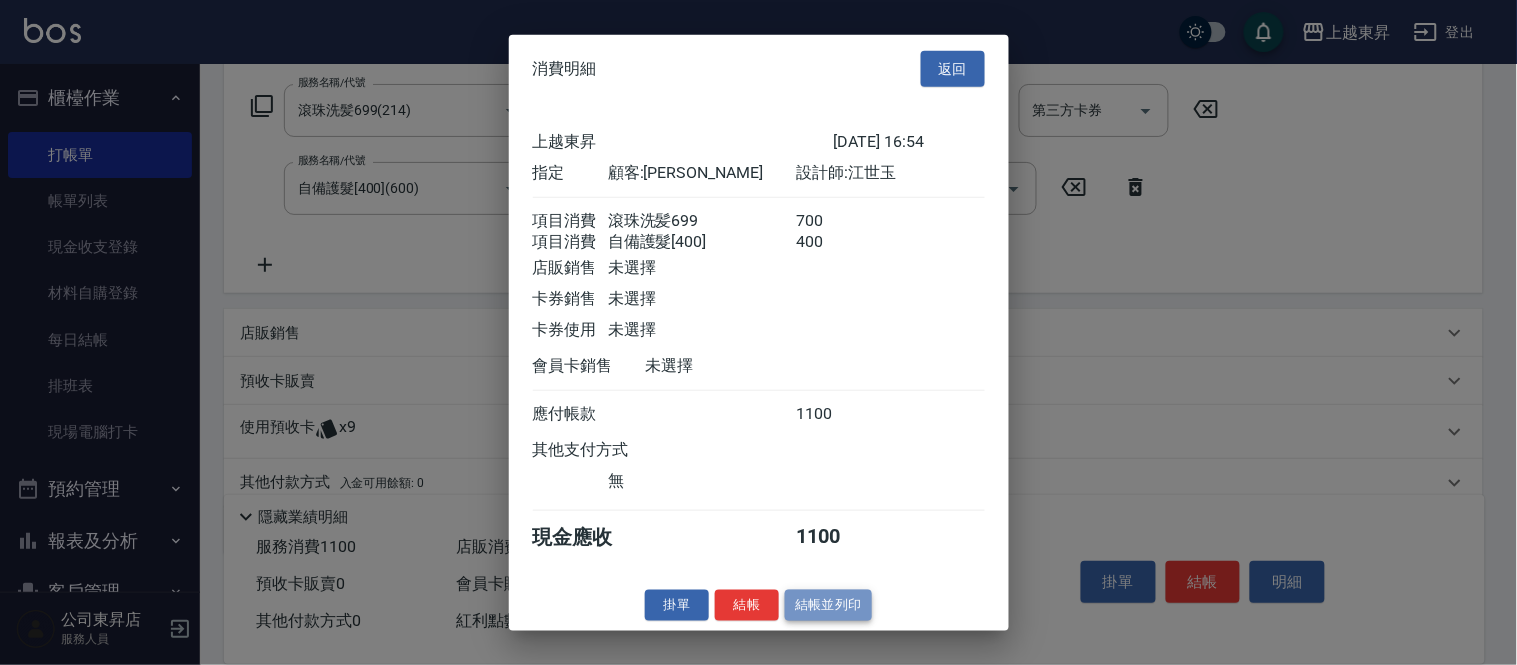 click on "結帳並列印" at bounding box center [828, 605] 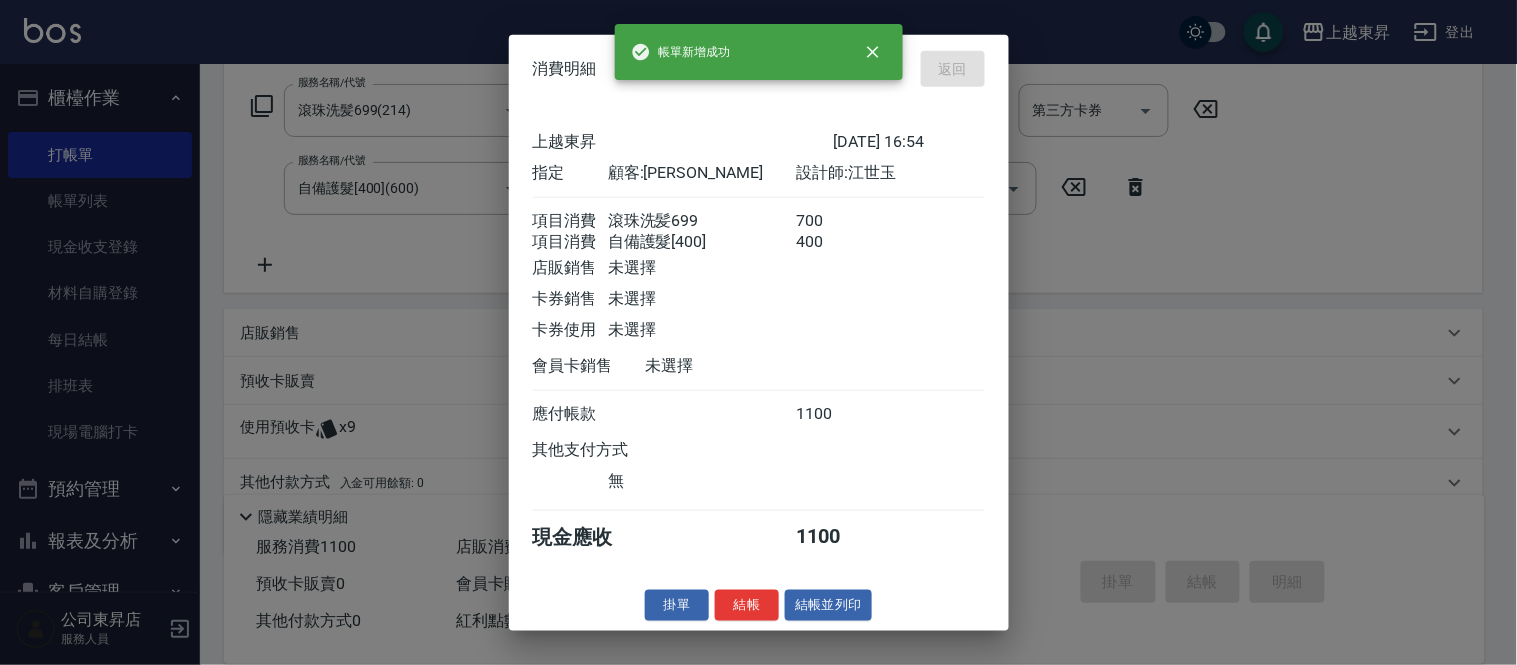 type on "[DATE] 16:55" 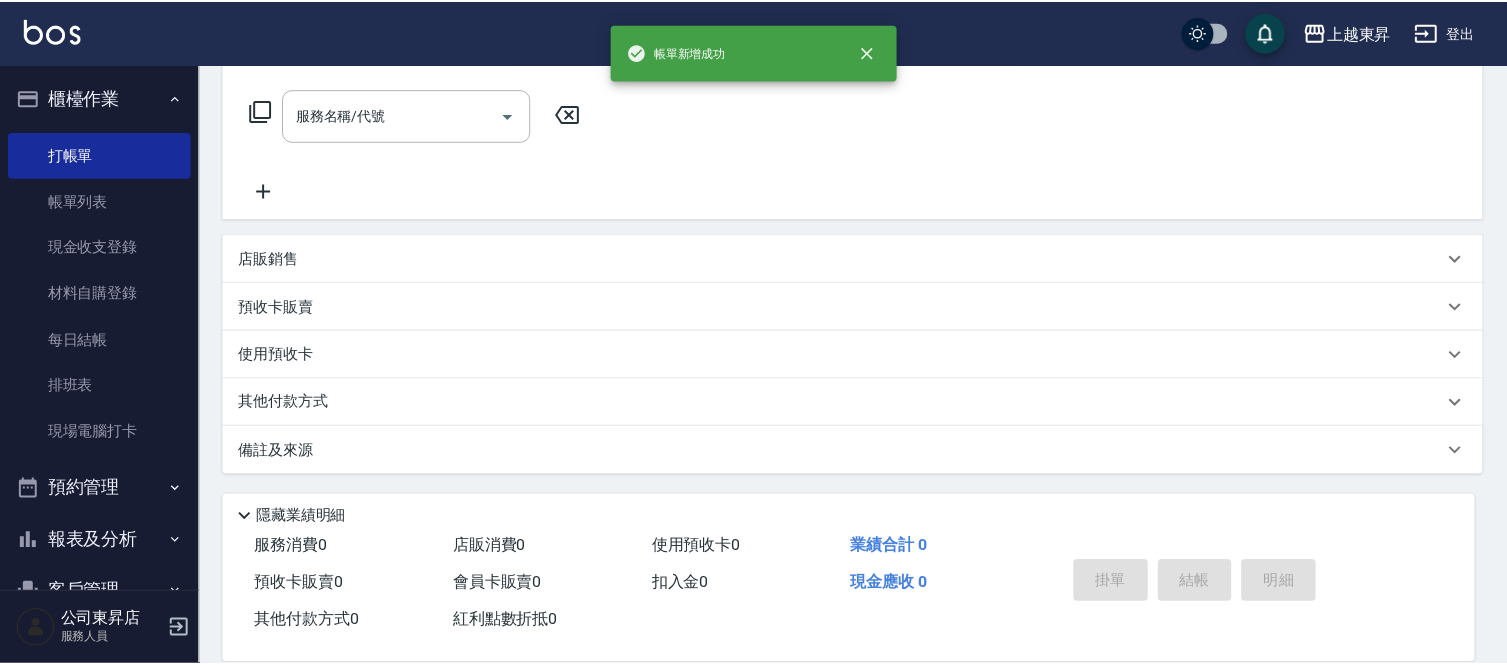 scroll, scrollTop: 0, scrollLeft: 0, axis: both 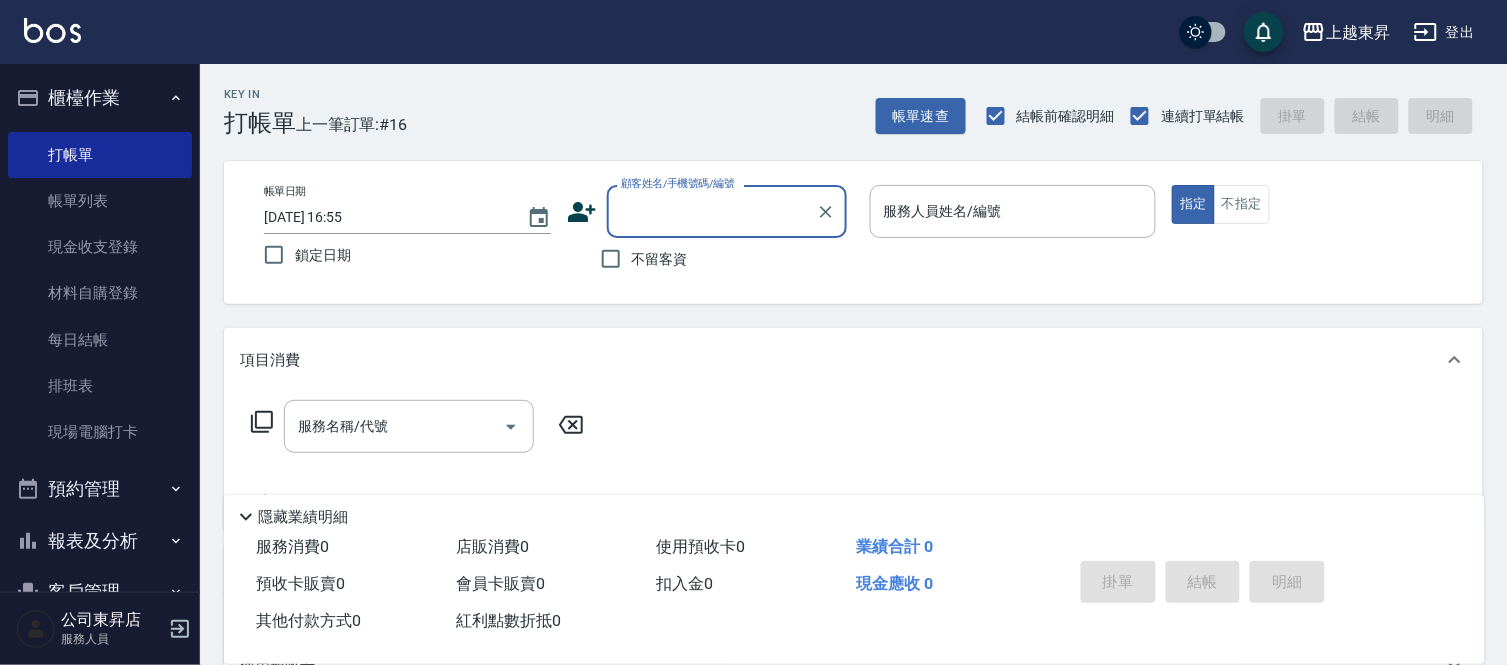 click on "顧客姓名/手機號碼/編號" at bounding box center (712, 211) 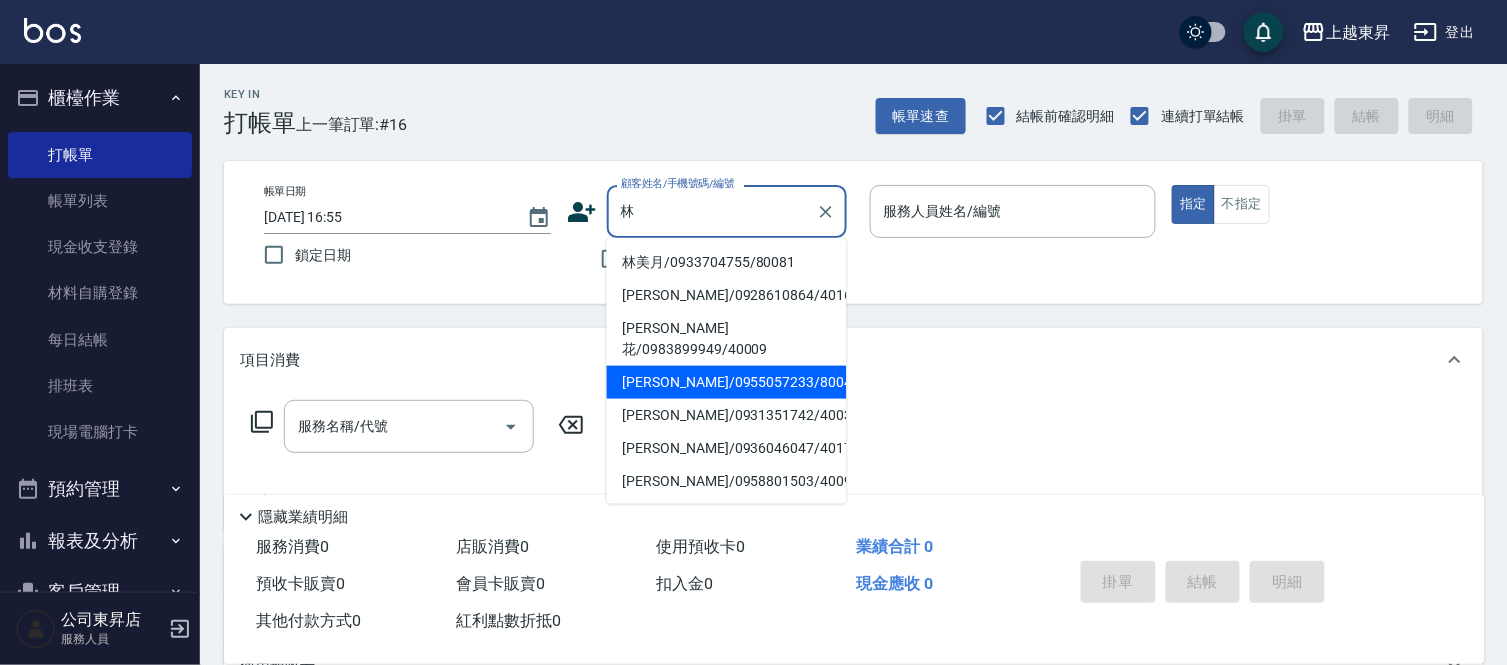 click on "[PERSON_NAME]/0955057233/80042" at bounding box center [727, 382] 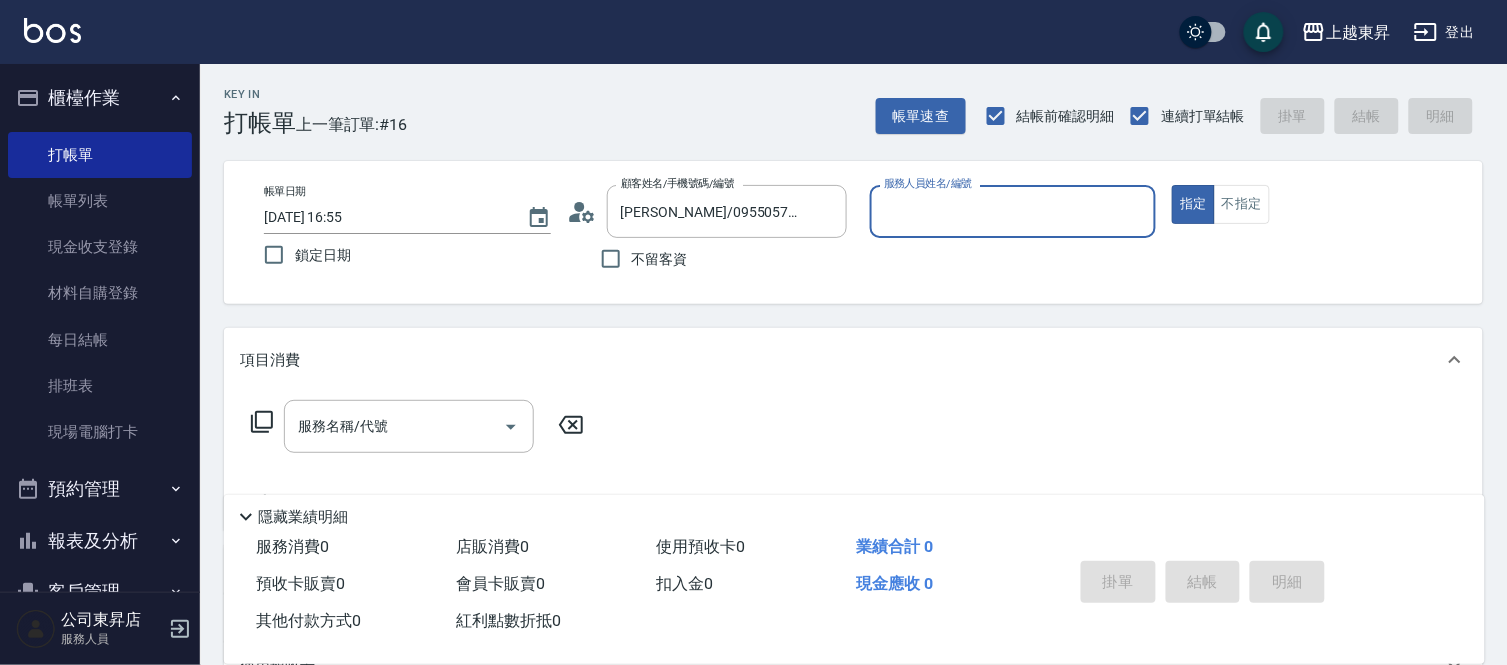 type on "[PERSON_NAME]-08" 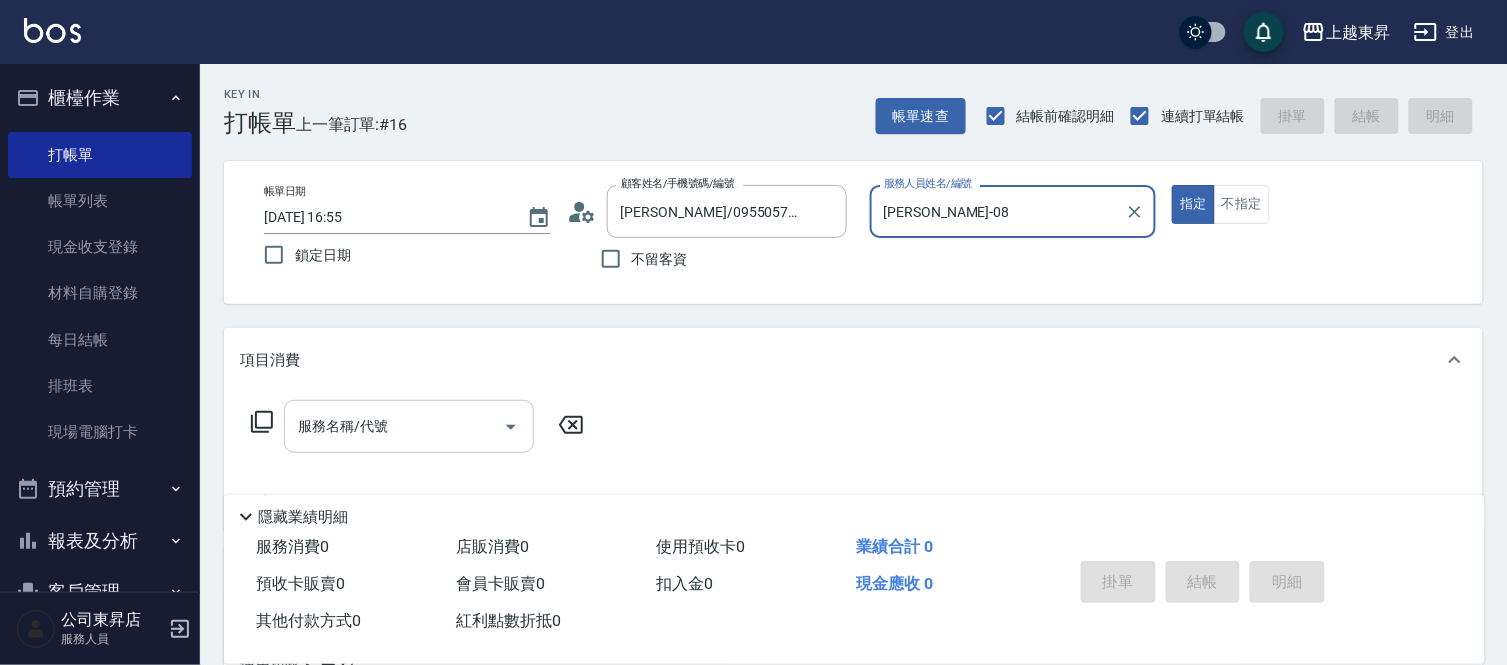 click on "服務名稱/代號 服務名稱/代號" at bounding box center (409, 426) 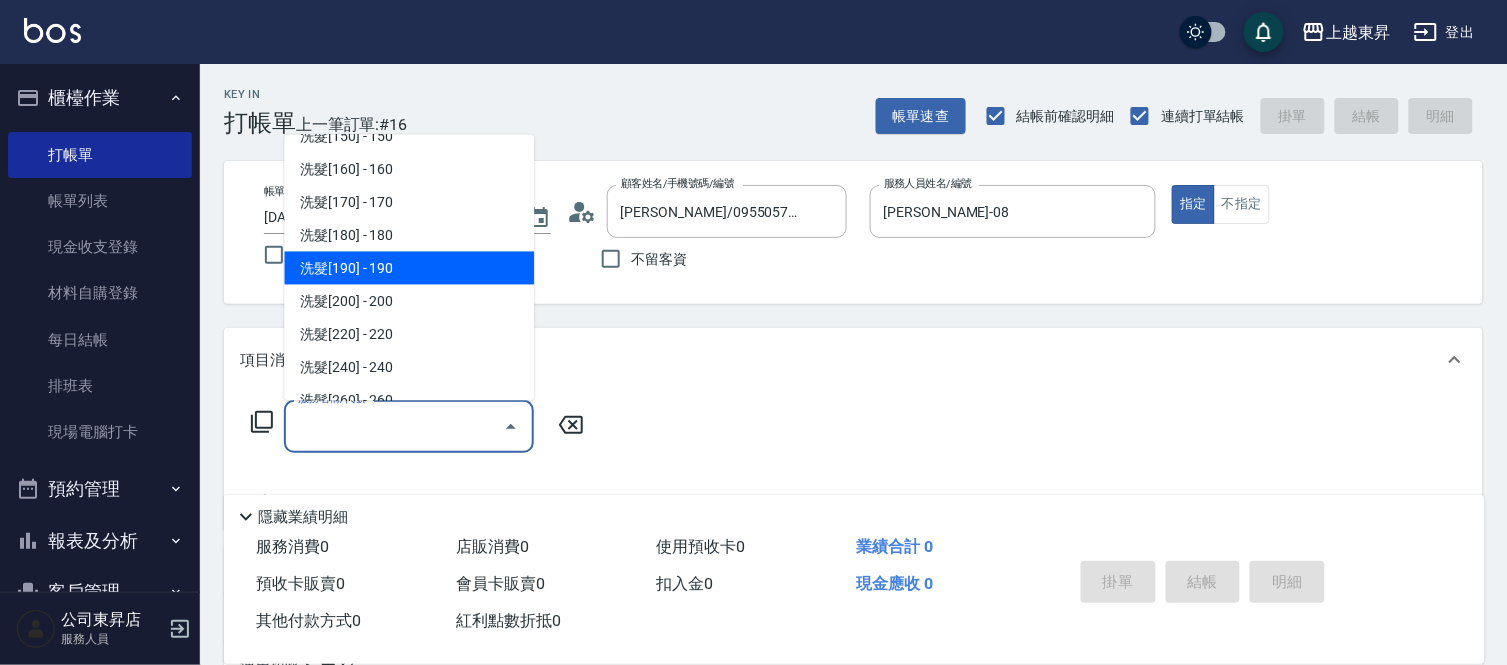 scroll, scrollTop: 333, scrollLeft: 0, axis: vertical 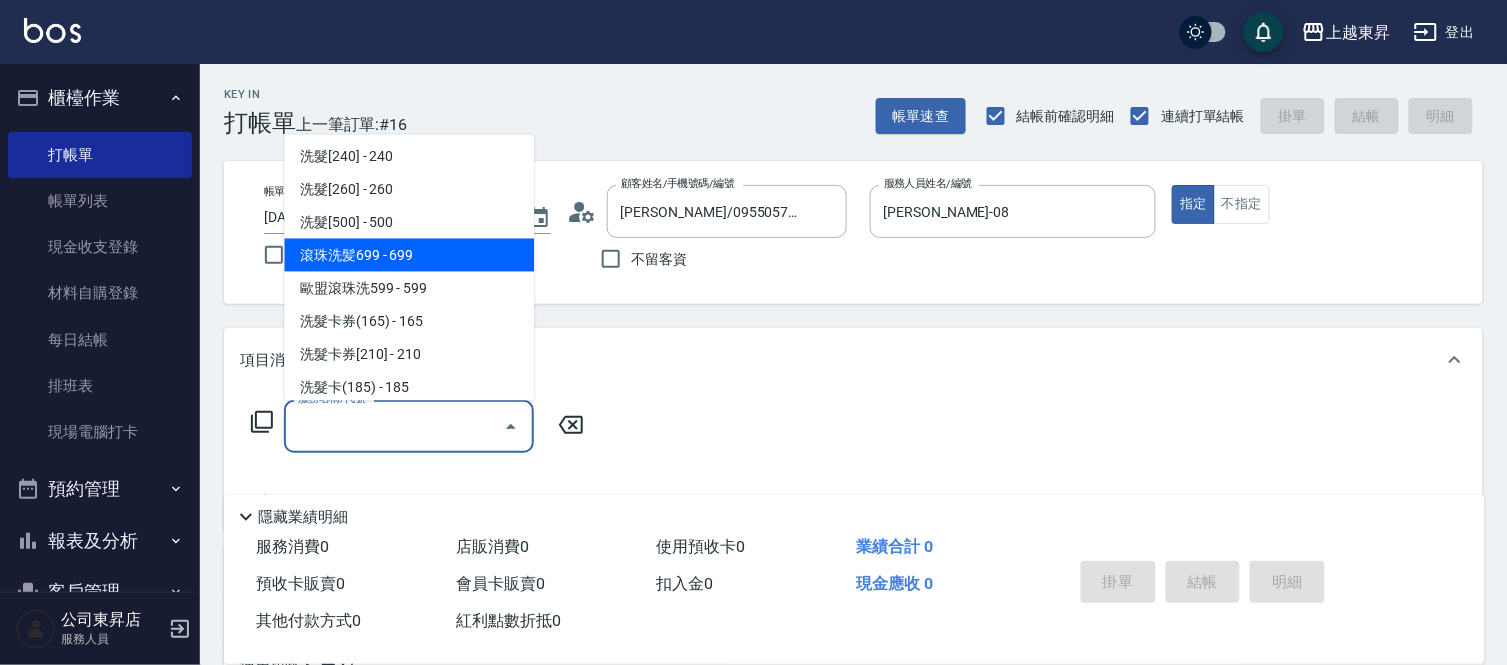 click on "滾珠洗髪699 - 699" at bounding box center (409, 255) 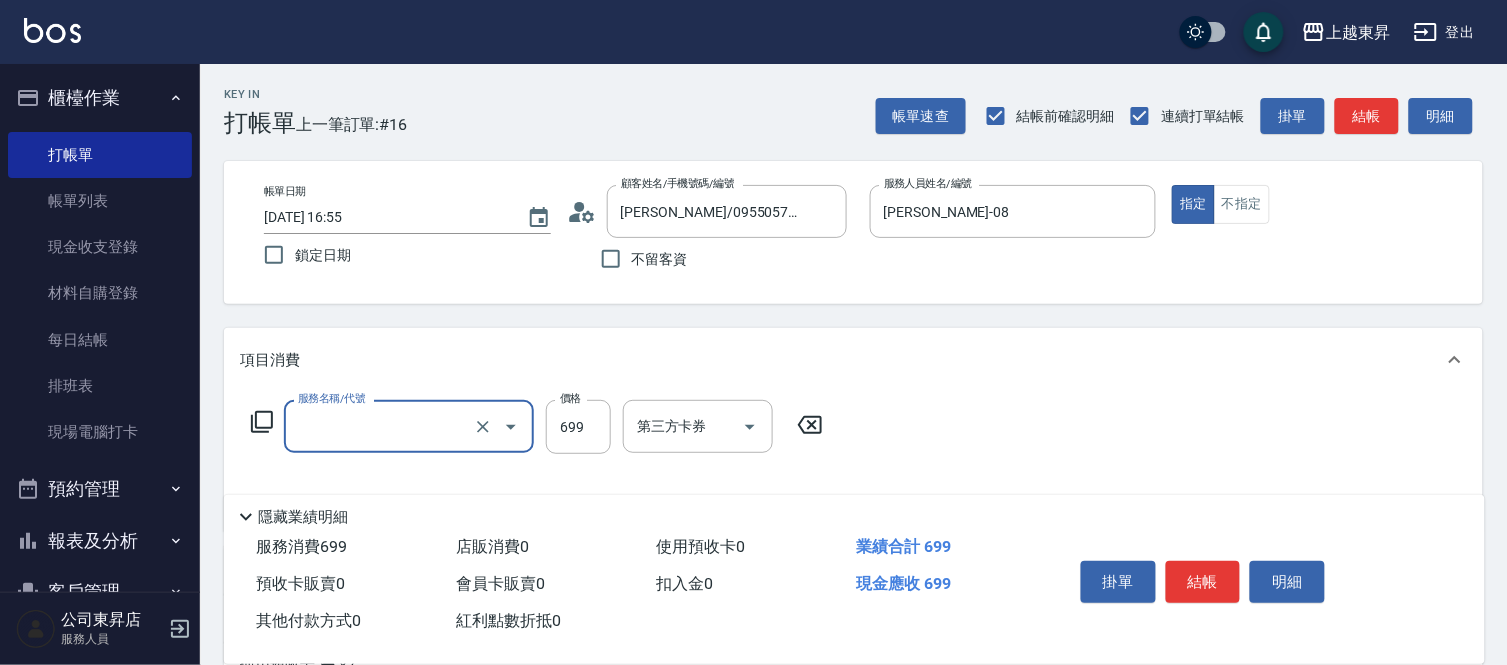 type on "滾珠洗髪699(214)" 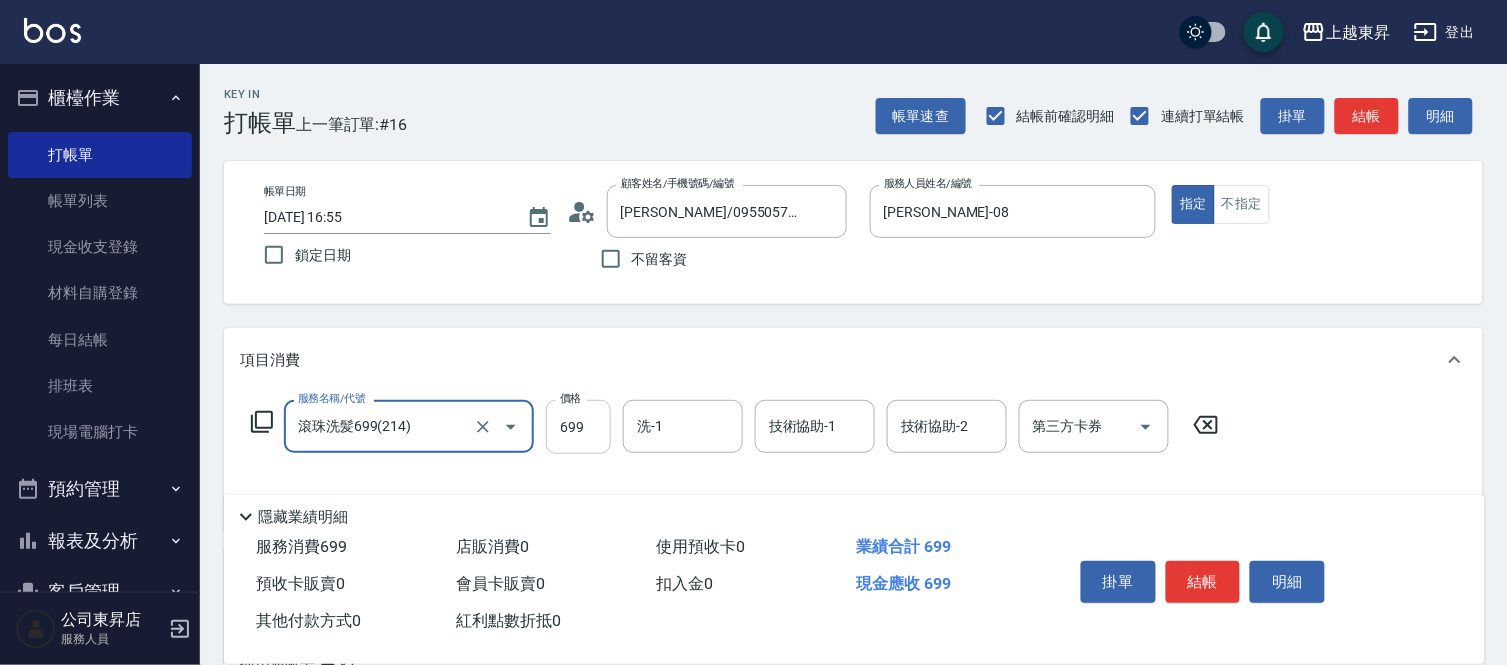 click on "699" at bounding box center [578, 427] 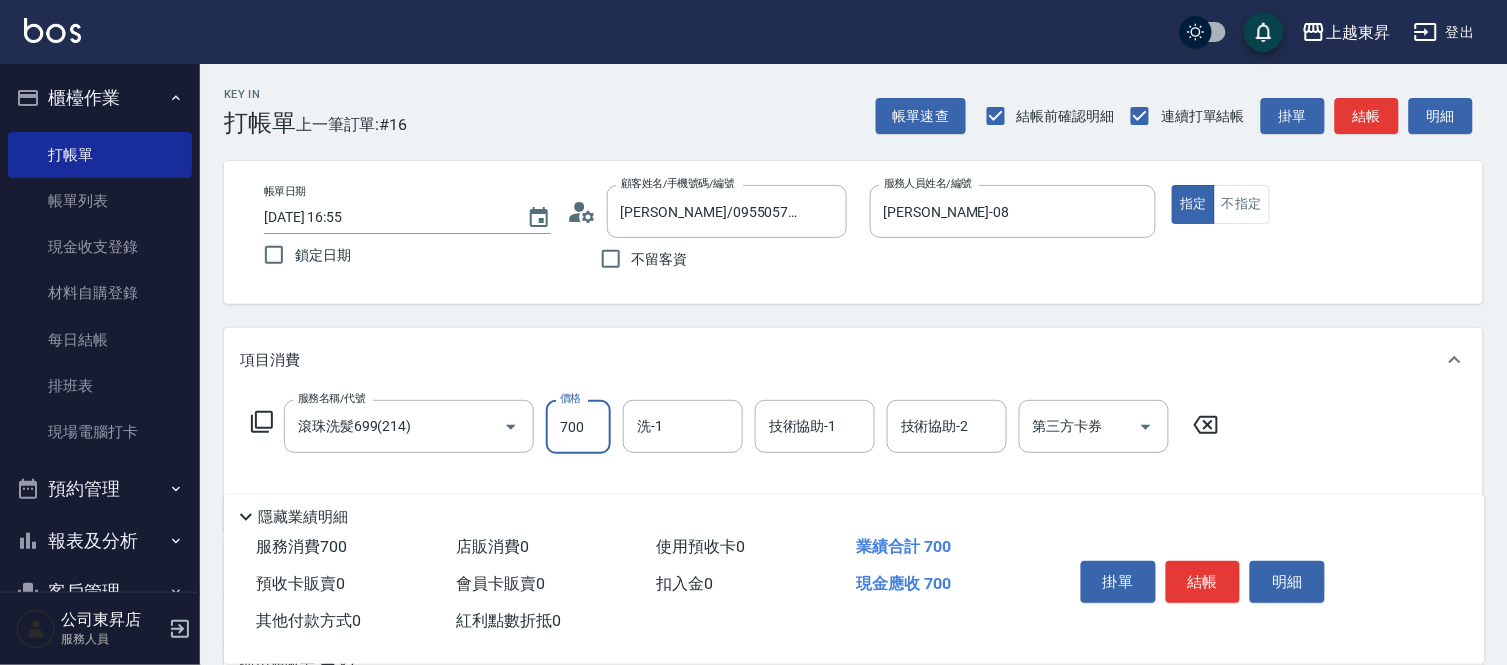 type on "700" 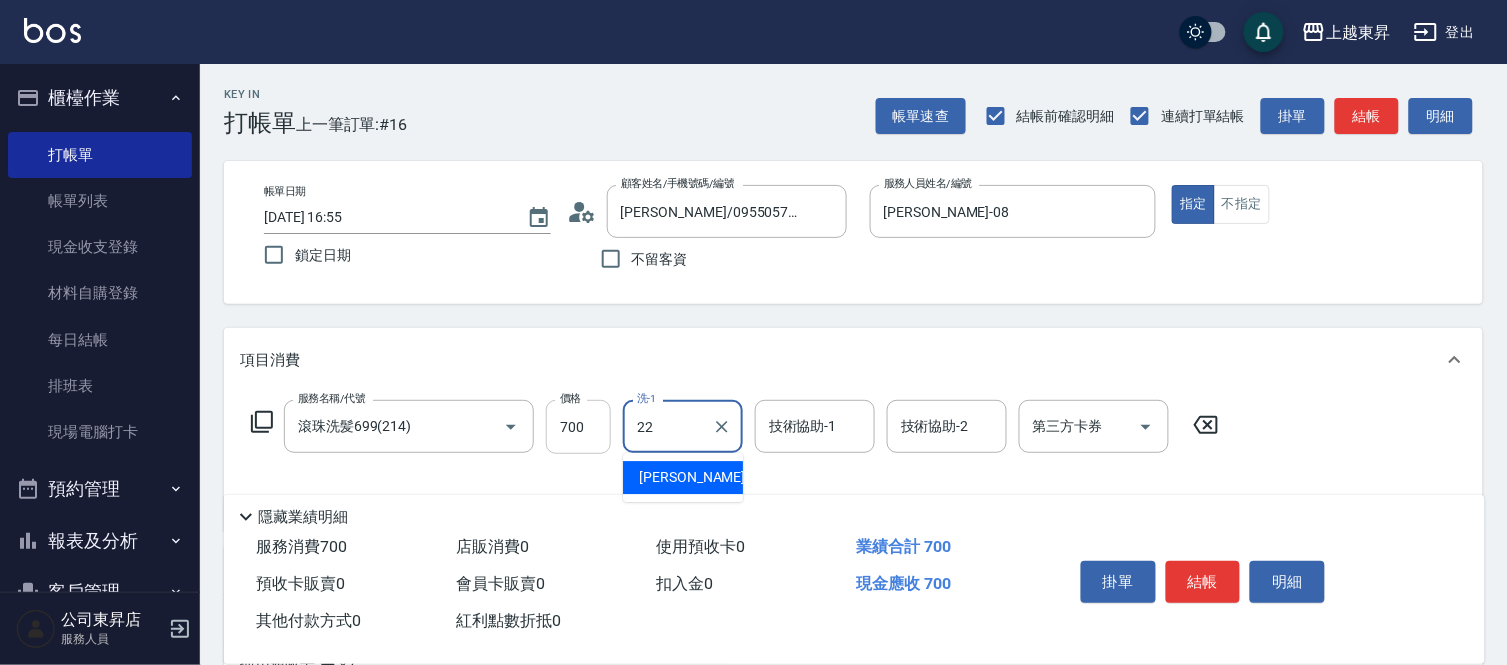 type on "[PERSON_NAME]-22" 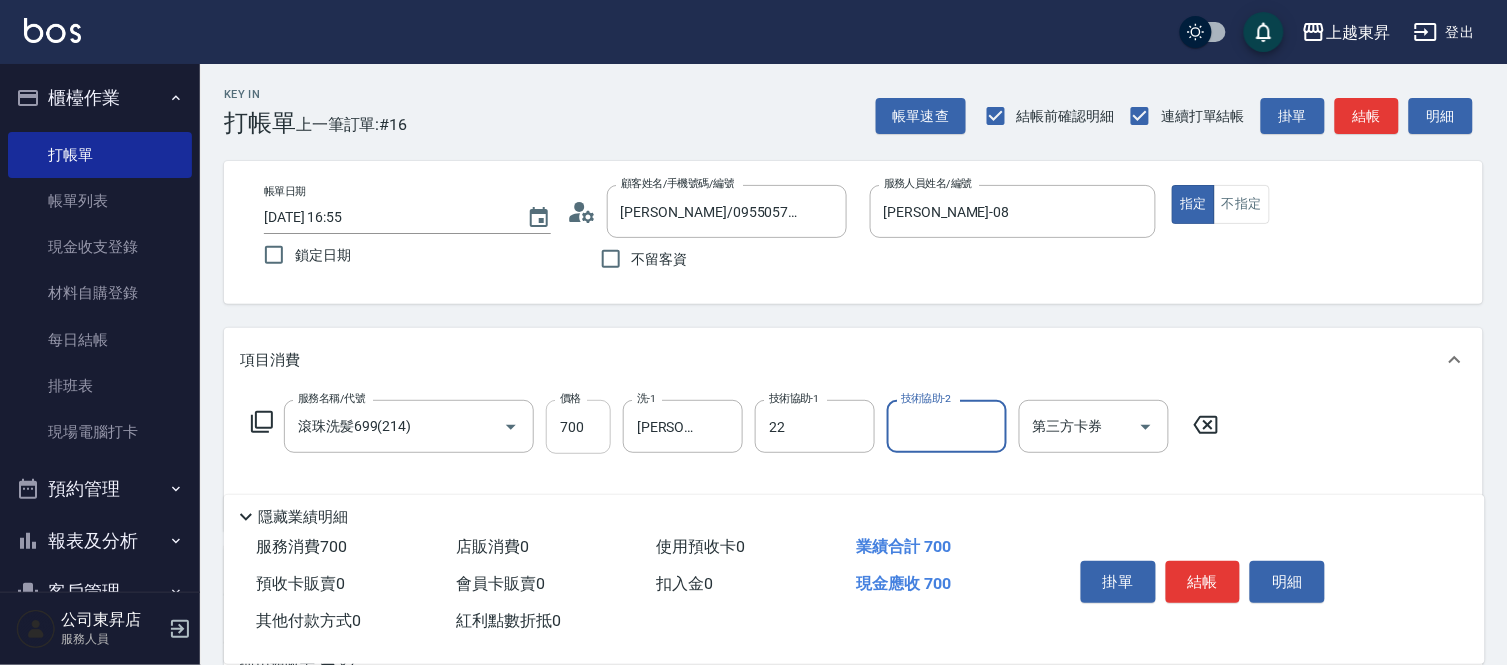 type on "[PERSON_NAME]-22" 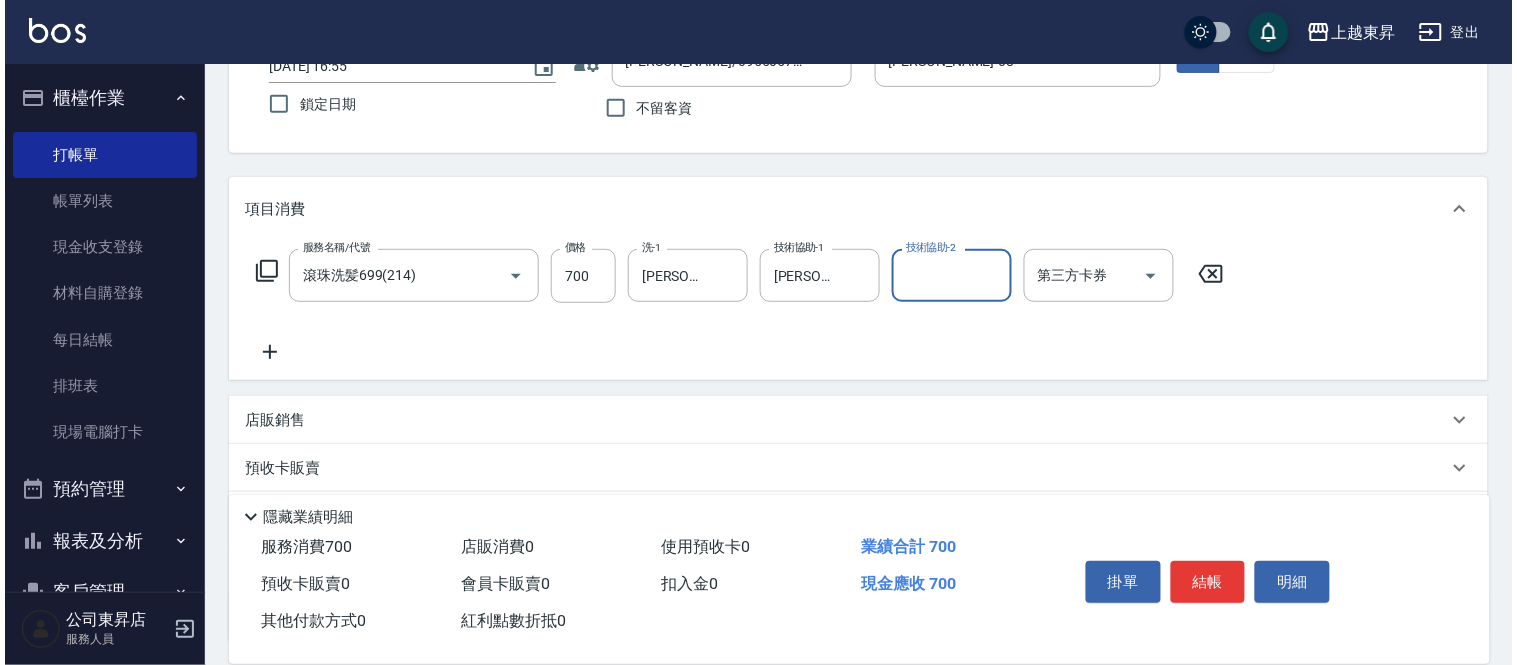 scroll, scrollTop: 316, scrollLeft: 0, axis: vertical 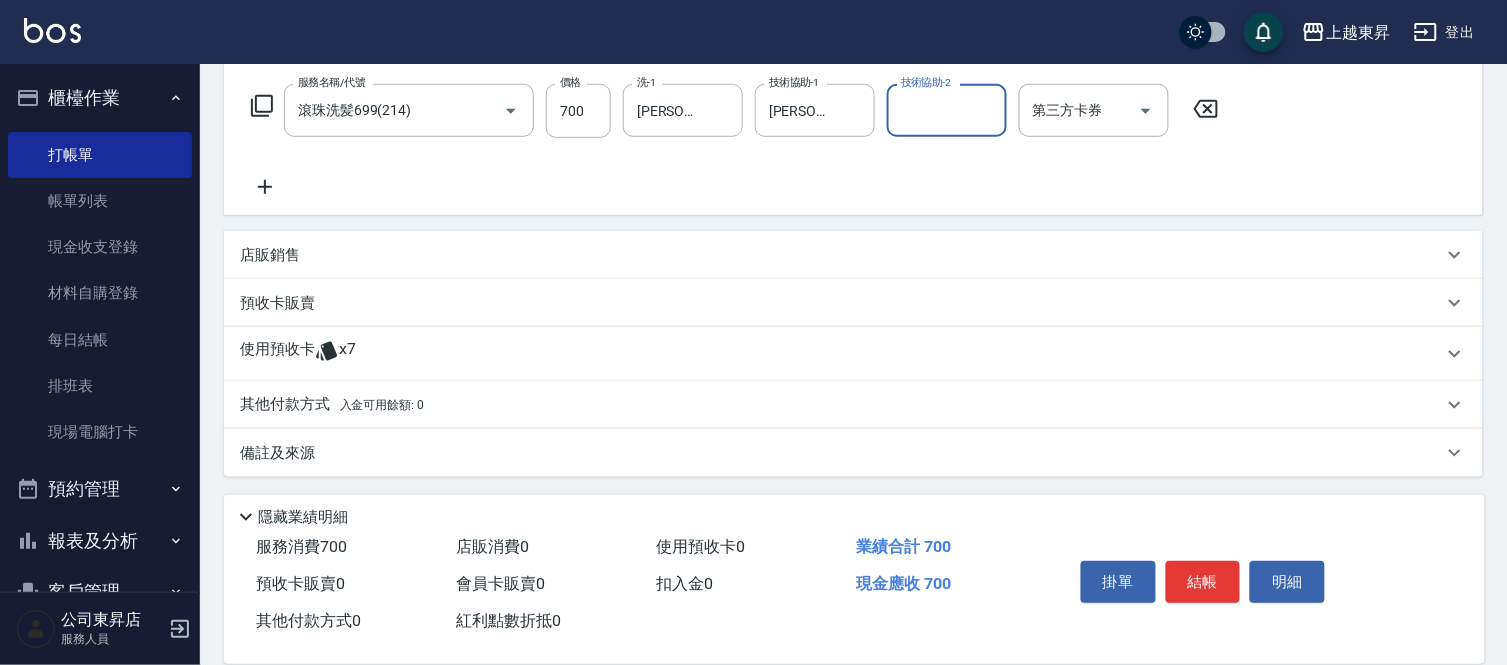 click 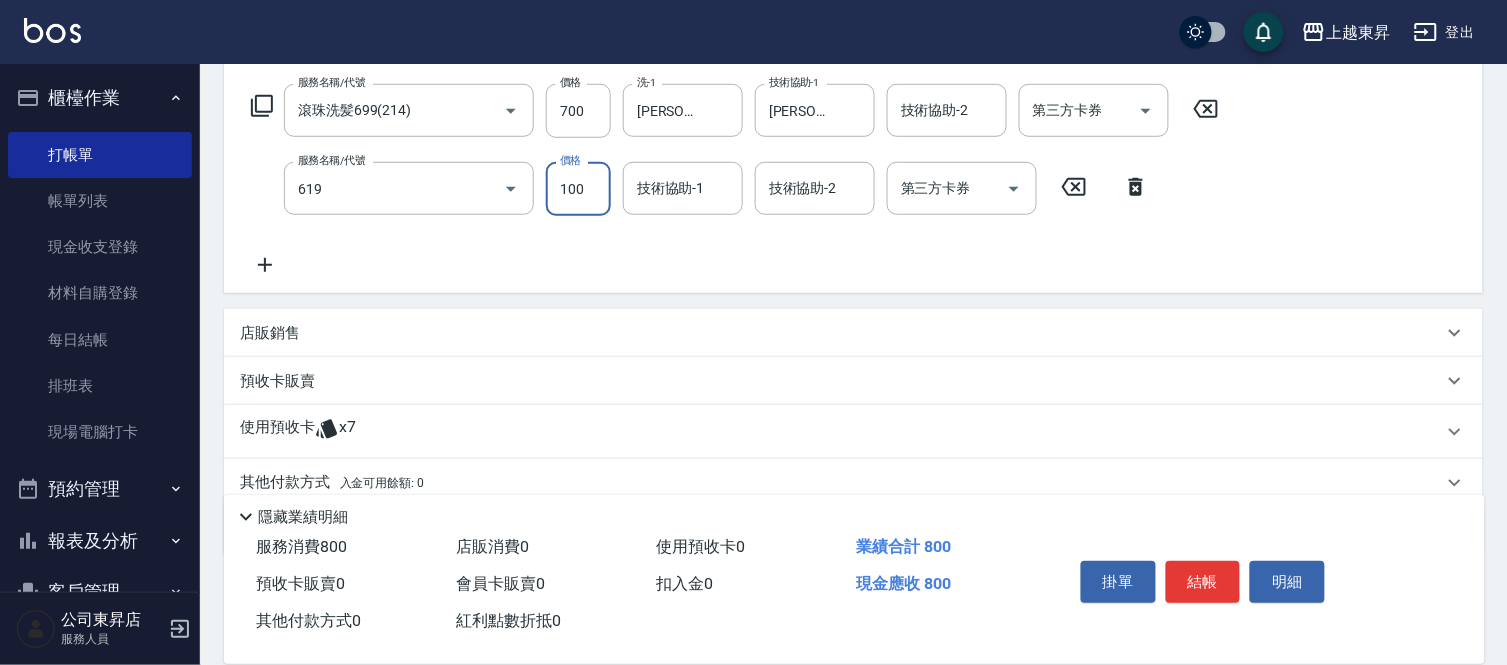 type on "[PERSON_NAME].玻酸.晶膜.水療(619)" 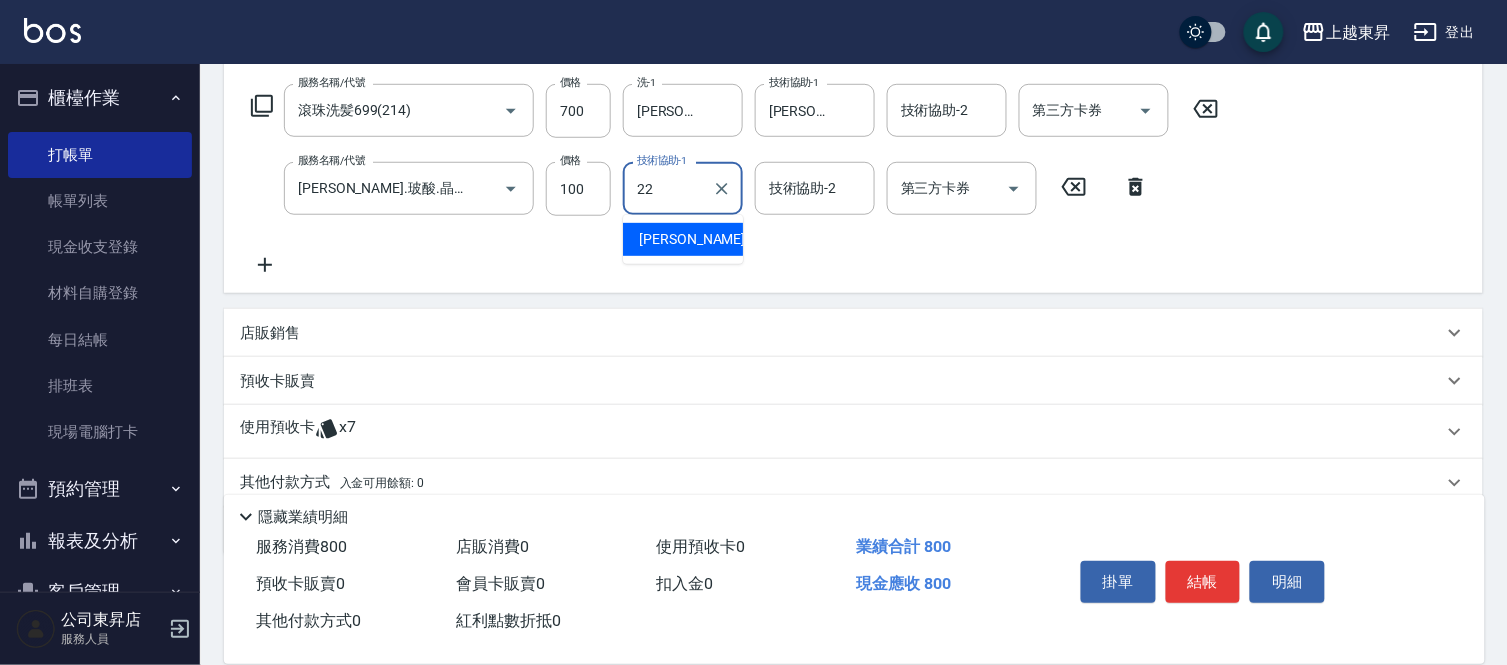type on "[PERSON_NAME]-22" 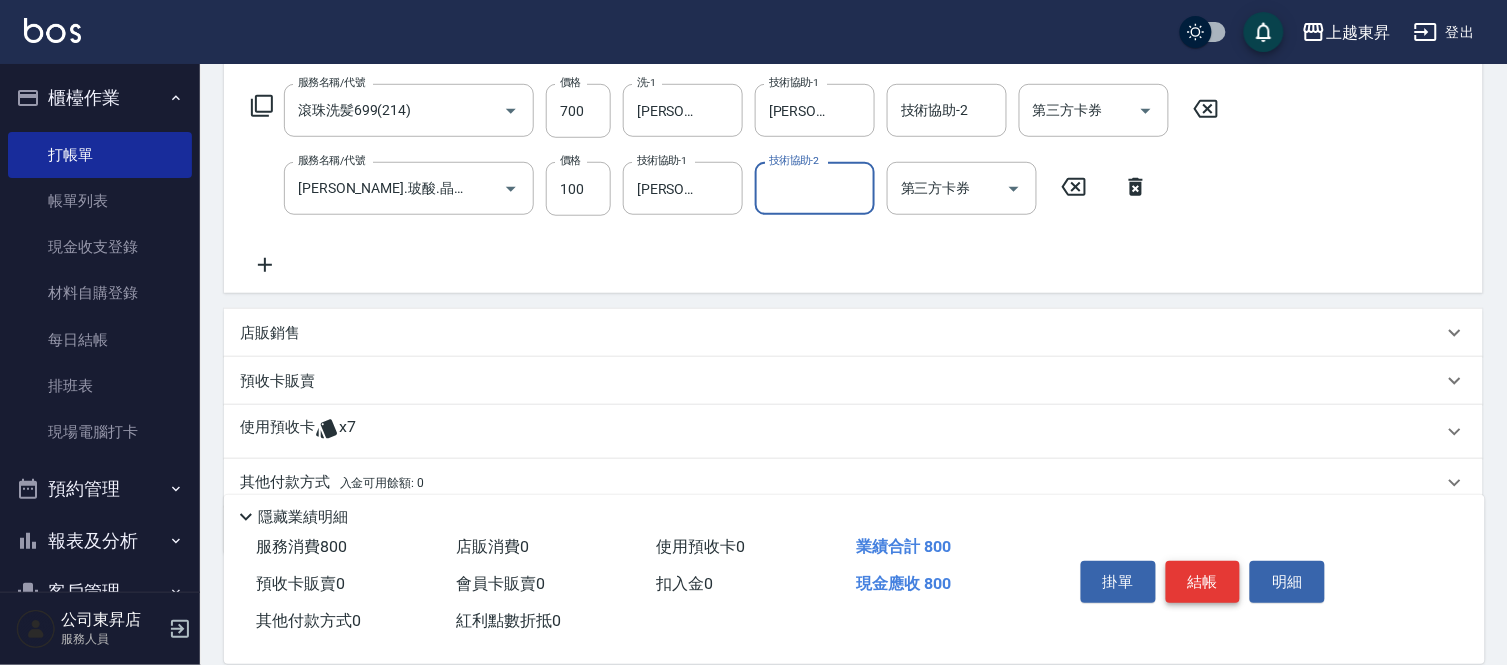 click on "結帳" at bounding box center [1203, 582] 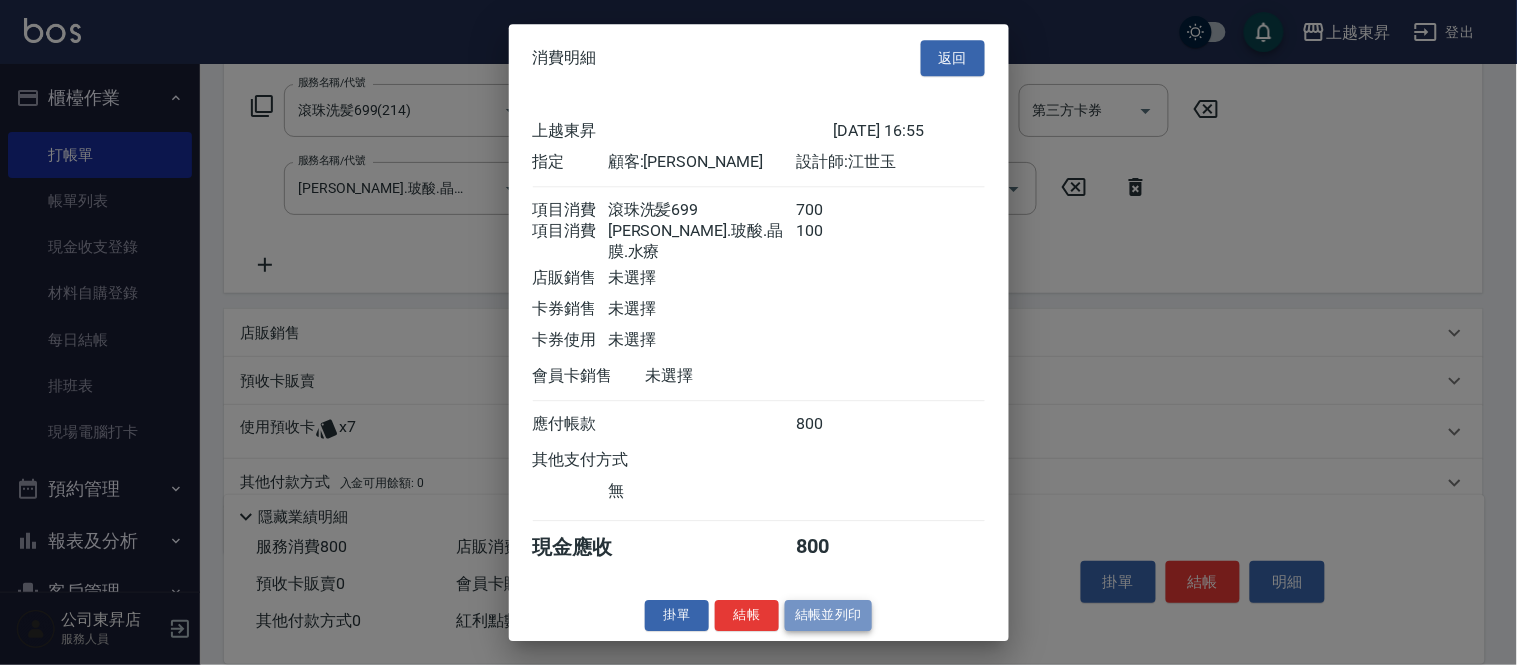 click on "結帳並列印" at bounding box center [828, 615] 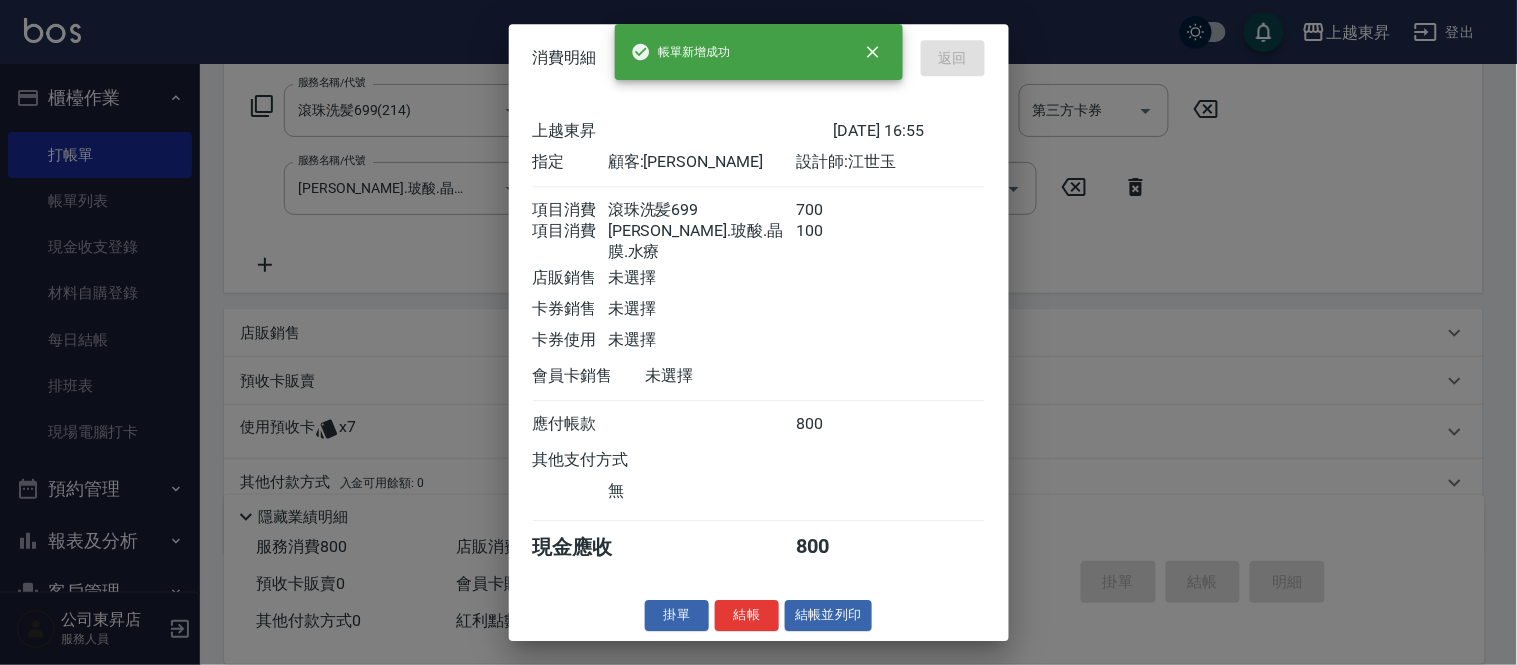 type 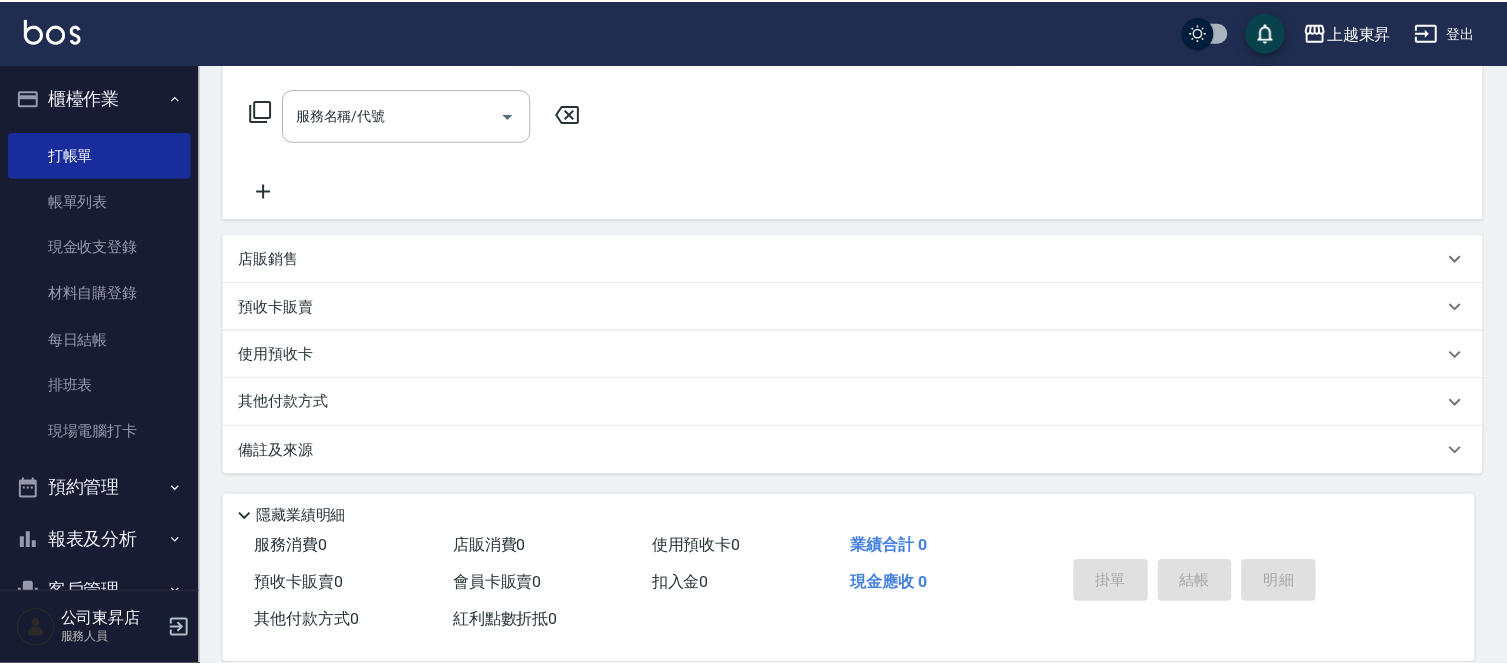 scroll, scrollTop: 0, scrollLeft: 0, axis: both 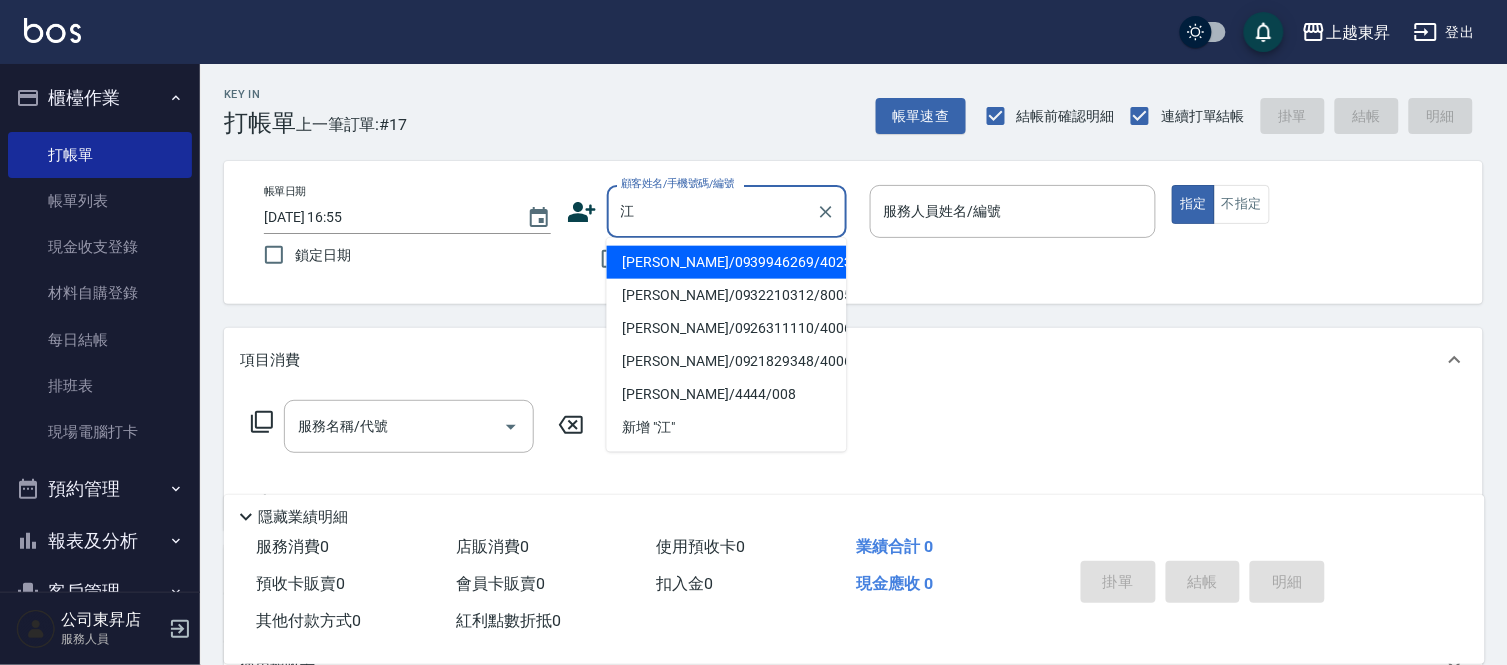 click on "[PERSON_NAME]/0932210312/80059" at bounding box center [727, 295] 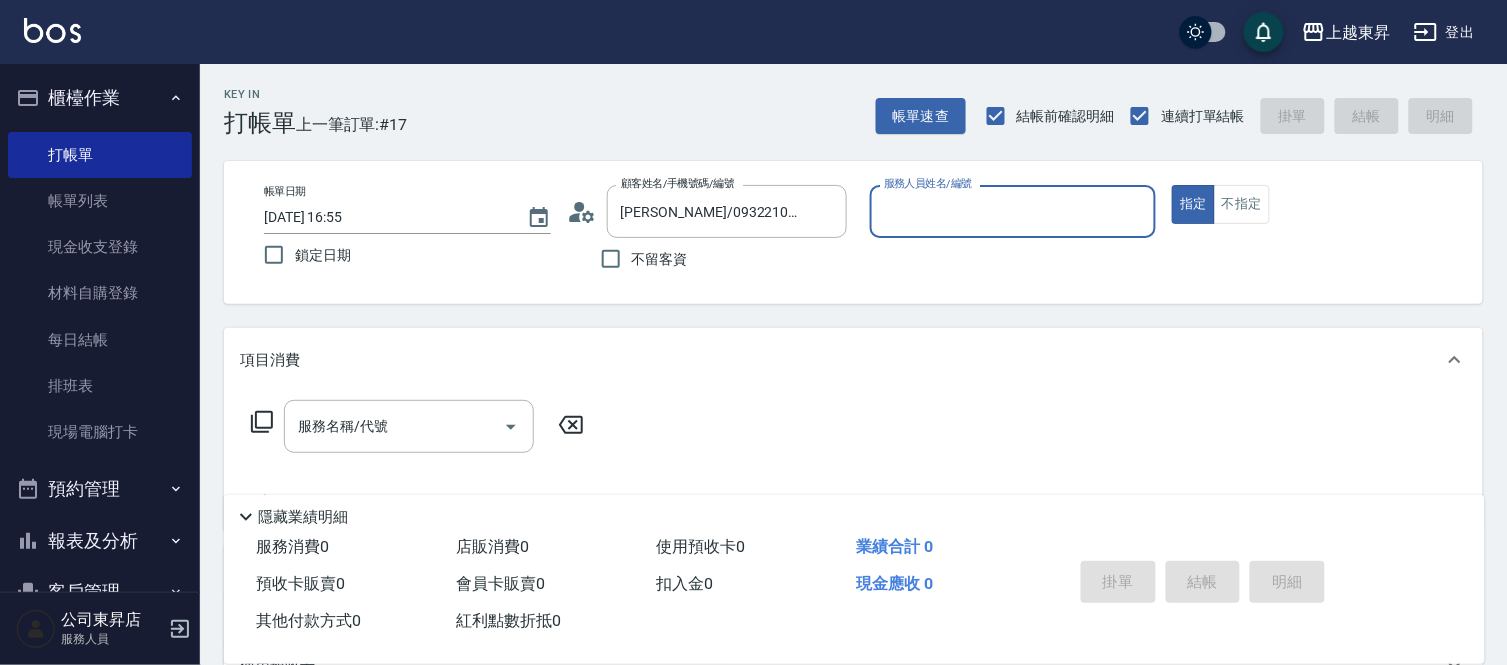 type on "[PERSON_NAME]-08" 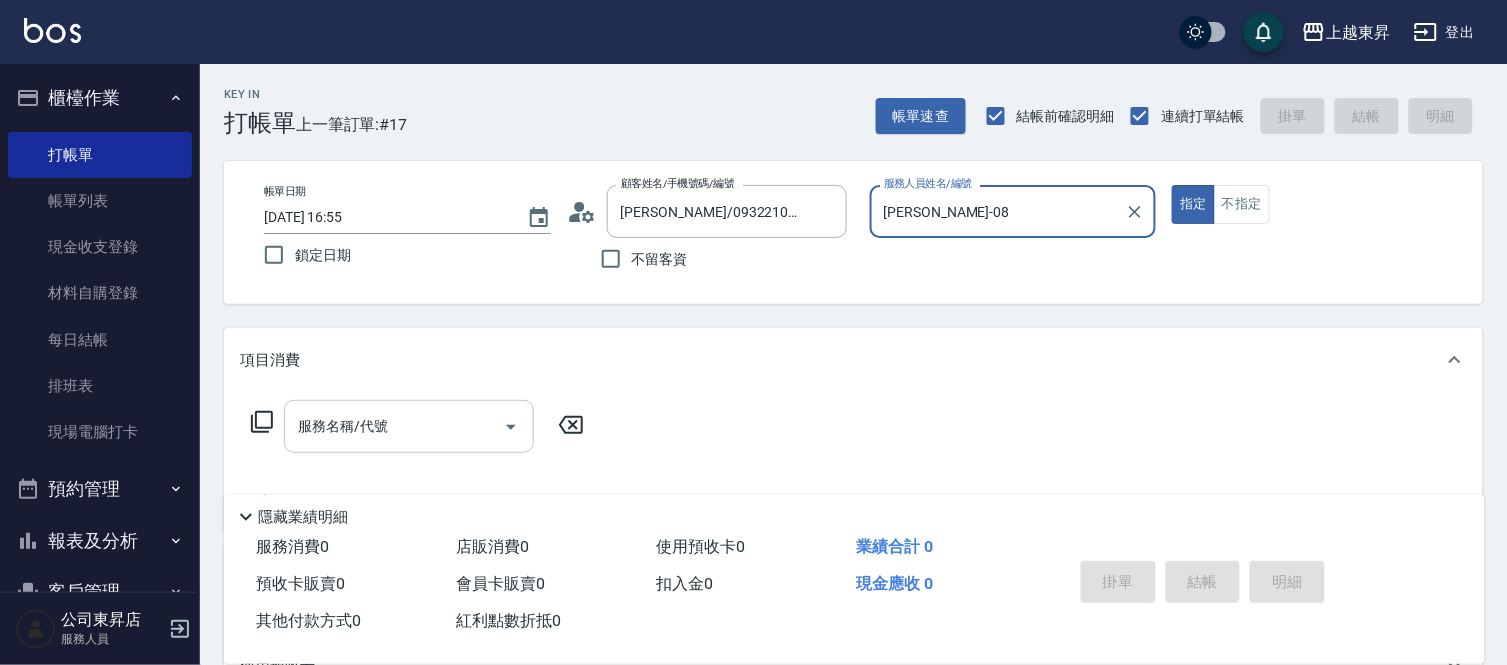 click on "服務名稱/代號" at bounding box center [394, 426] 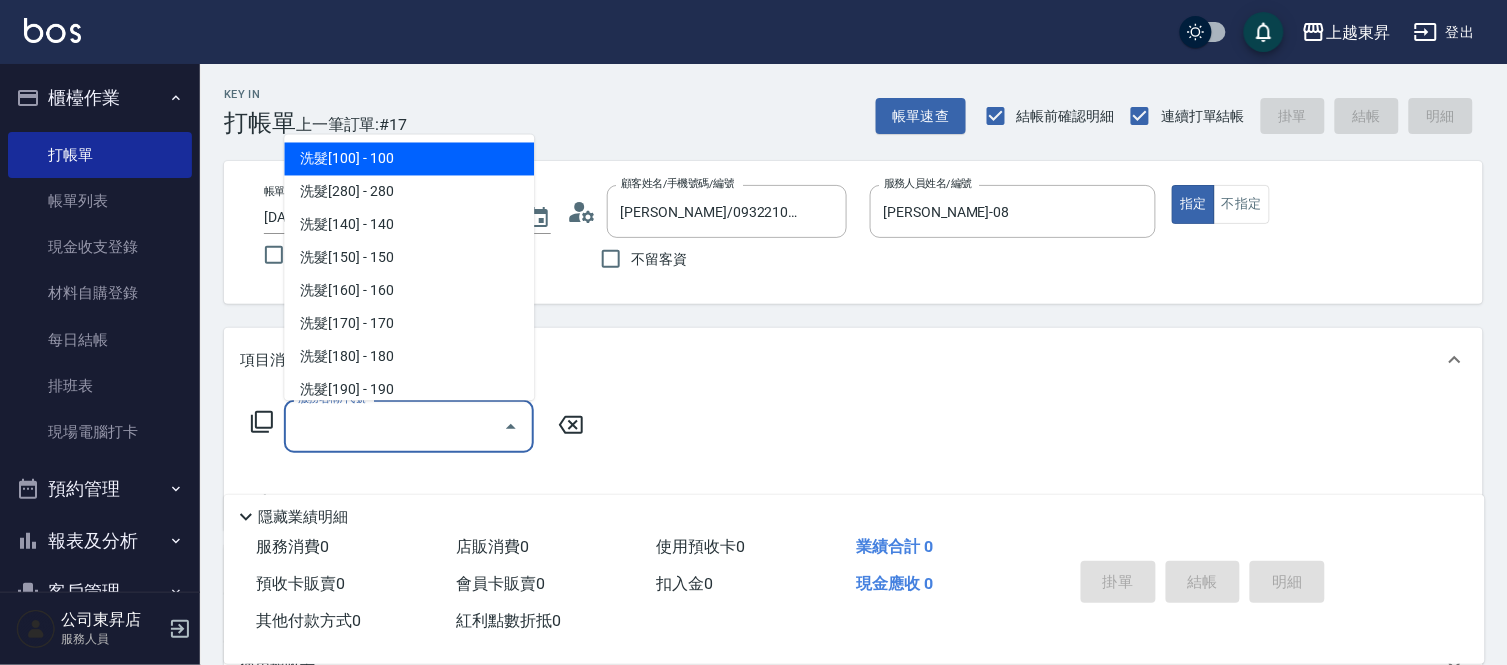 click on "洗髮[100] - 100" at bounding box center [409, 159] 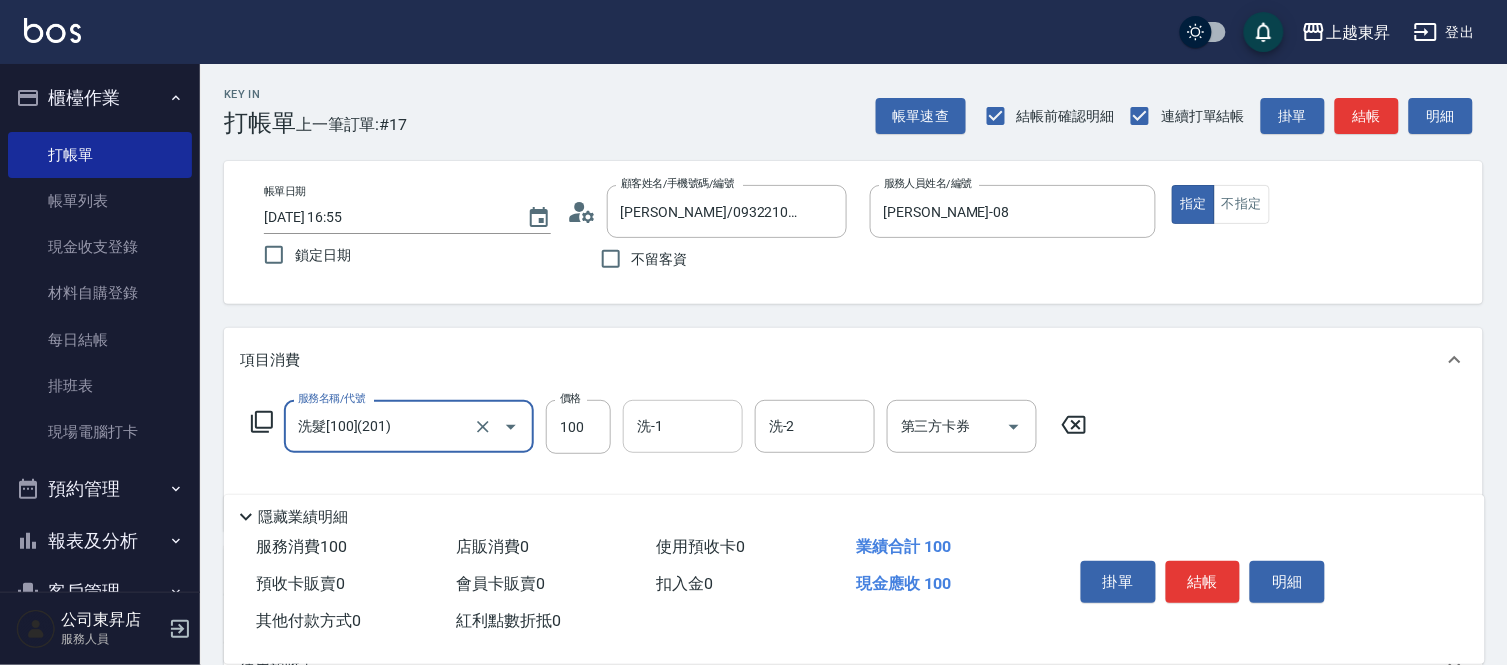 click on "洗-1" at bounding box center [683, 426] 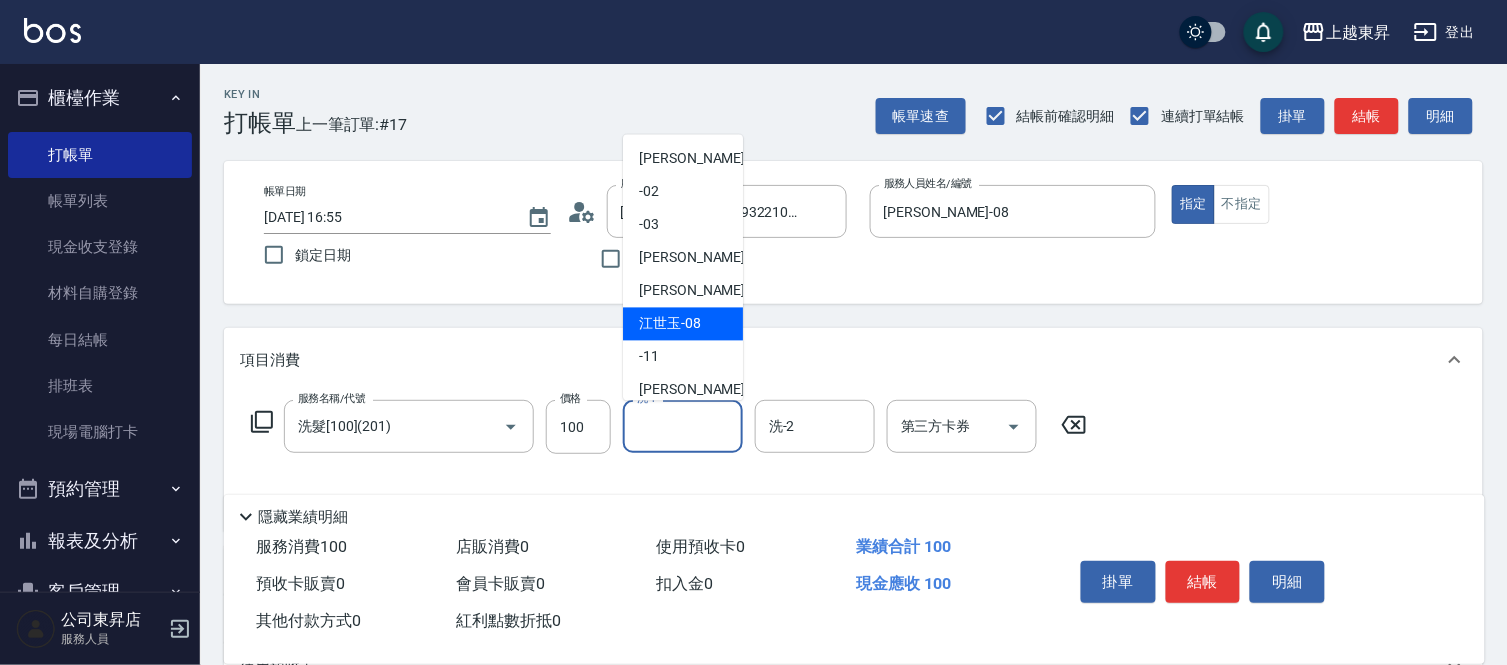 click on "[PERSON_NAME]-08" at bounding box center (670, 324) 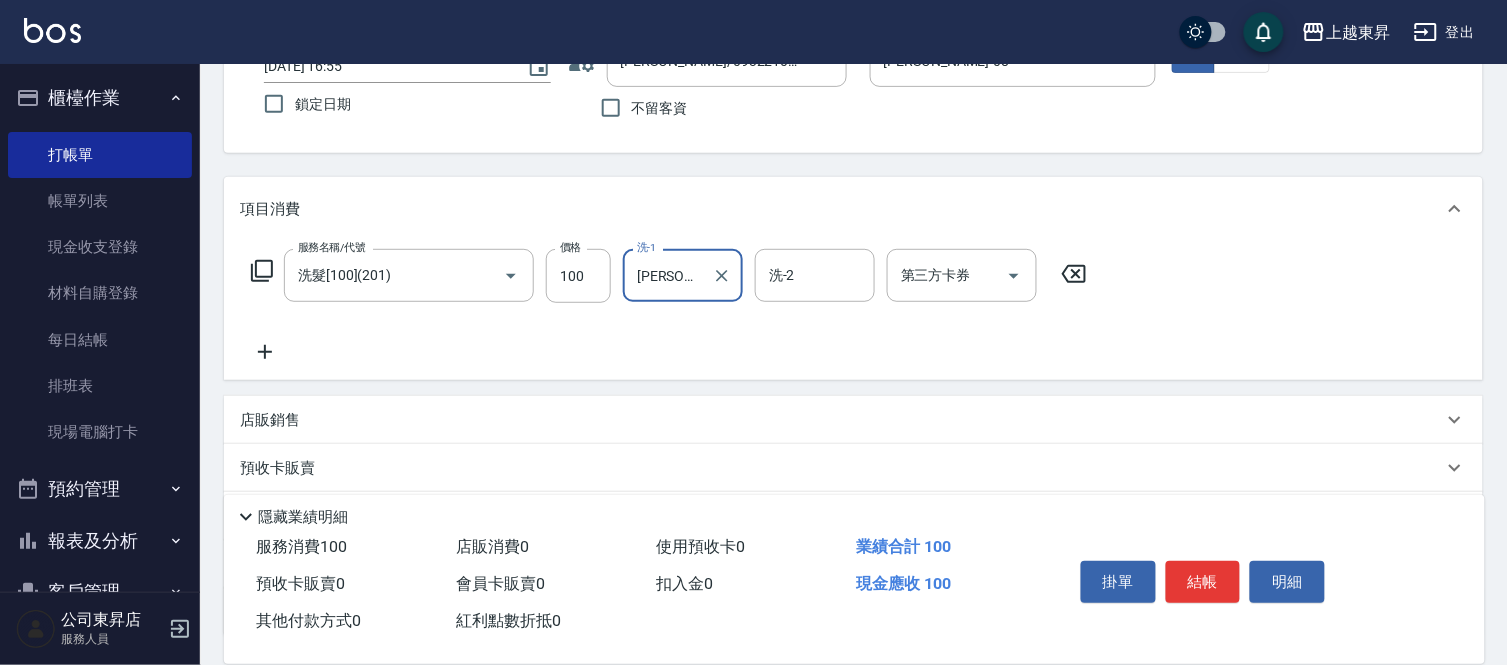 scroll, scrollTop: 311, scrollLeft: 0, axis: vertical 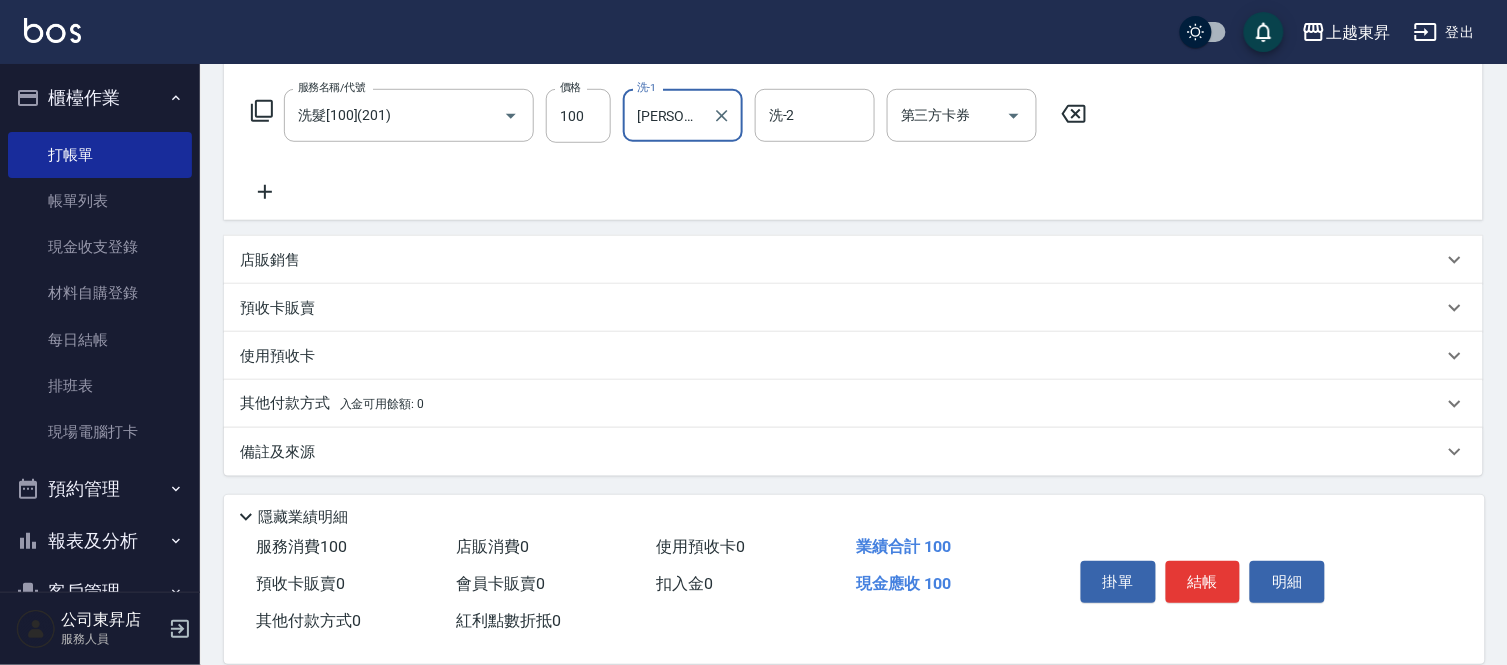 click 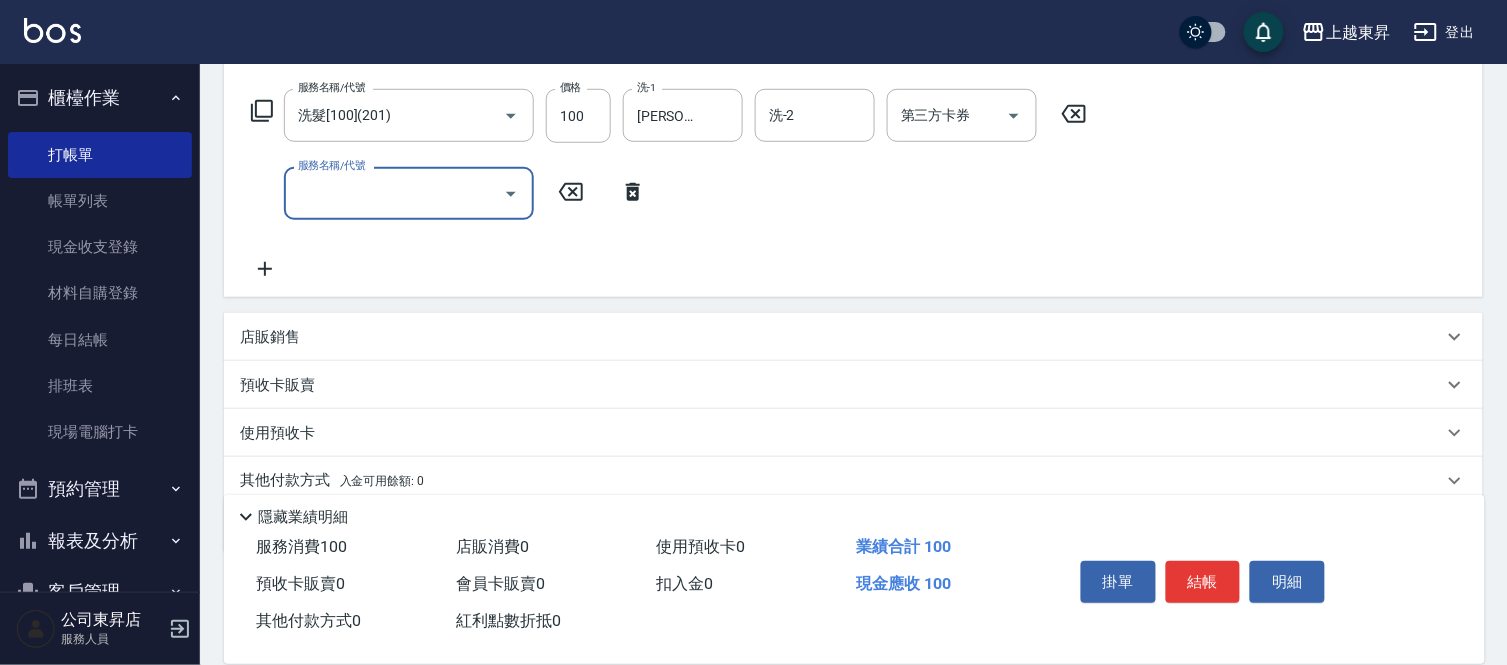 click 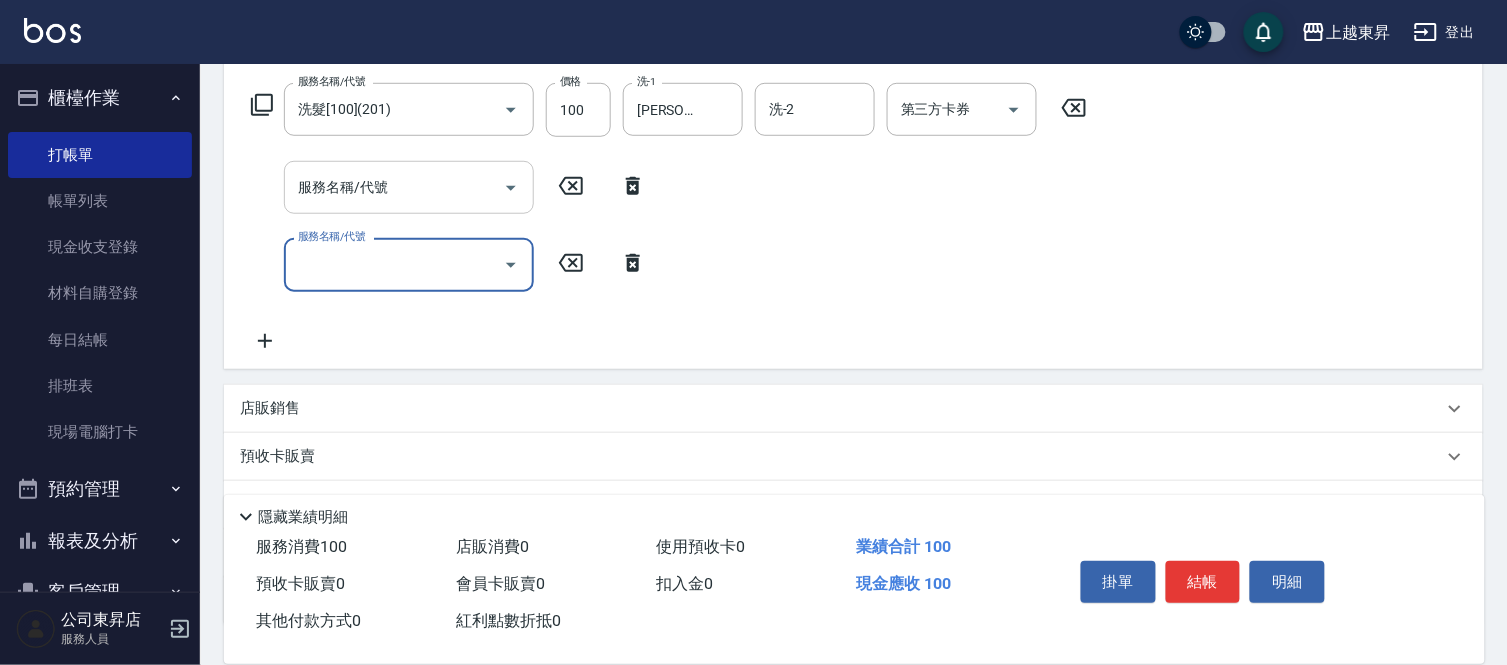 scroll, scrollTop: 422, scrollLeft: 0, axis: vertical 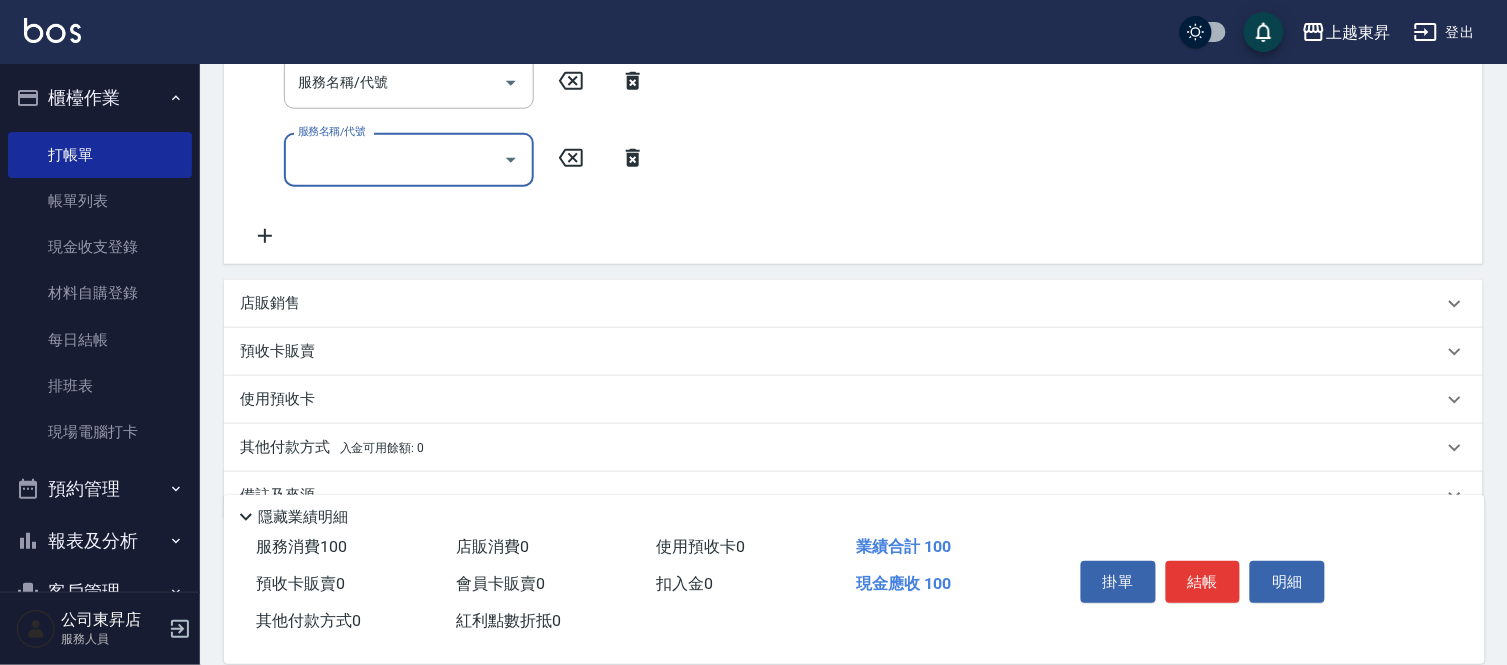click 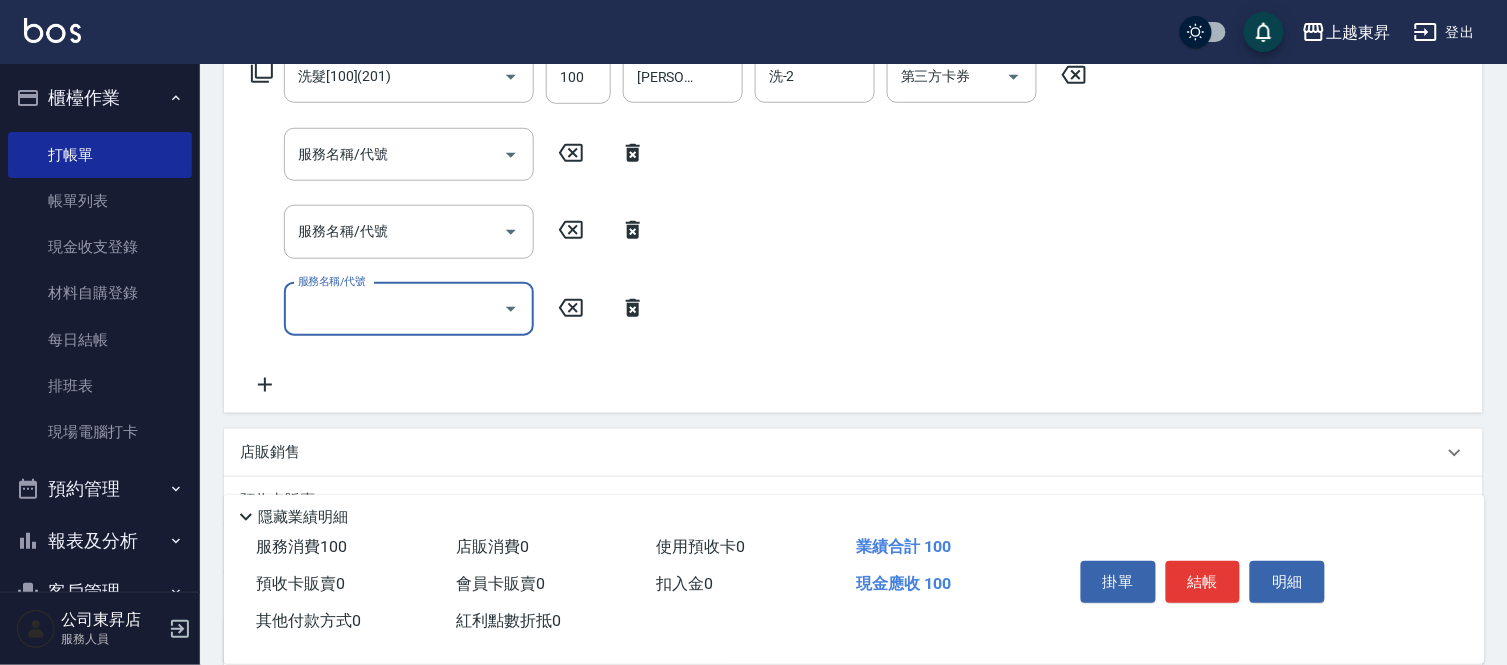 scroll, scrollTop: 311, scrollLeft: 0, axis: vertical 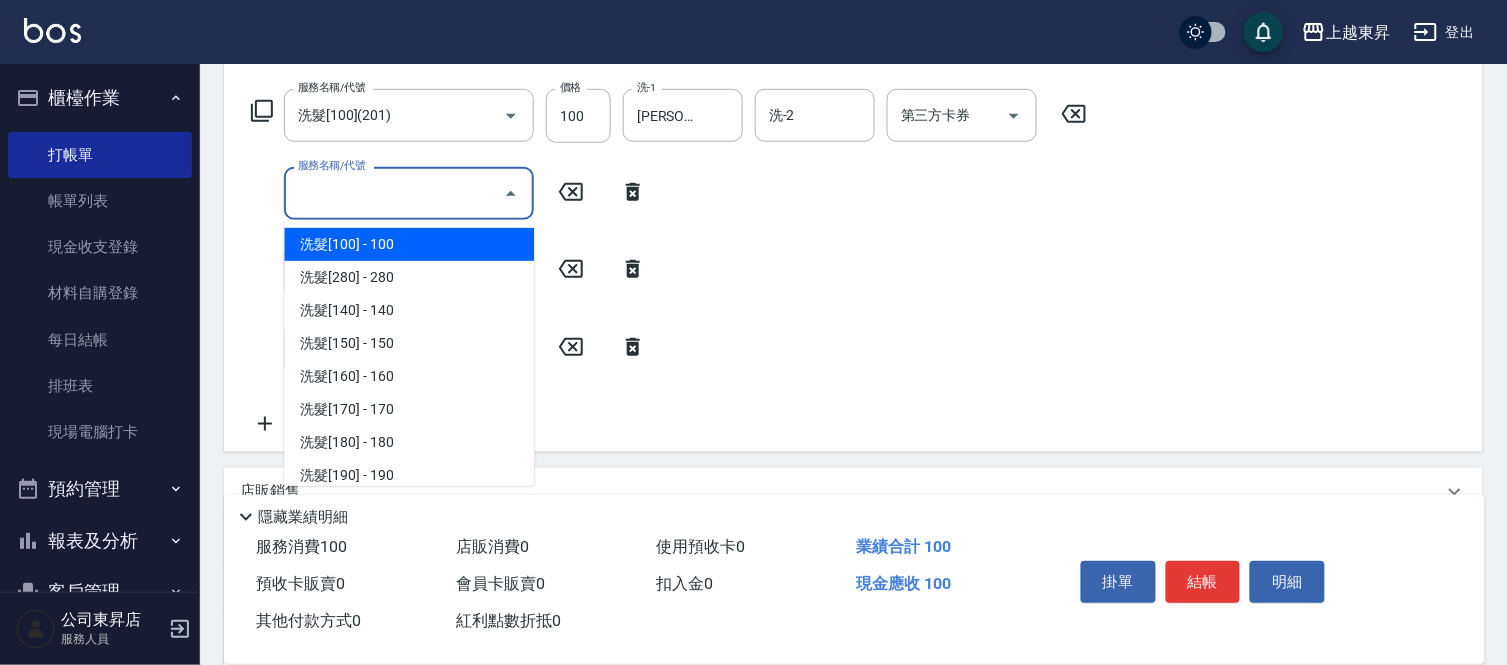 click on "服務名稱/代號" at bounding box center (394, 193) 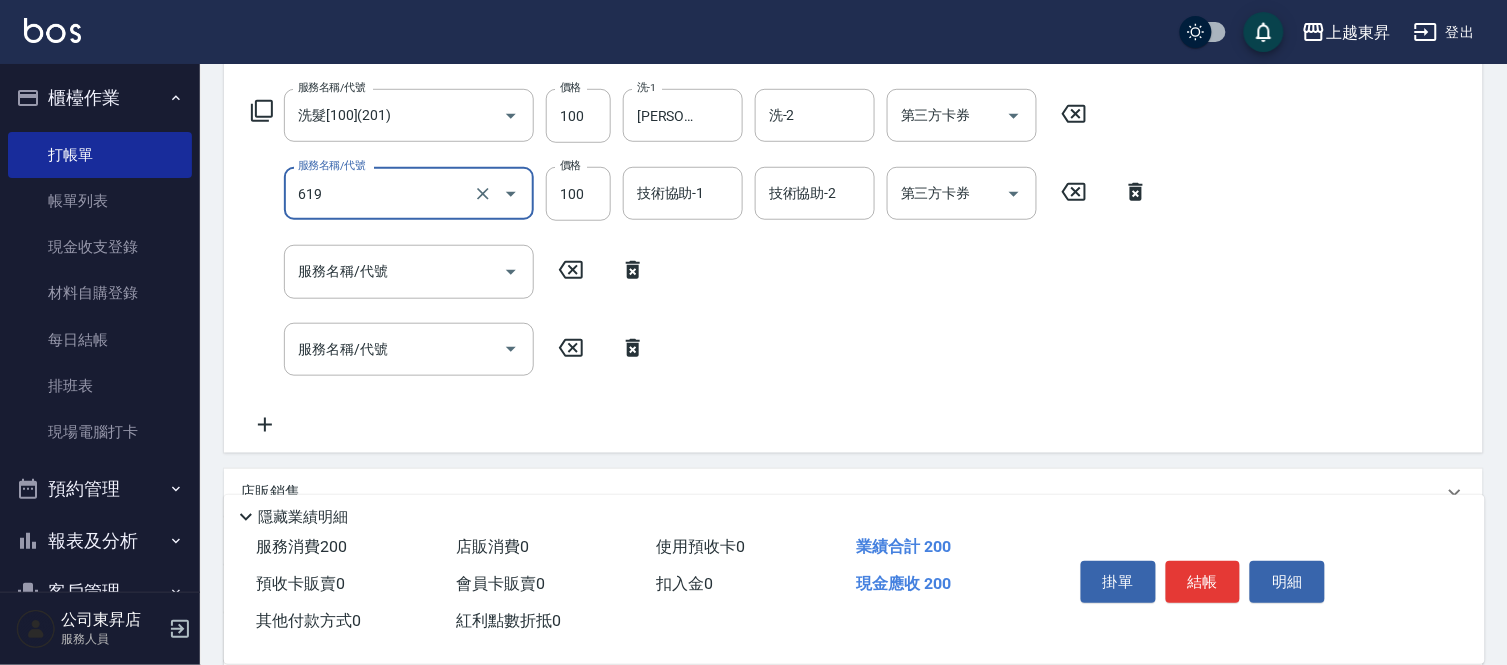 type on "[PERSON_NAME].玻酸.晶膜.水療(619)" 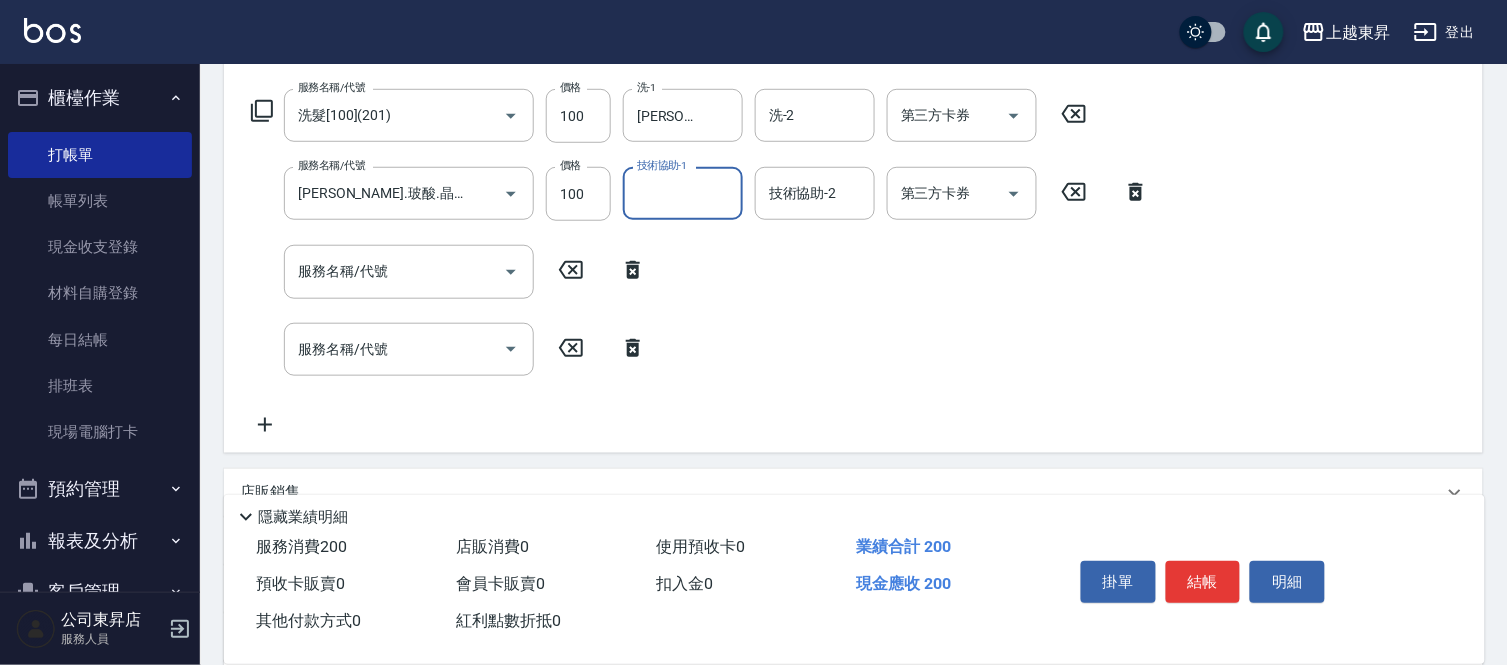click on "技術協助-1" at bounding box center [683, 193] 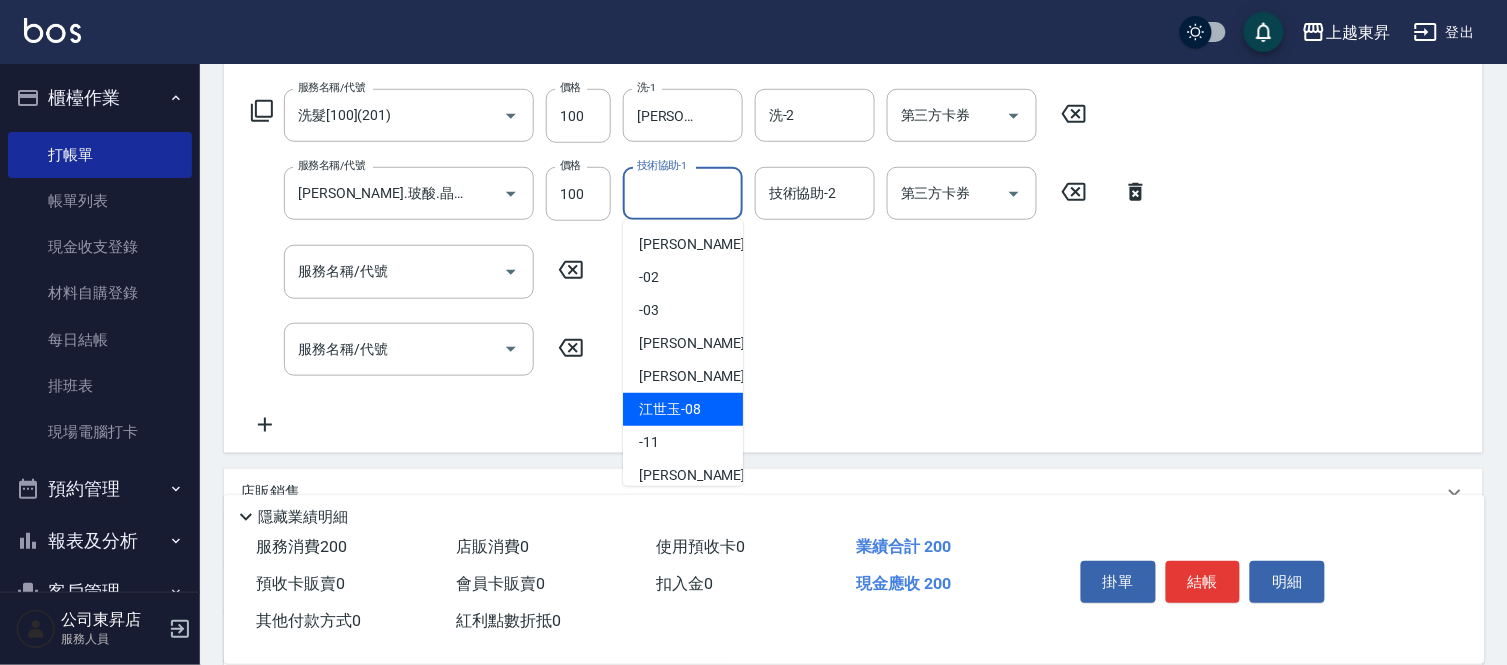 click on "[PERSON_NAME]-08" at bounding box center [683, 409] 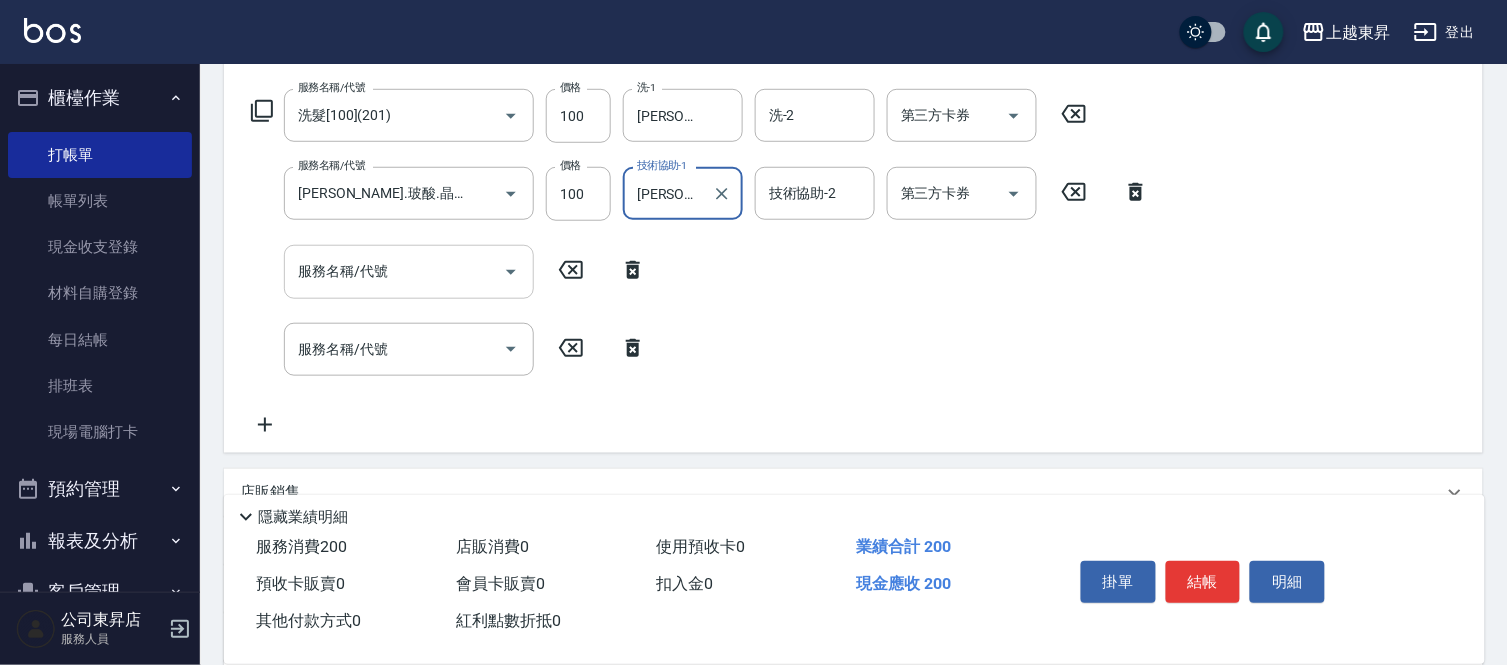 click on "服務名稱/代號" at bounding box center [394, 271] 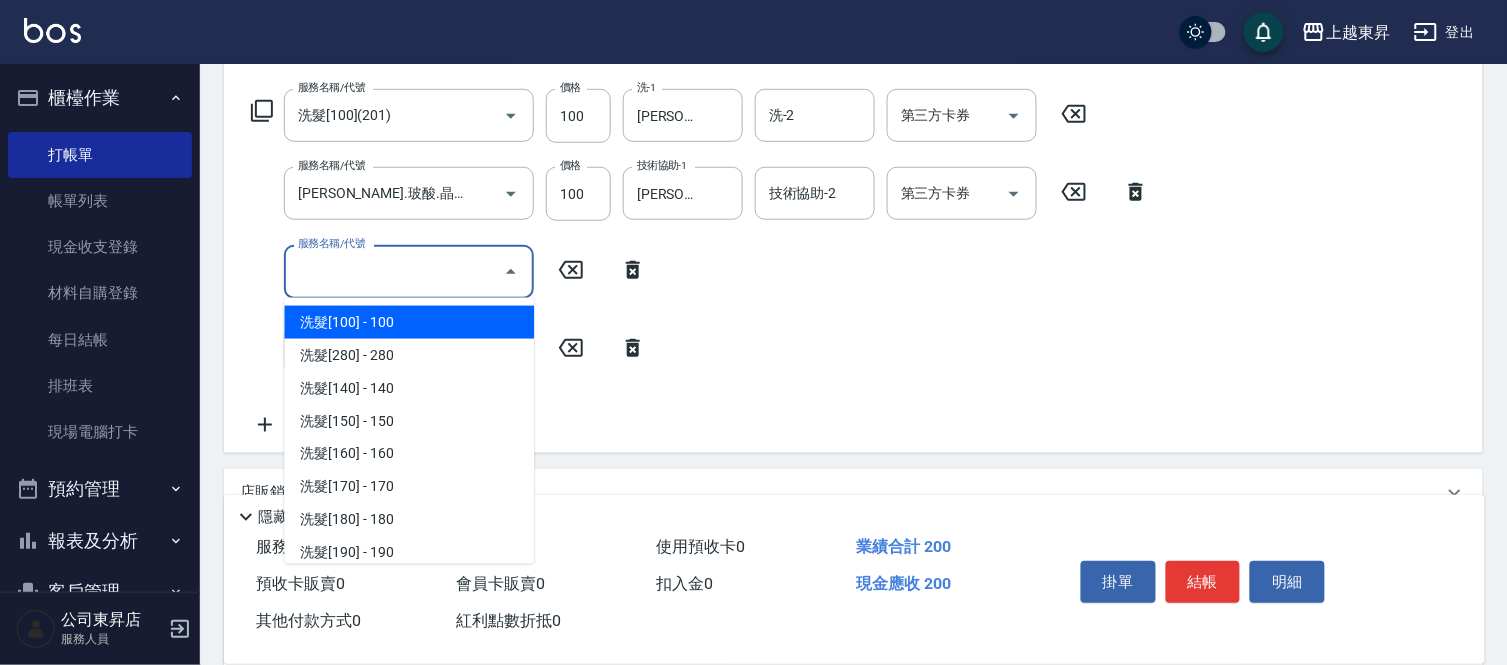 click on "服務名稱/代號" at bounding box center [394, 271] 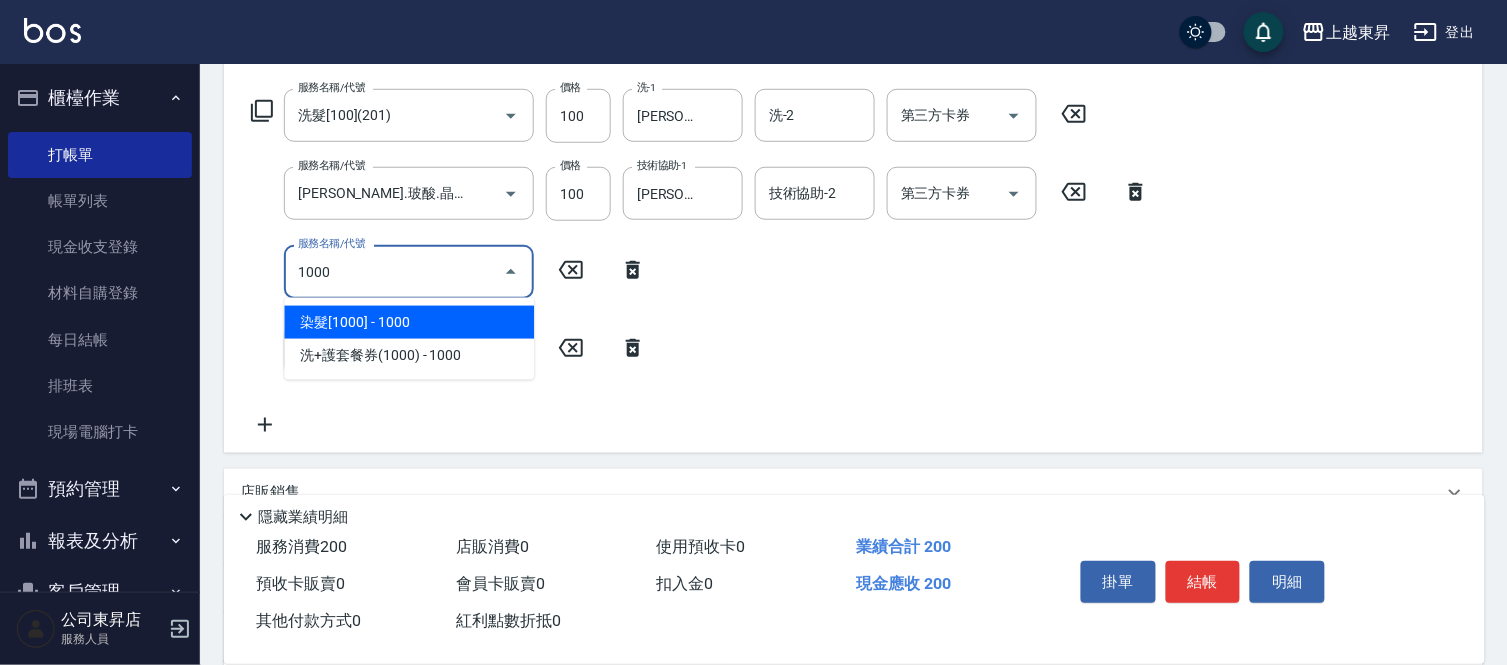 click on "染髮[1000] - 1000" at bounding box center [409, 322] 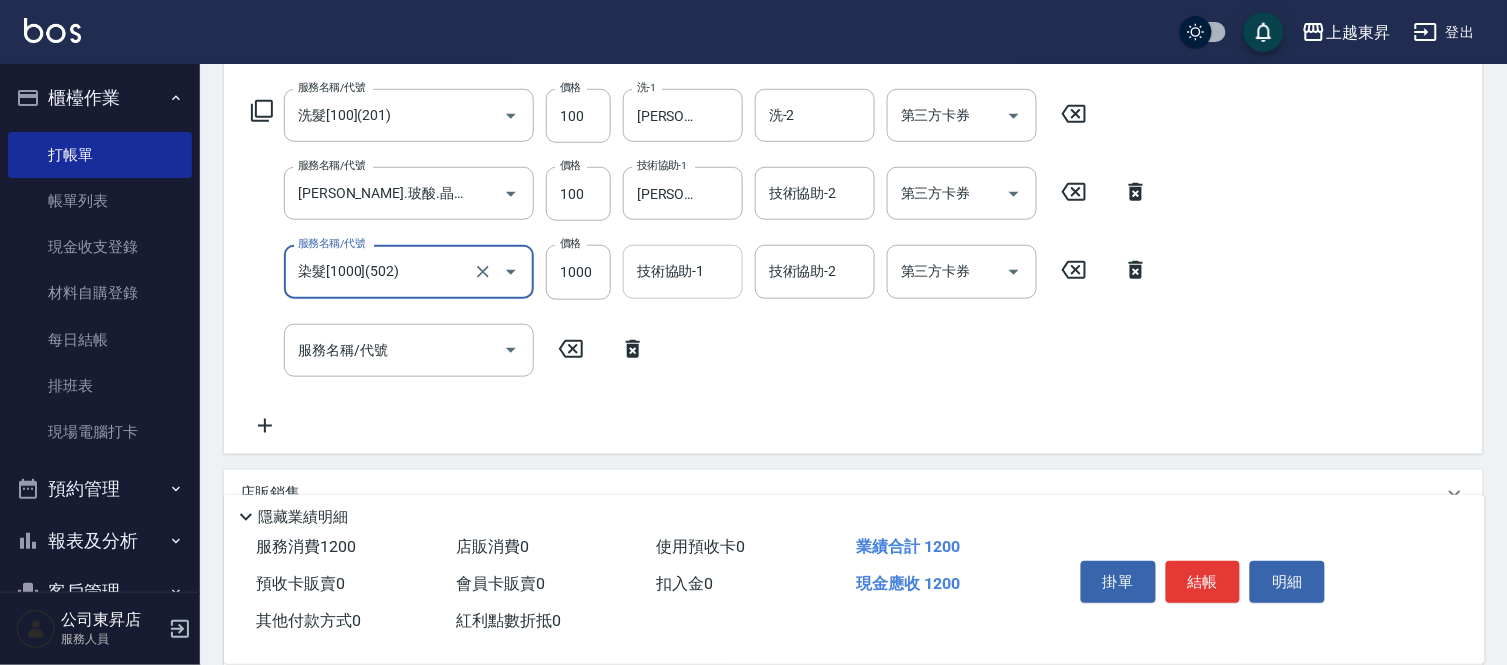 type on "染髮[1000](502)" 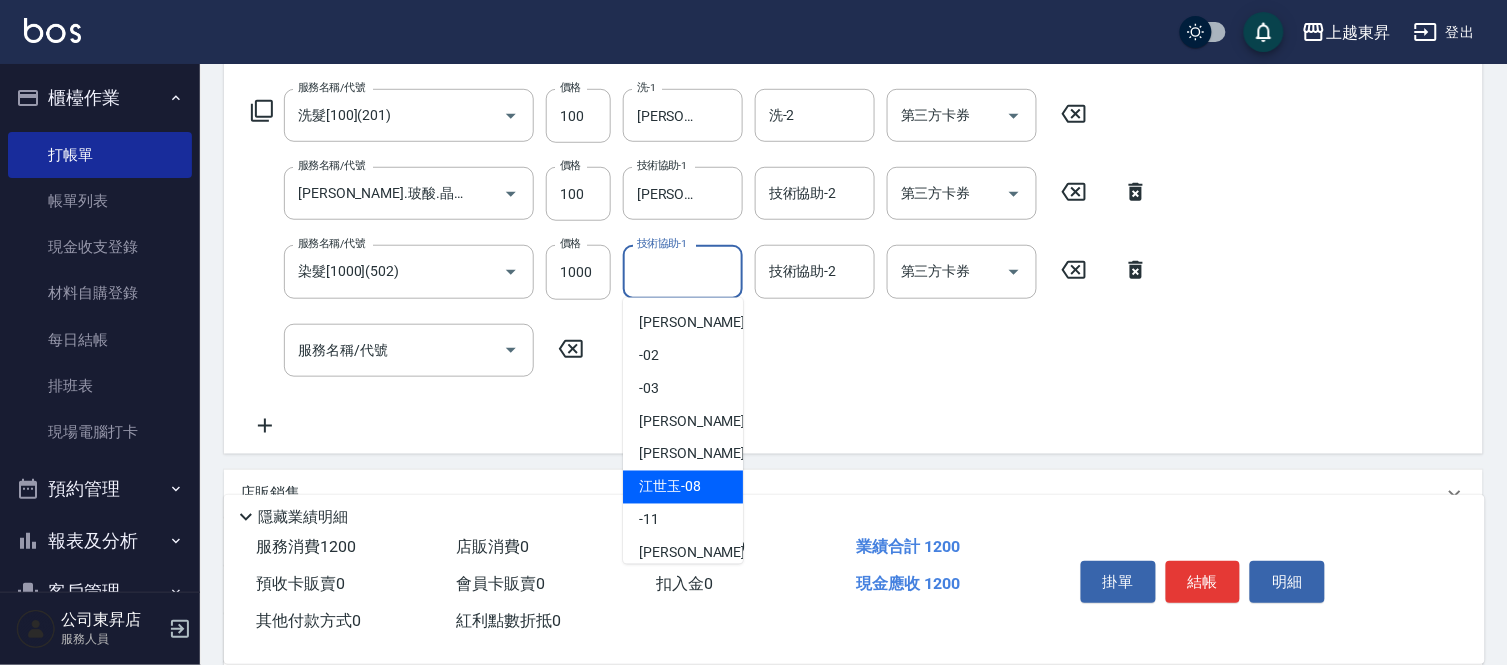 click on "[PERSON_NAME]-08" at bounding box center (670, 487) 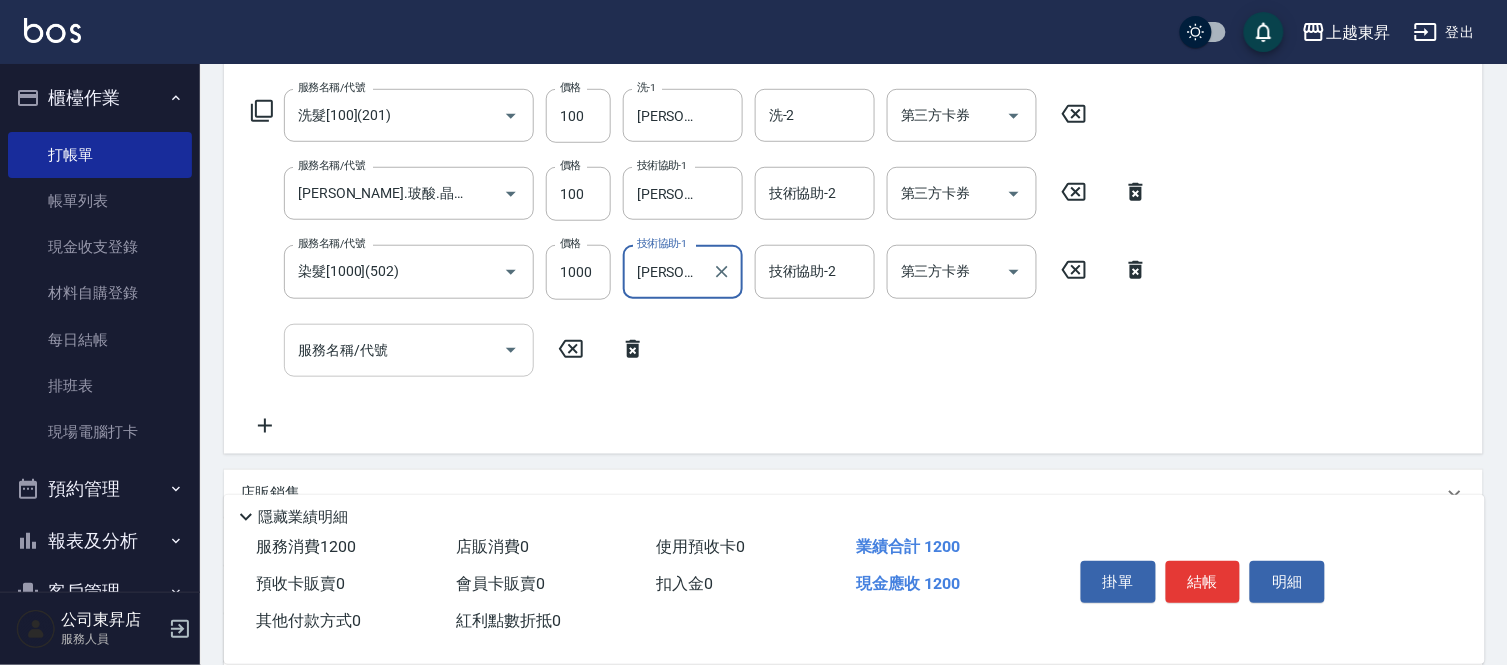click on "服務名稱/代號" at bounding box center [394, 350] 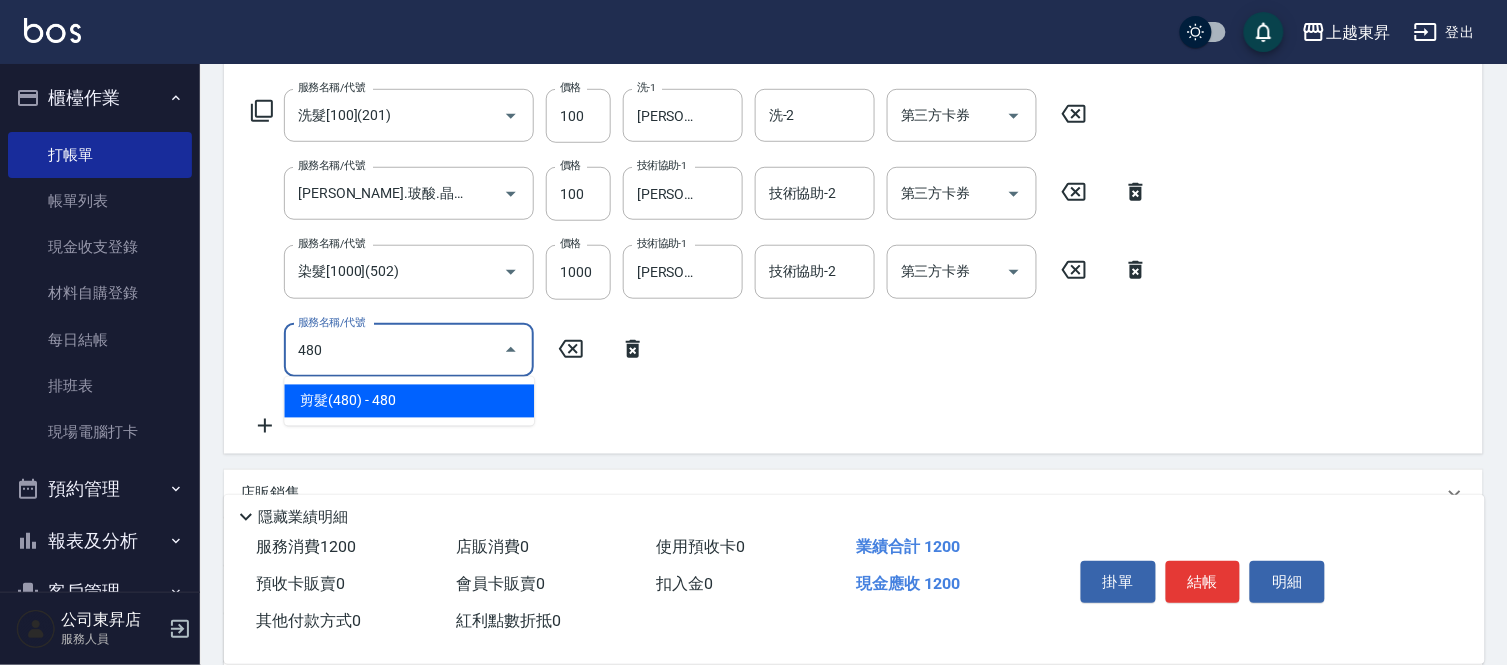 click on "剪髮(480) - 480" at bounding box center (409, 401) 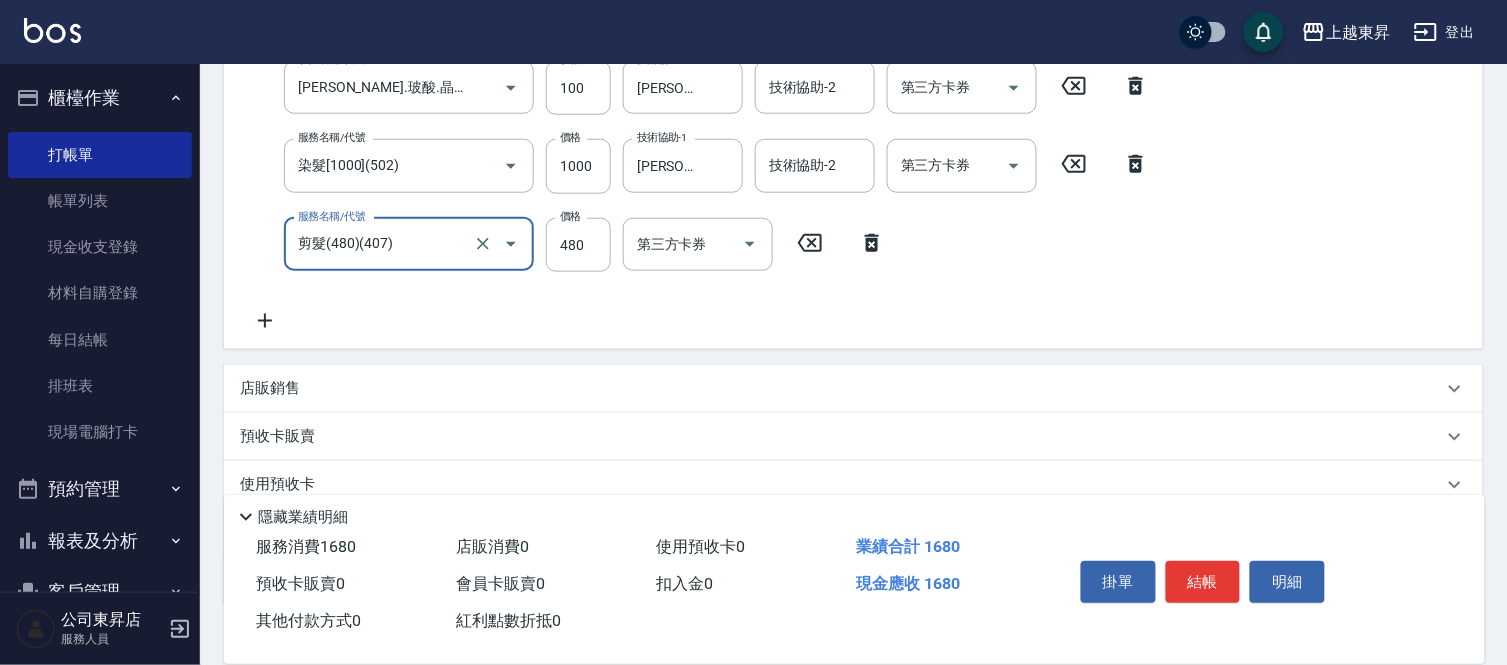 scroll, scrollTop: 422, scrollLeft: 0, axis: vertical 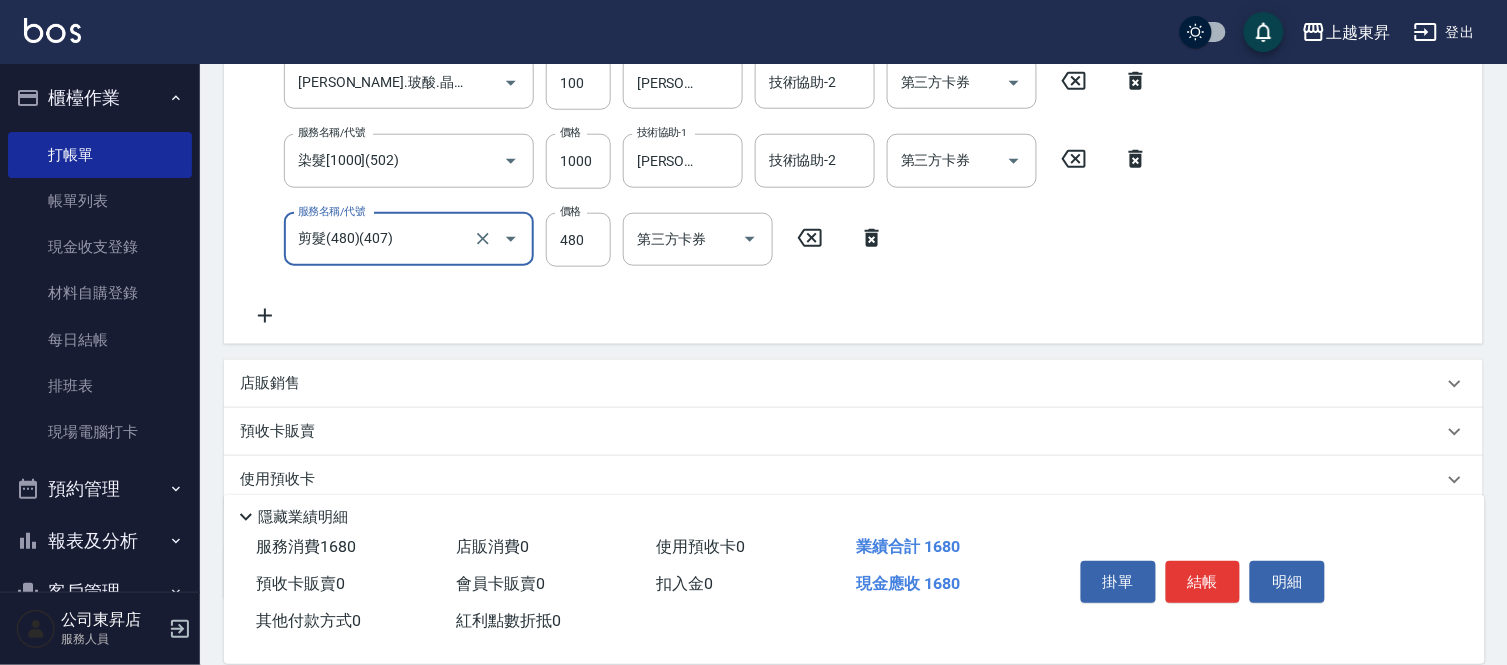 type on "剪髮(480)(407)" 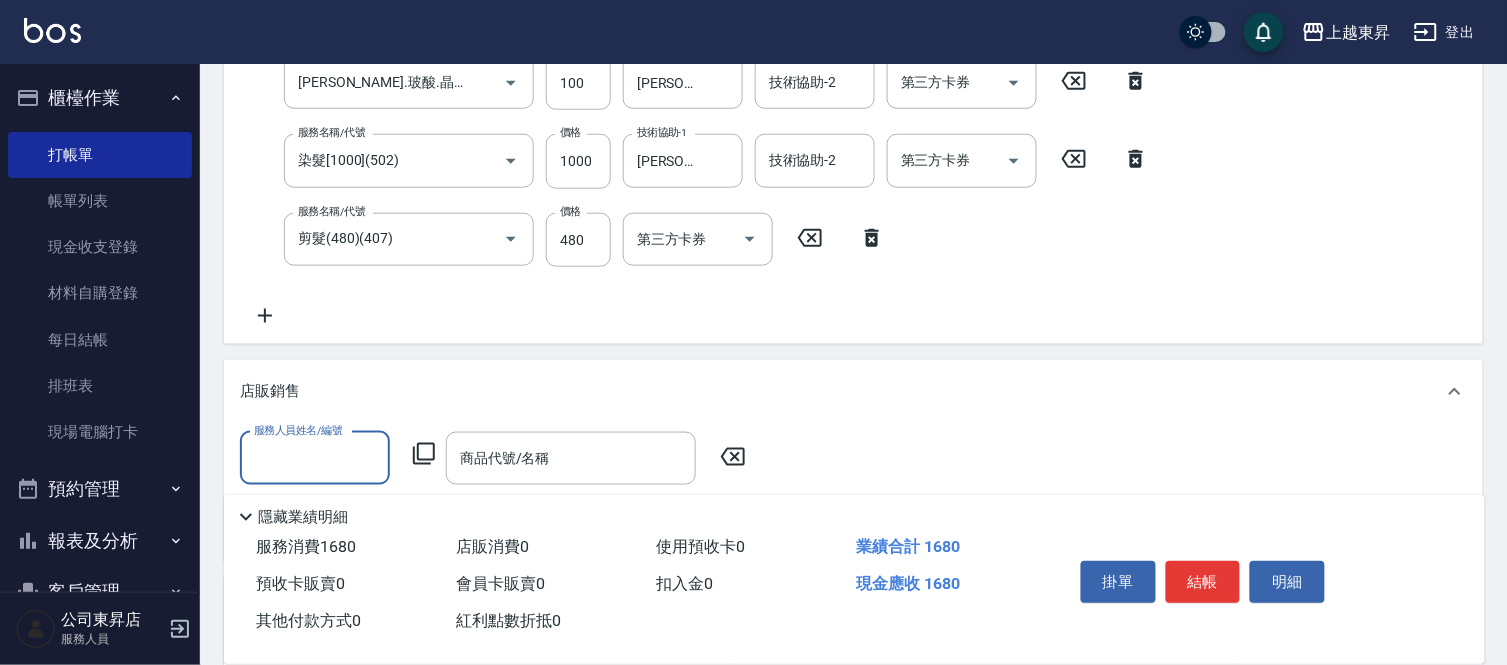 scroll, scrollTop: 0, scrollLeft: 0, axis: both 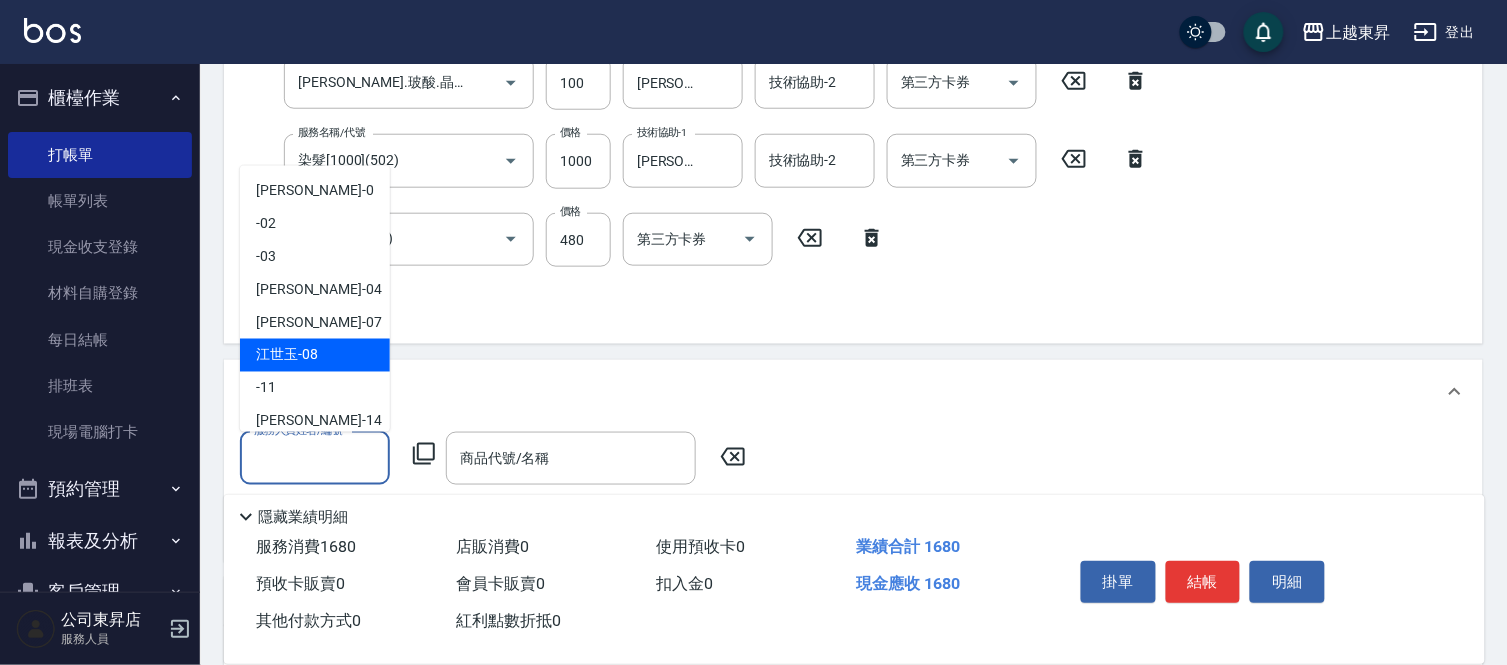 click on "[PERSON_NAME]-08" at bounding box center (315, 355) 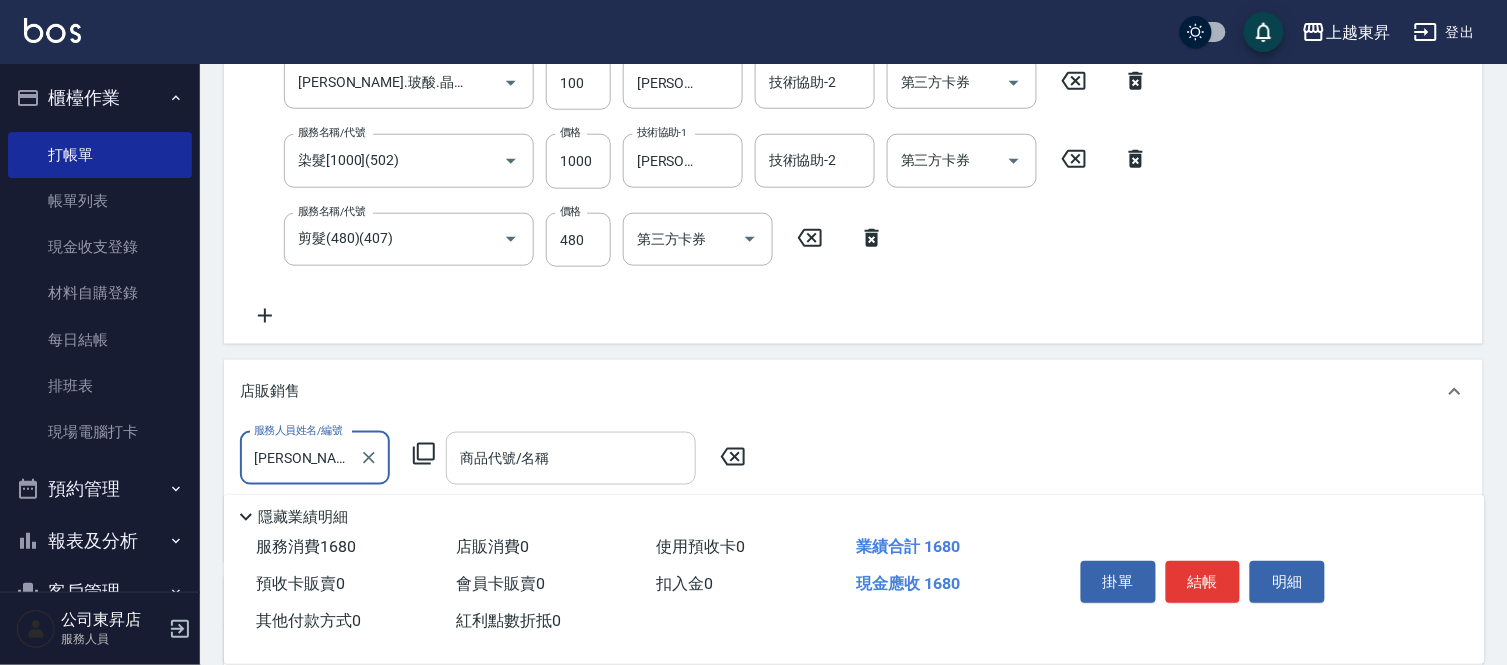 click on "商品代號/名稱" at bounding box center [571, 458] 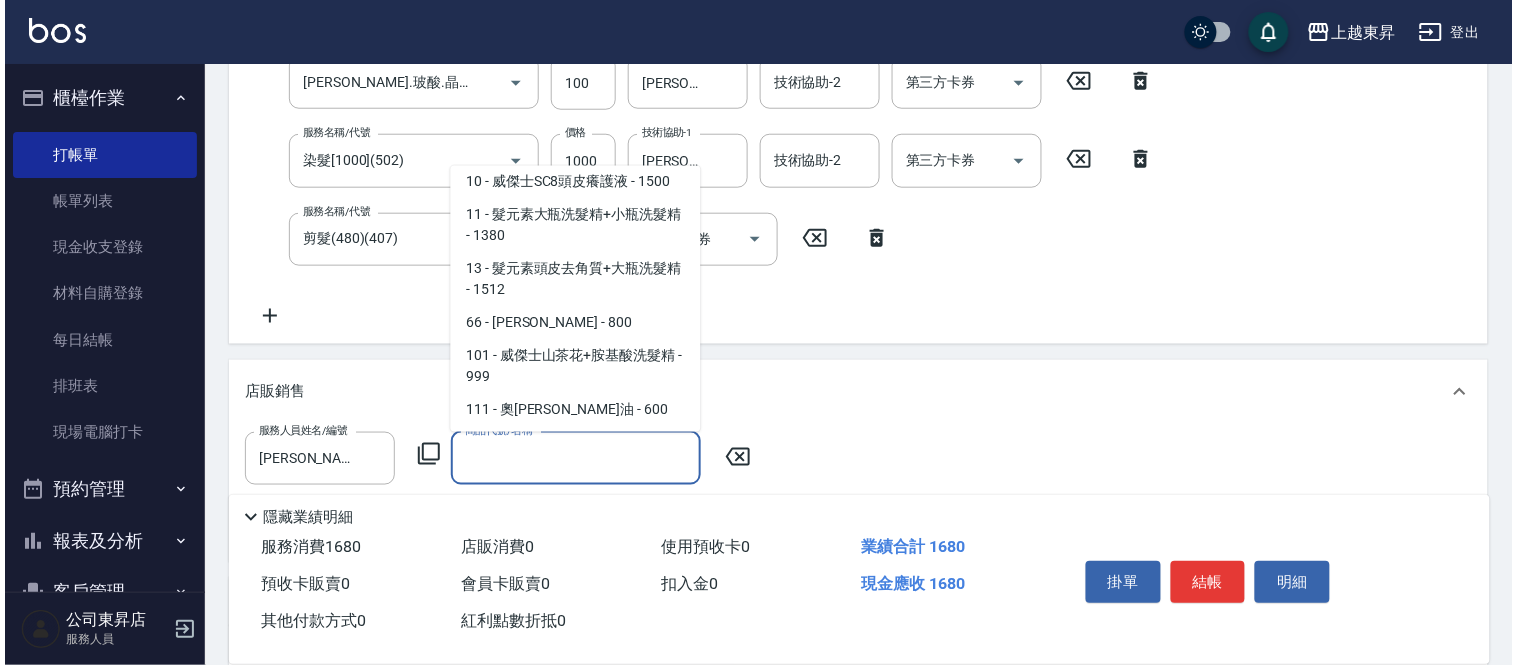scroll, scrollTop: 333, scrollLeft: 0, axis: vertical 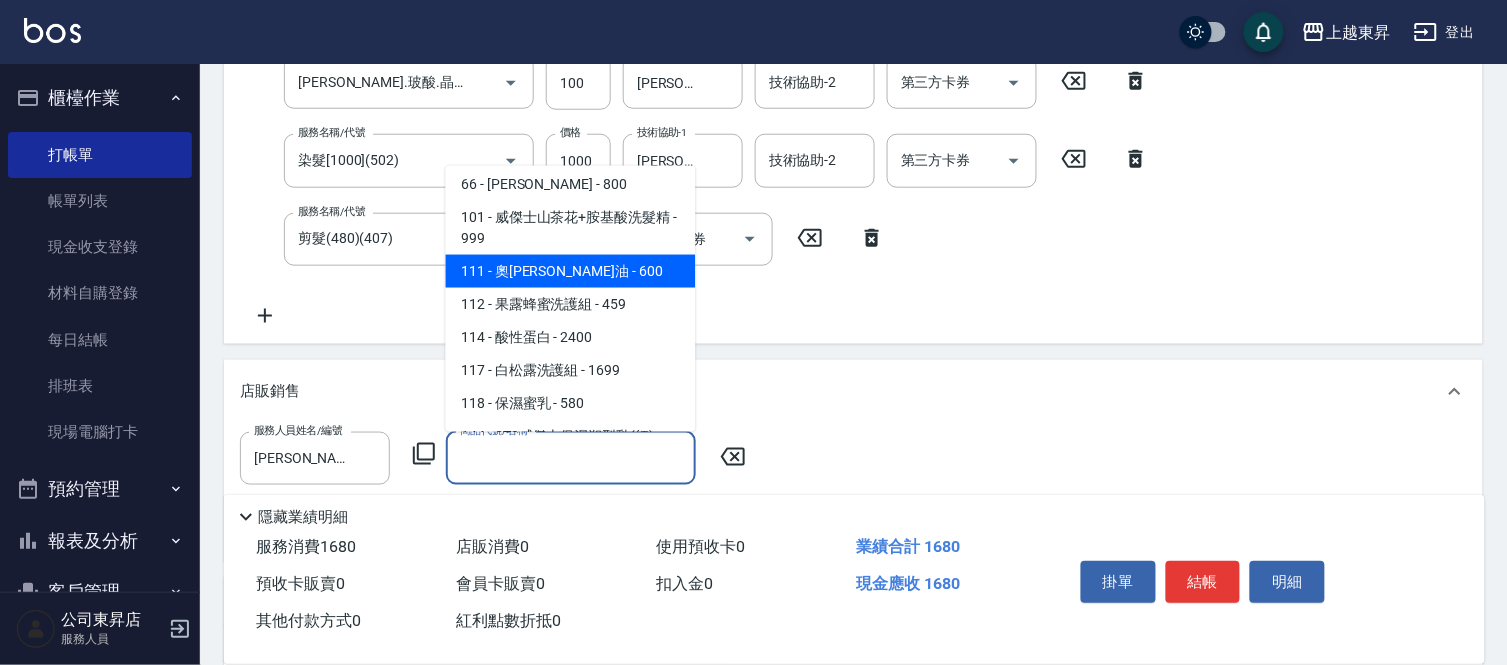 click on "111 - 奧[PERSON_NAME]油 - 600" at bounding box center [571, 271] 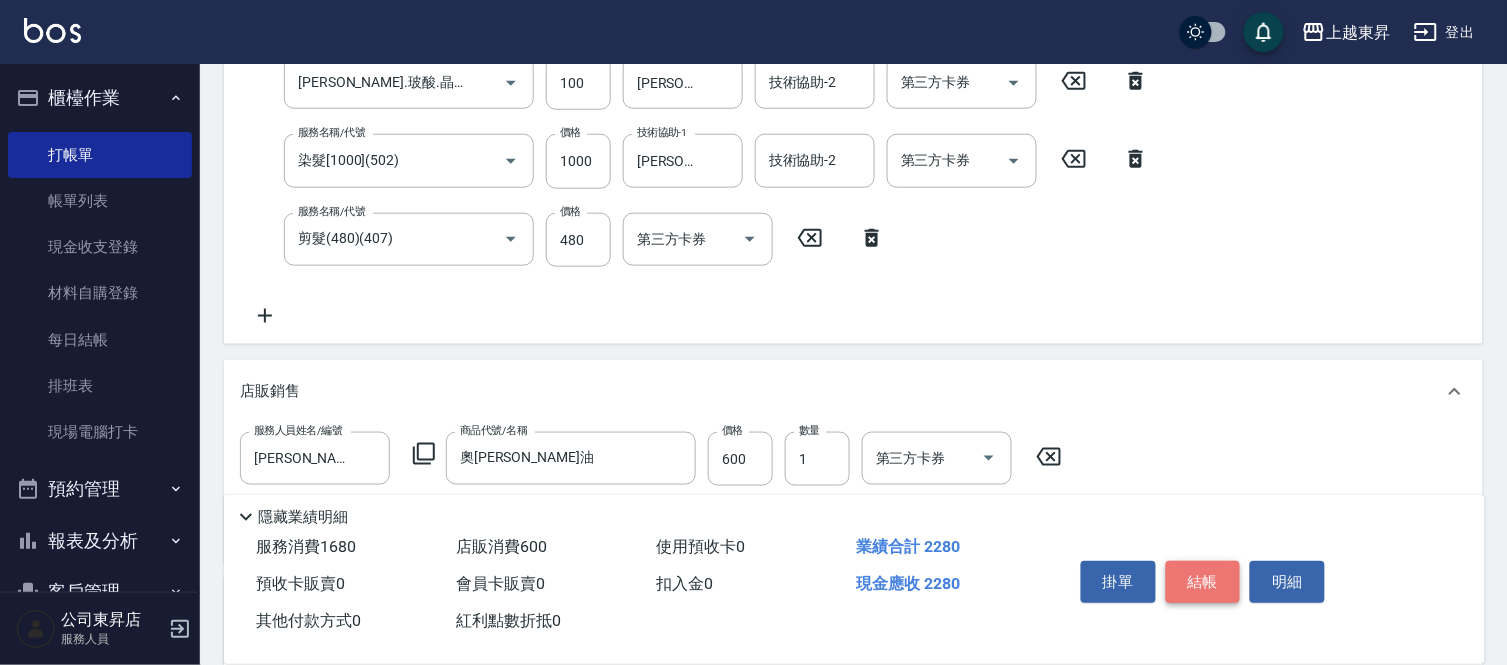 click on "結帳" at bounding box center [1203, 582] 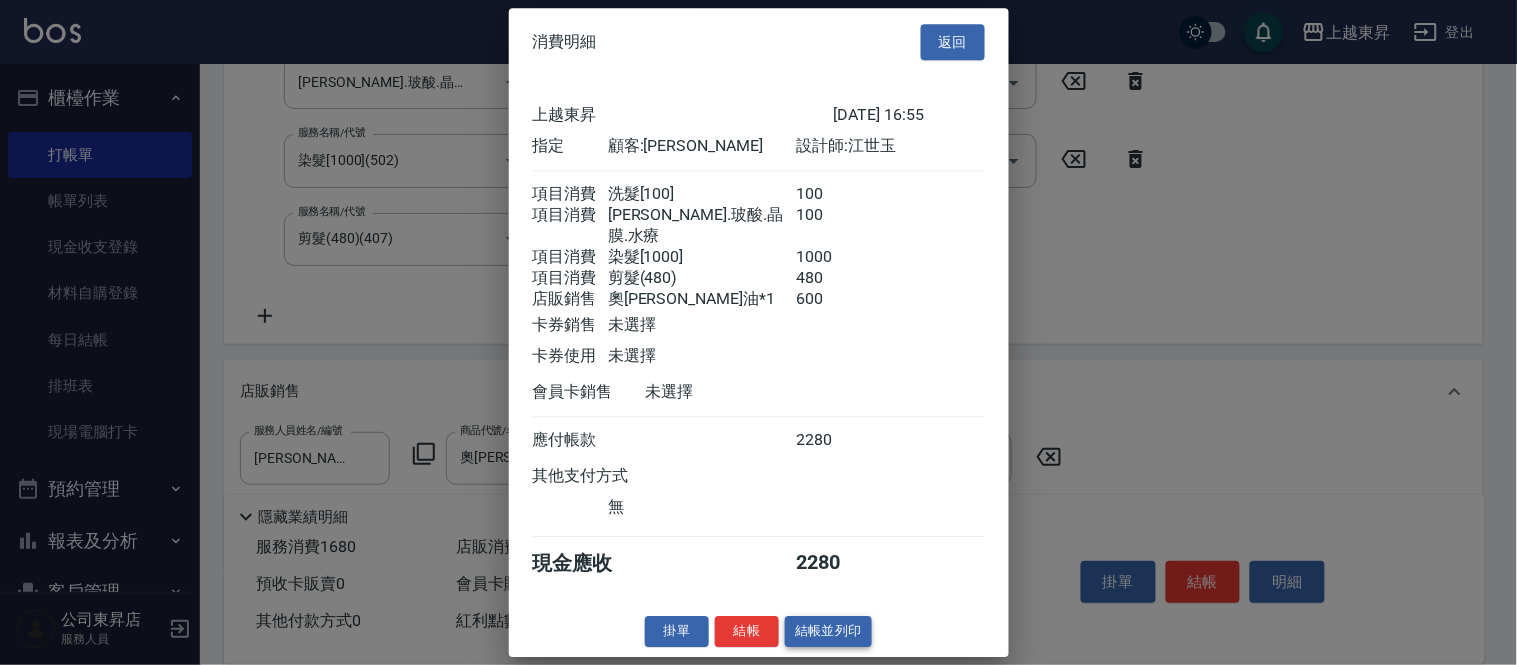 click on "結帳並列印" at bounding box center (828, 631) 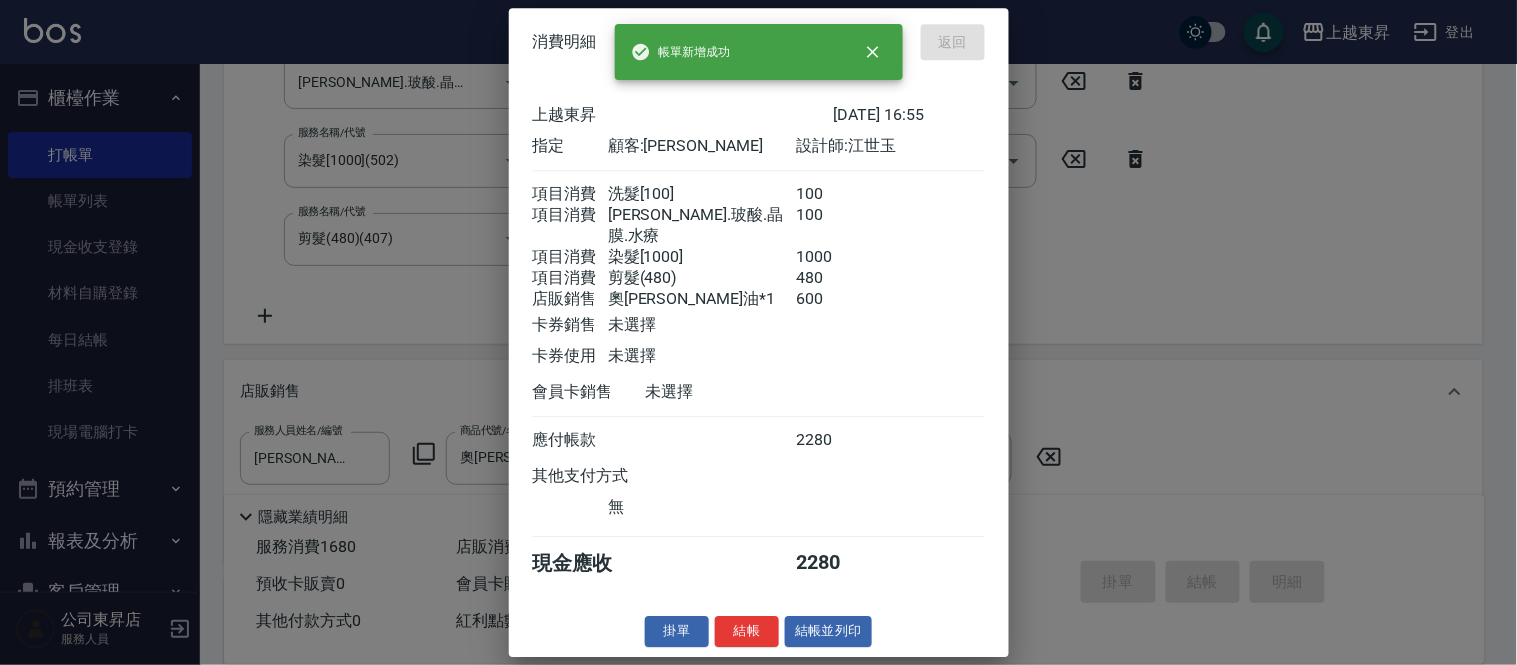 type on "[DATE] 16:56" 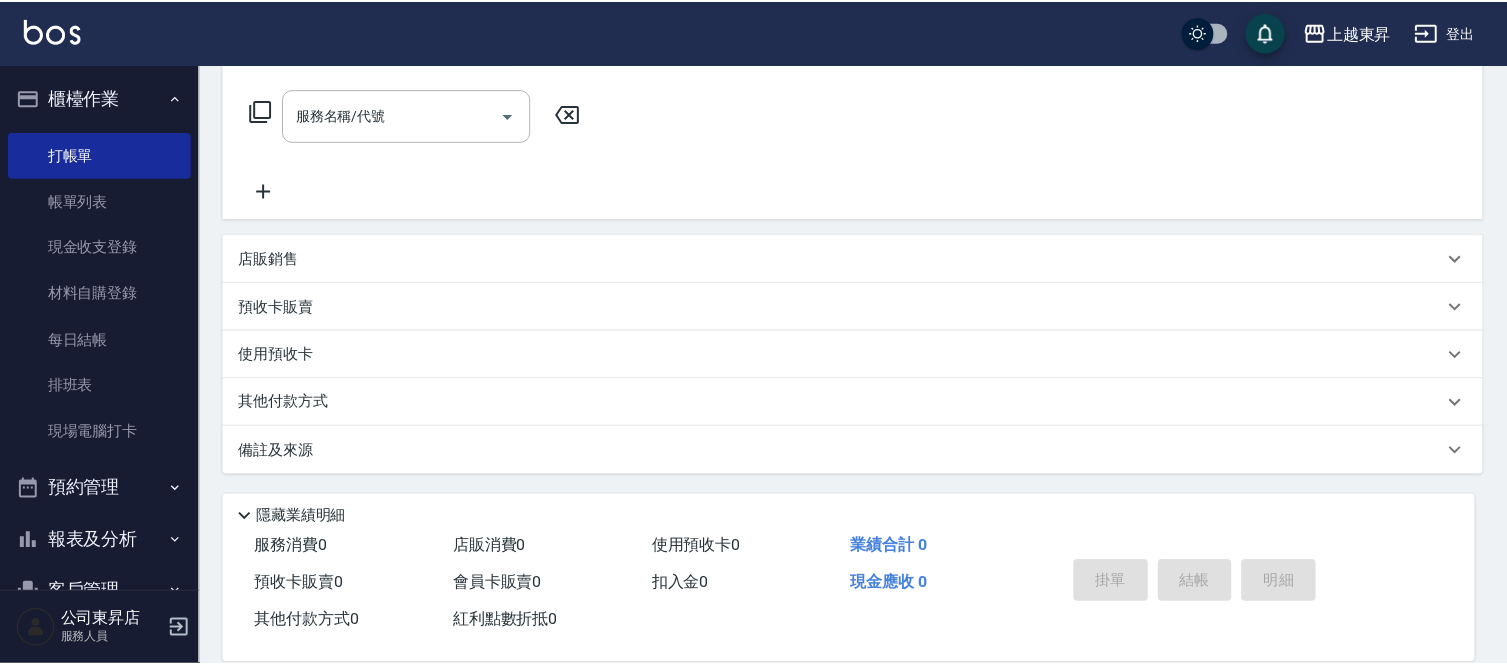 scroll, scrollTop: 0, scrollLeft: 0, axis: both 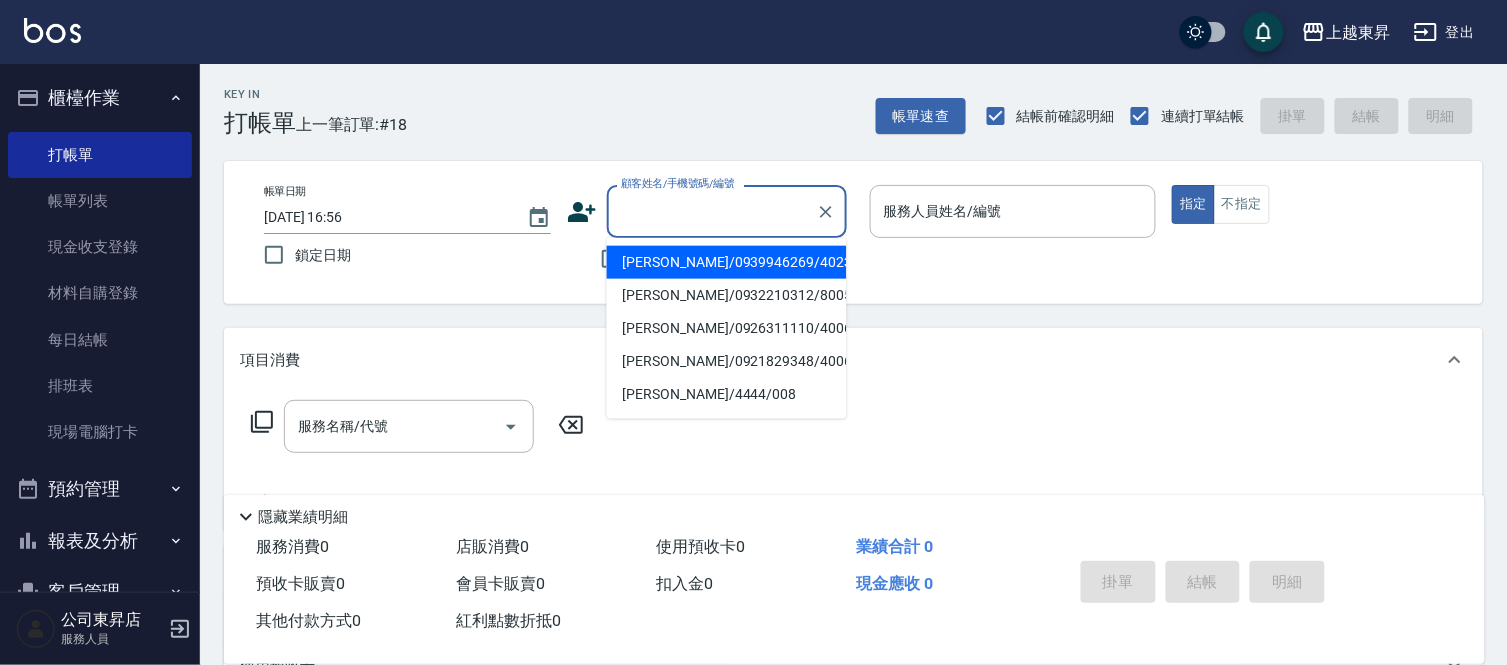 click on "顧客姓名/手機號碼/編號" at bounding box center (712, 211) 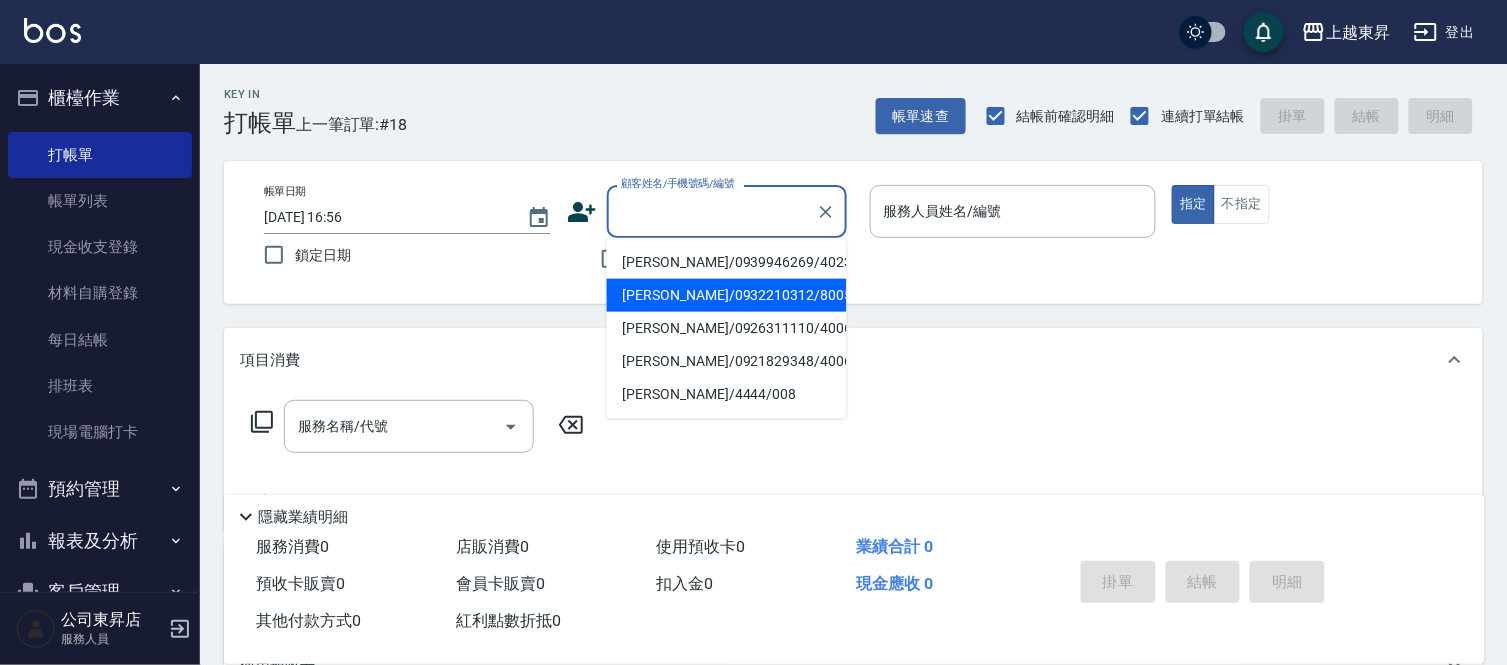 click on "[PERSON_NAME]/0932210312/80059" at bounding box center (727, 295) 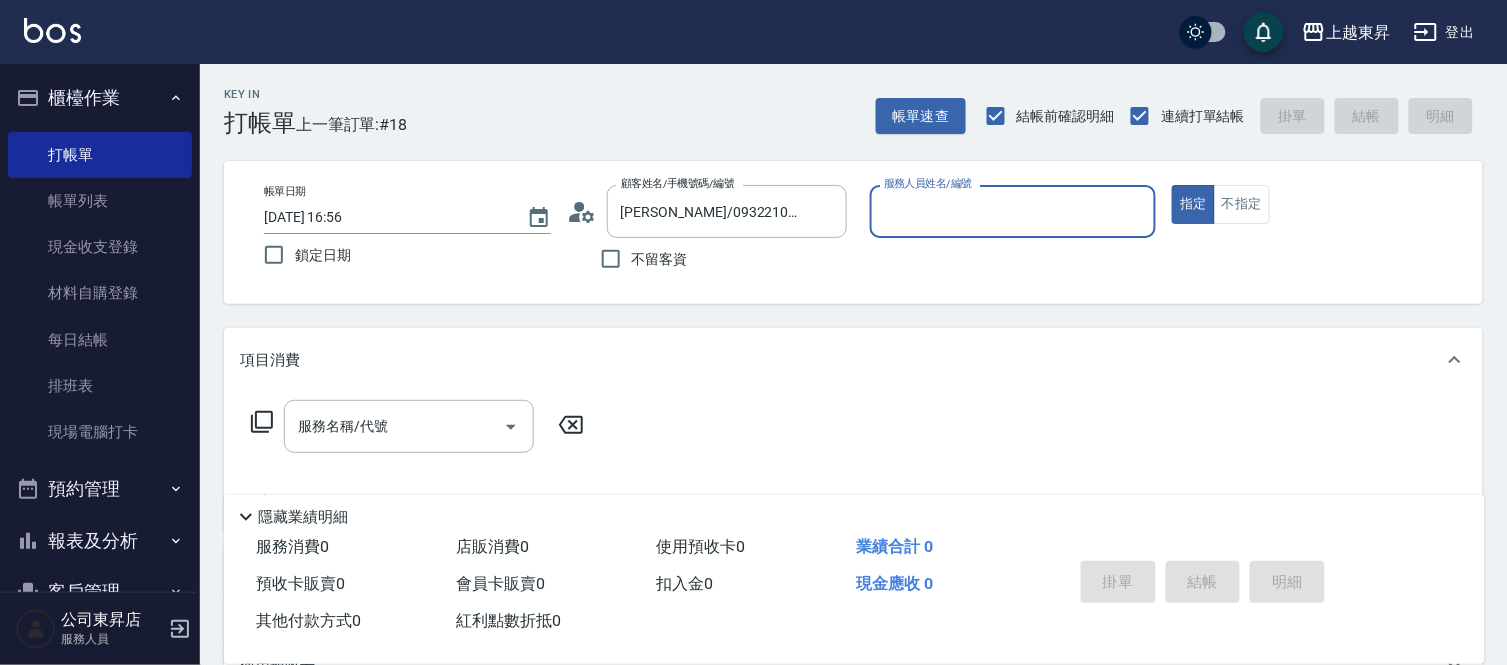 type on "[PERSON_NAME]-08" 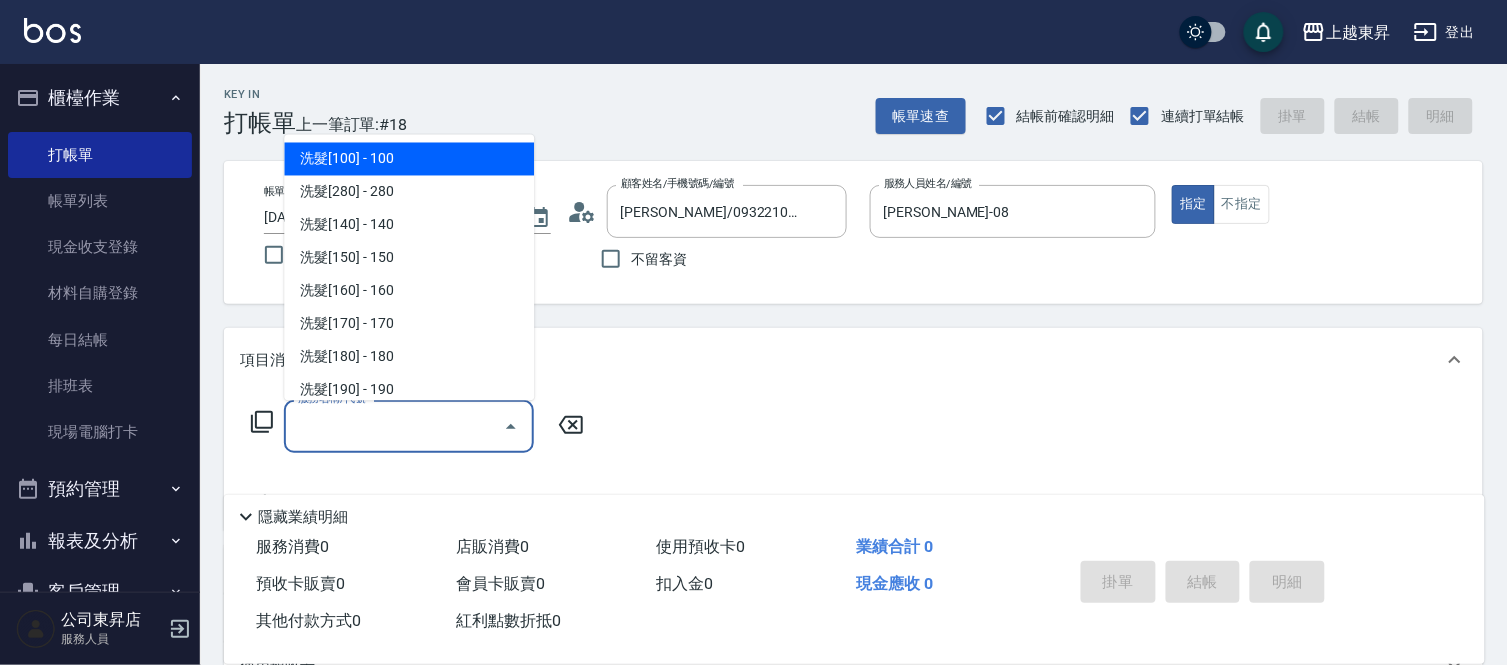 click on "服務名稱/代號" at bounding box center [394, 426] 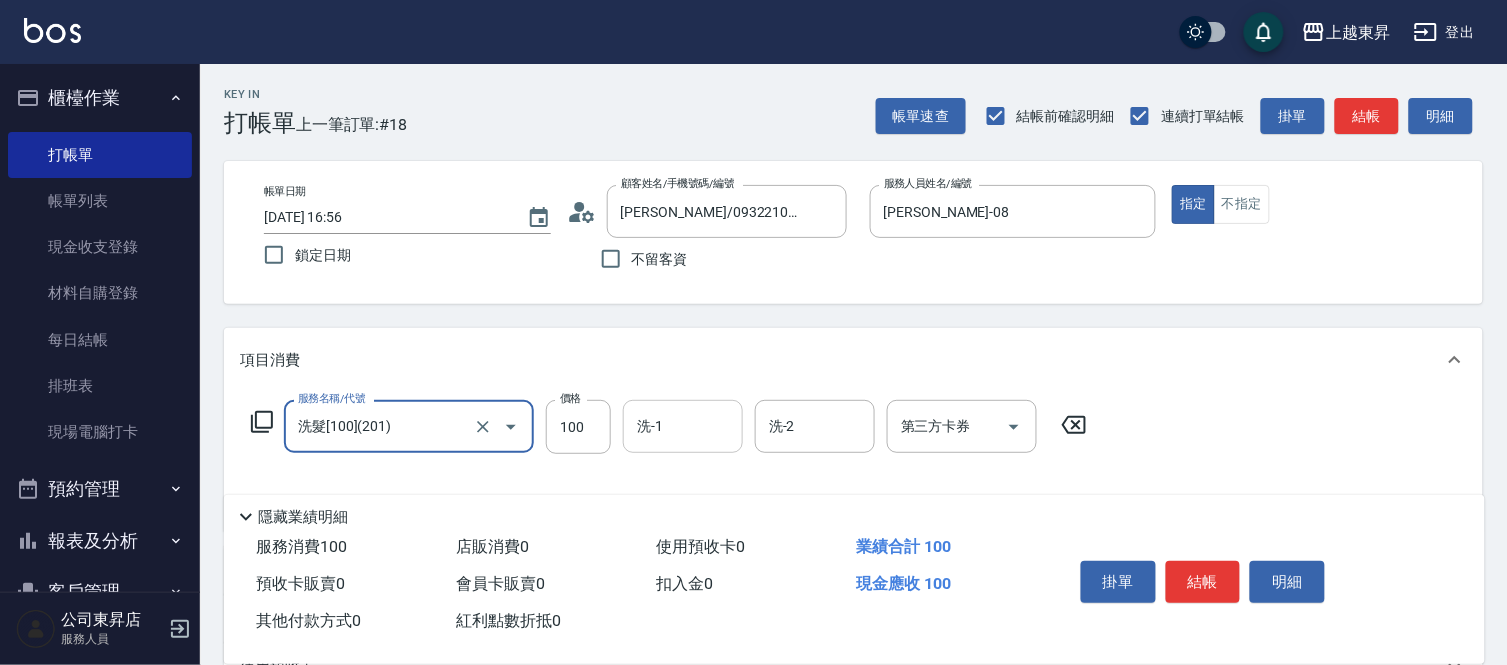 click on "洗-1 洗-1" at bounding box center (683, 426) 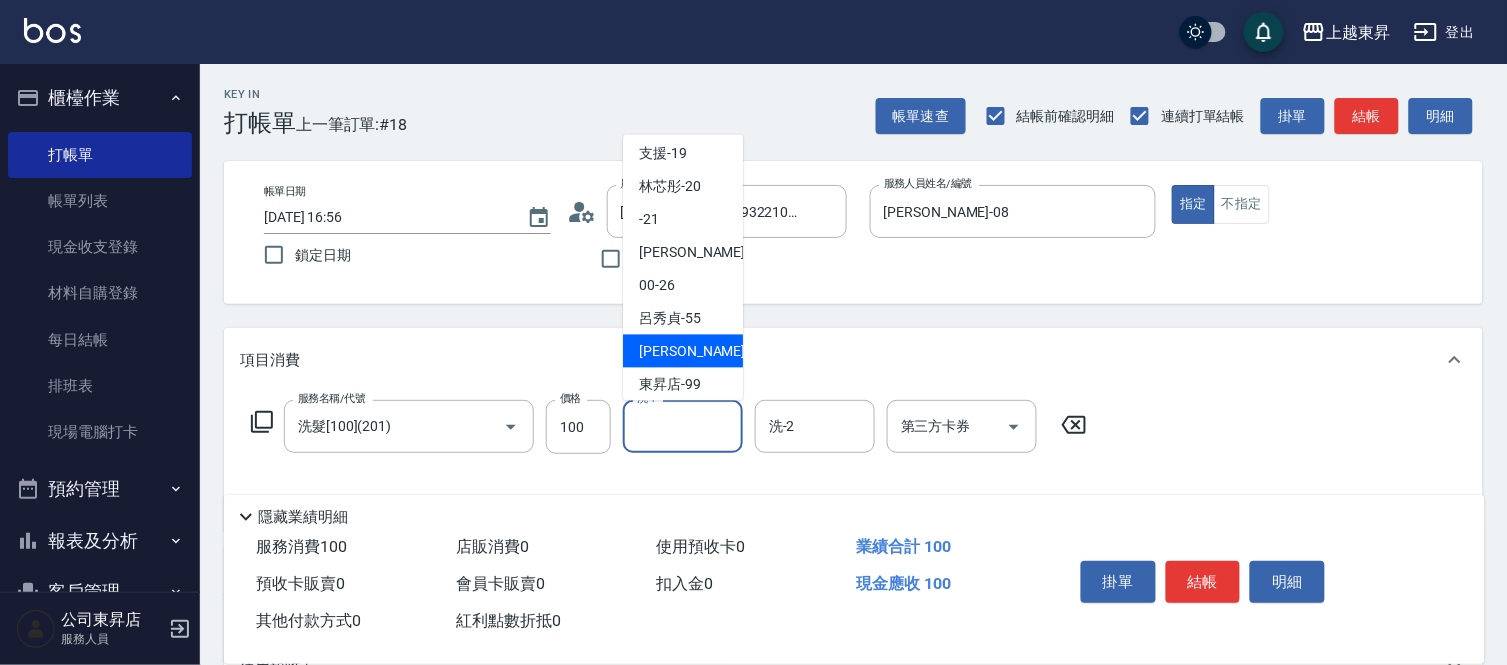 scroll, scrollTop: 310, scrollLeft: 0, axis: vertical 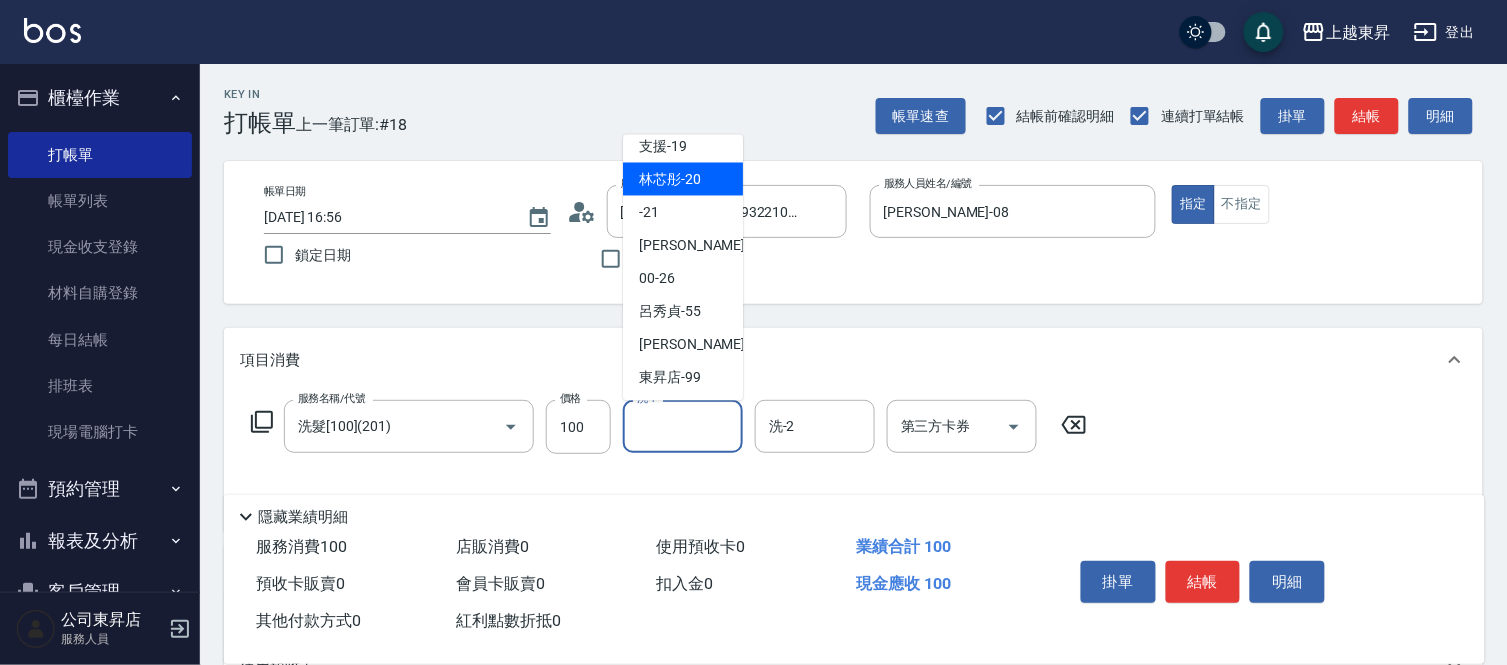 click on "林芯彤 -20" at bounding box center [670, 179] 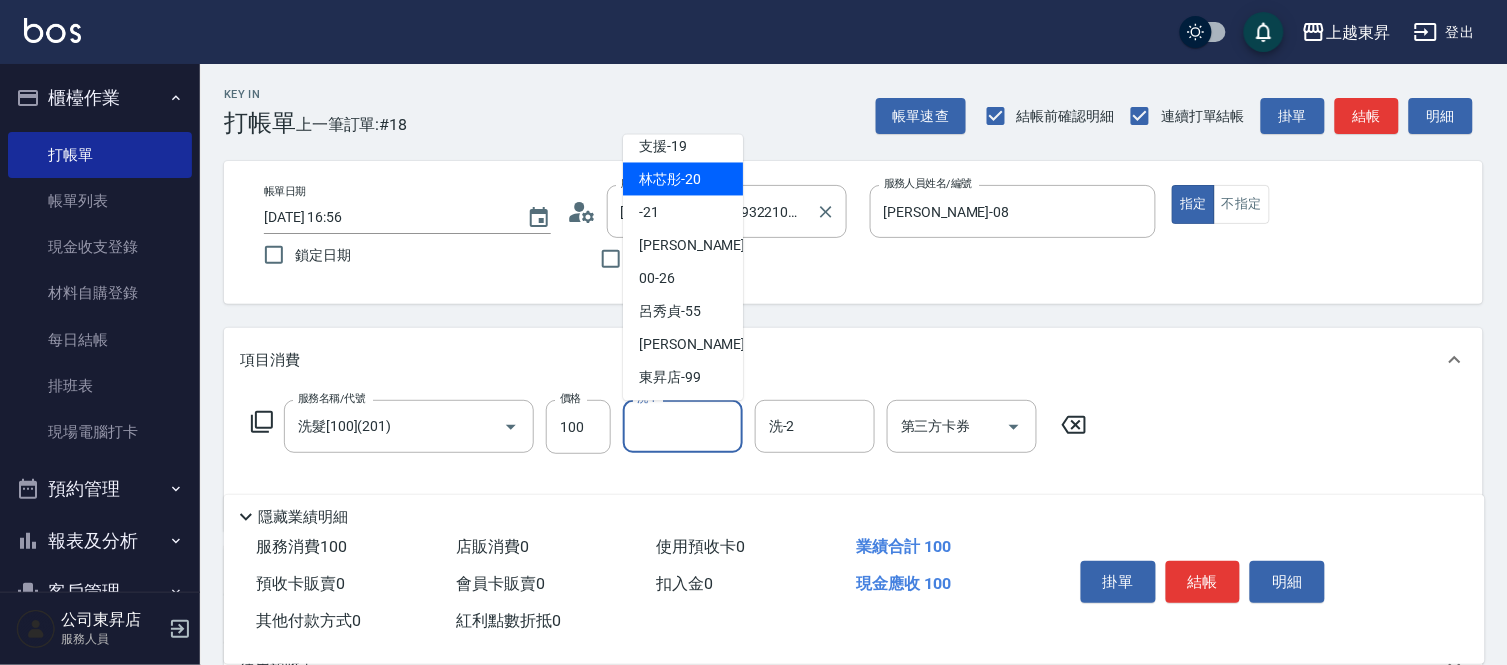 type on "林芯彤-20" 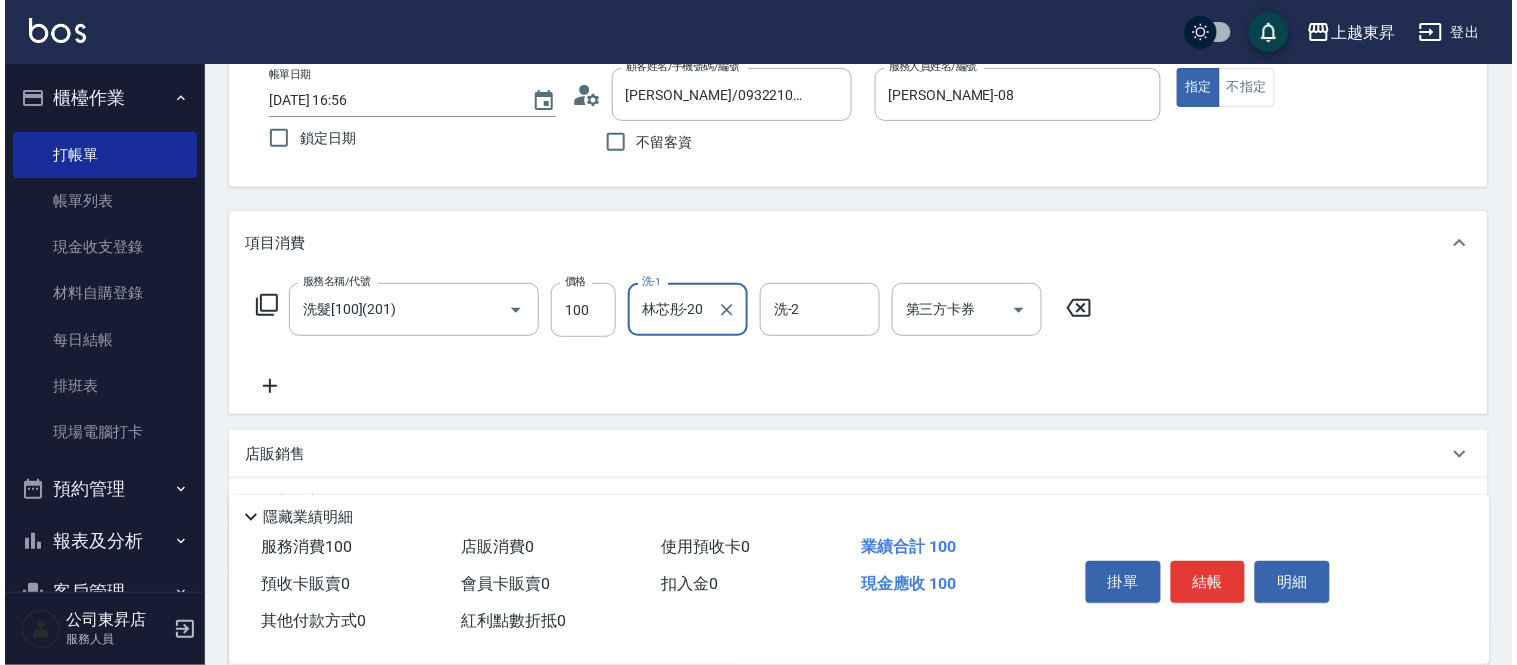 scroll, scrollTop: 311, scrollLeft: 0, axis: vertical 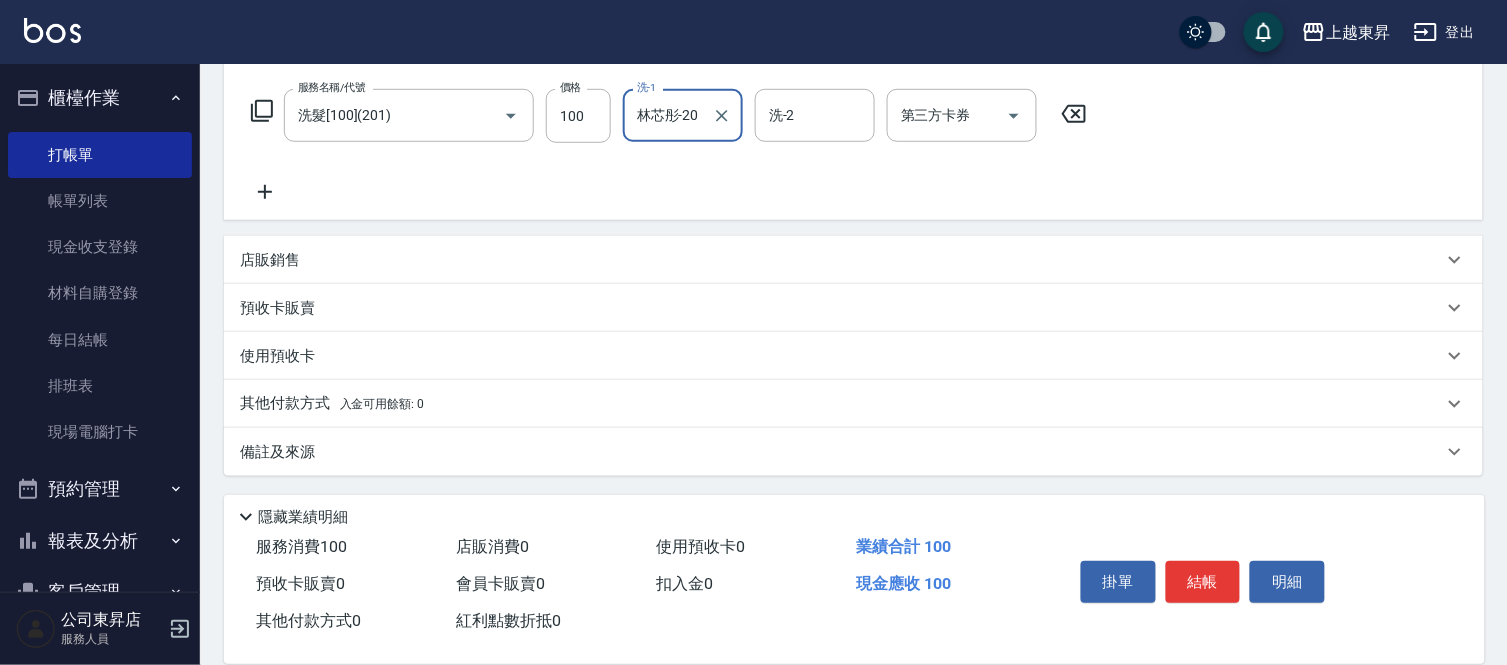click 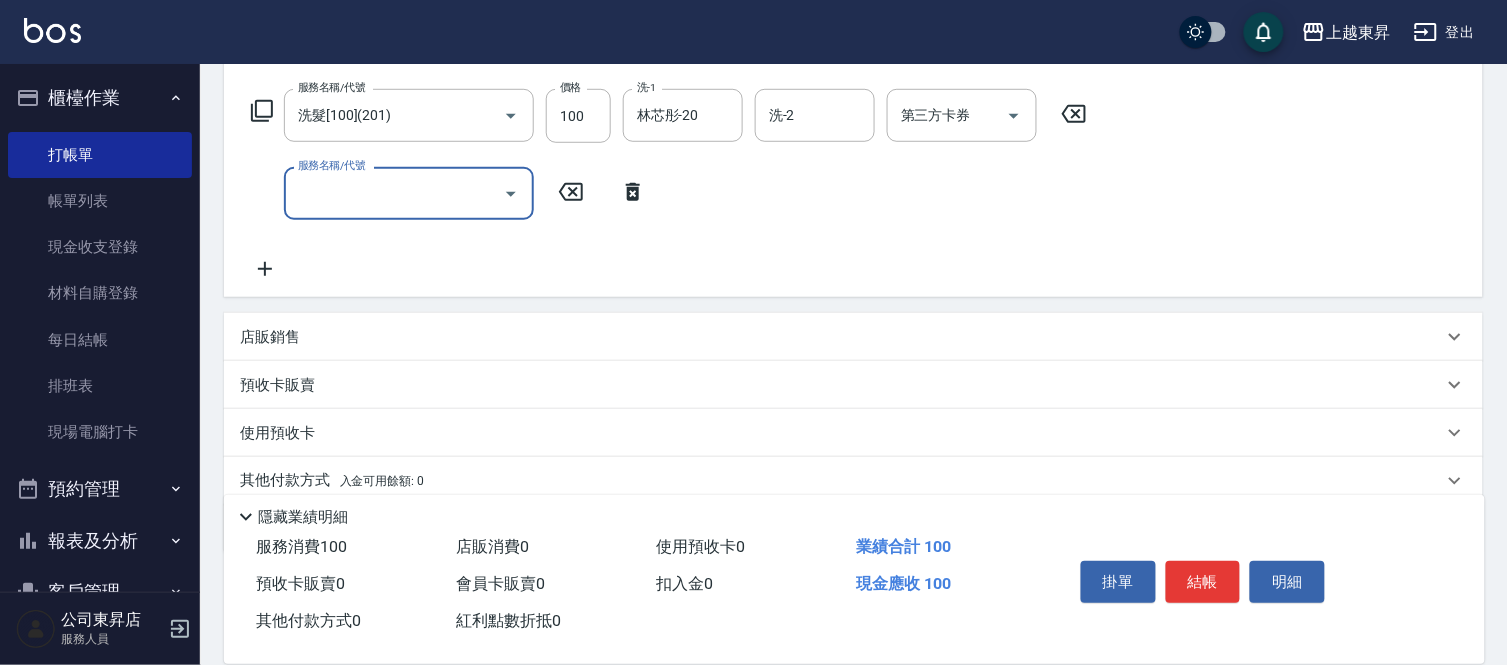 click 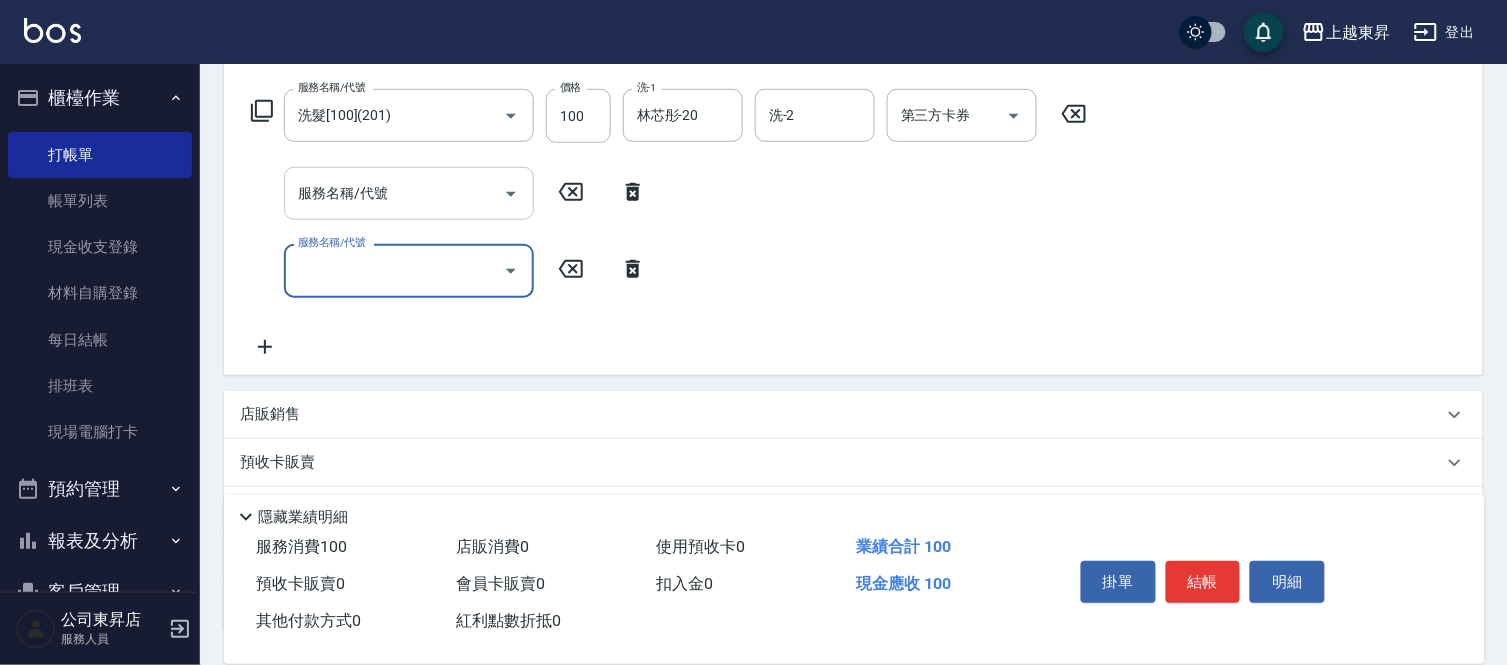 click on "服務名稱/代號 服務名稱/代號" at bounding box center [409, 193] 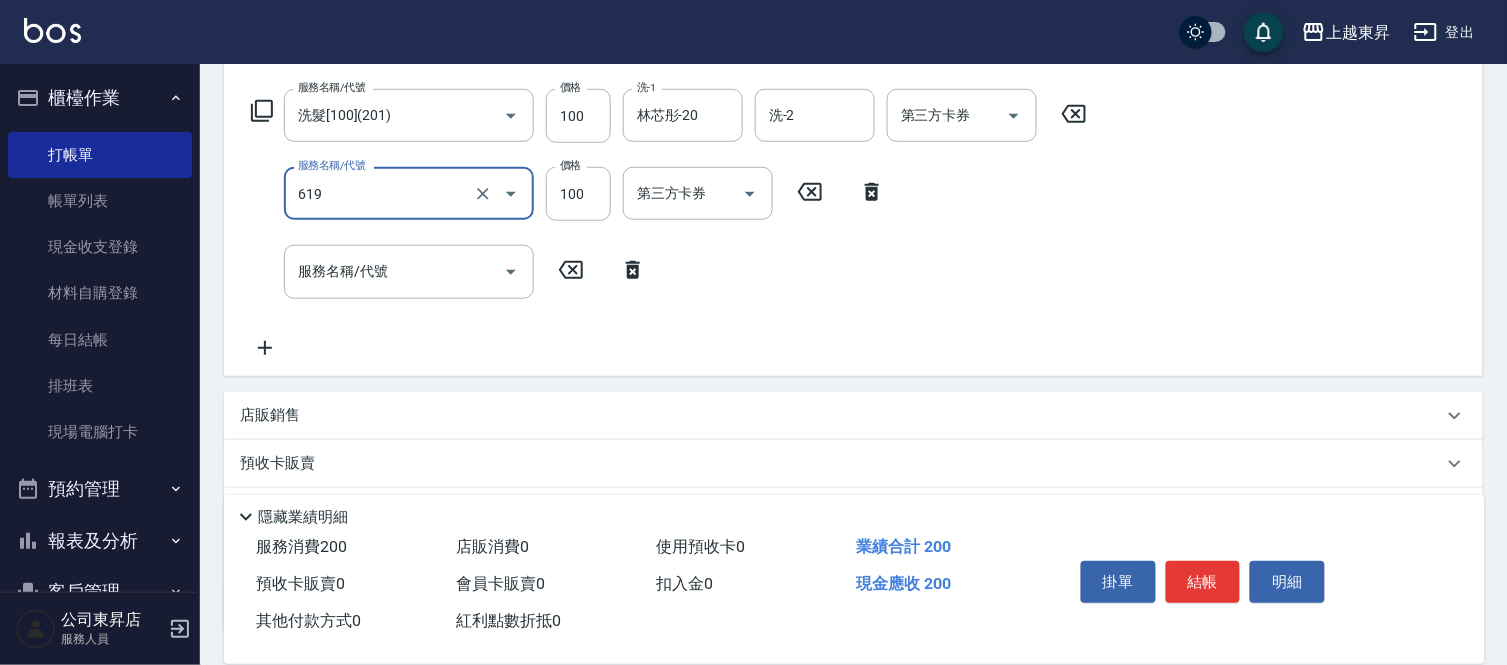 type on "[PERSON_NAME].玻酸.晶膜.水療(619)" 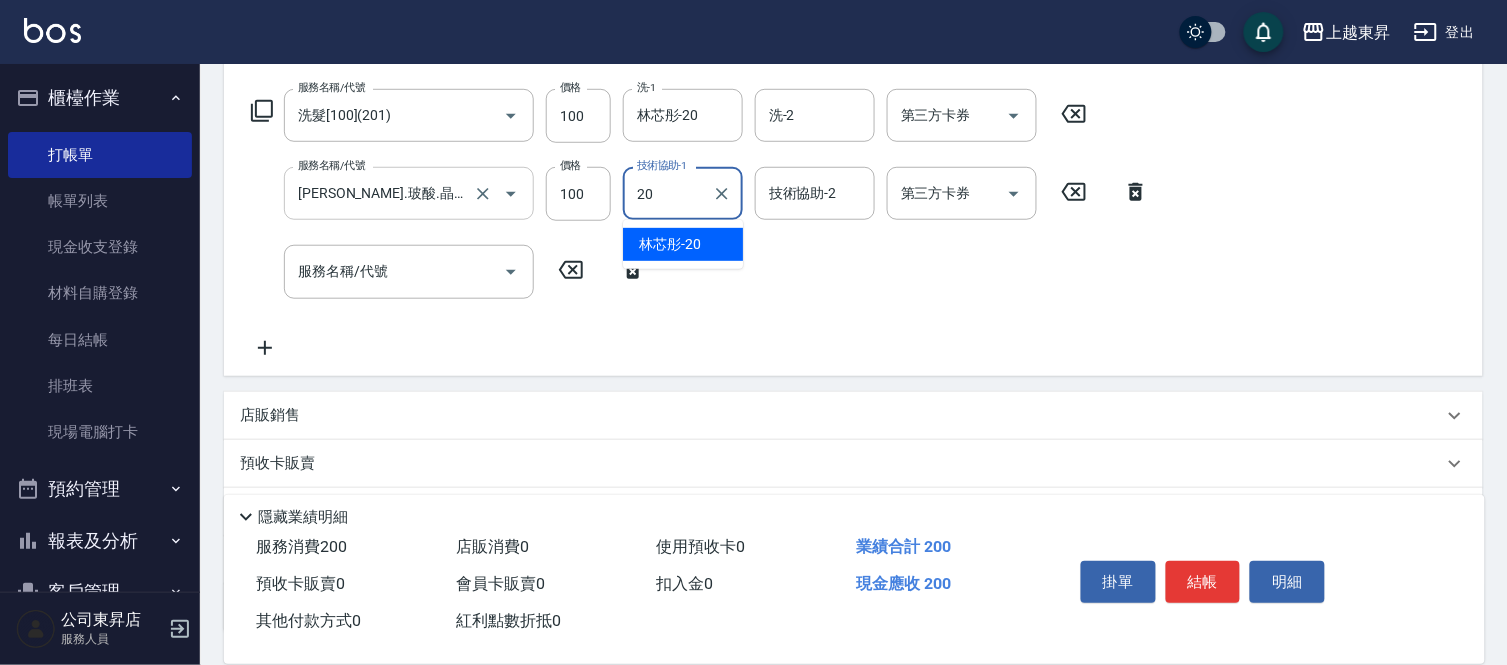 type on "林芯彤-20" 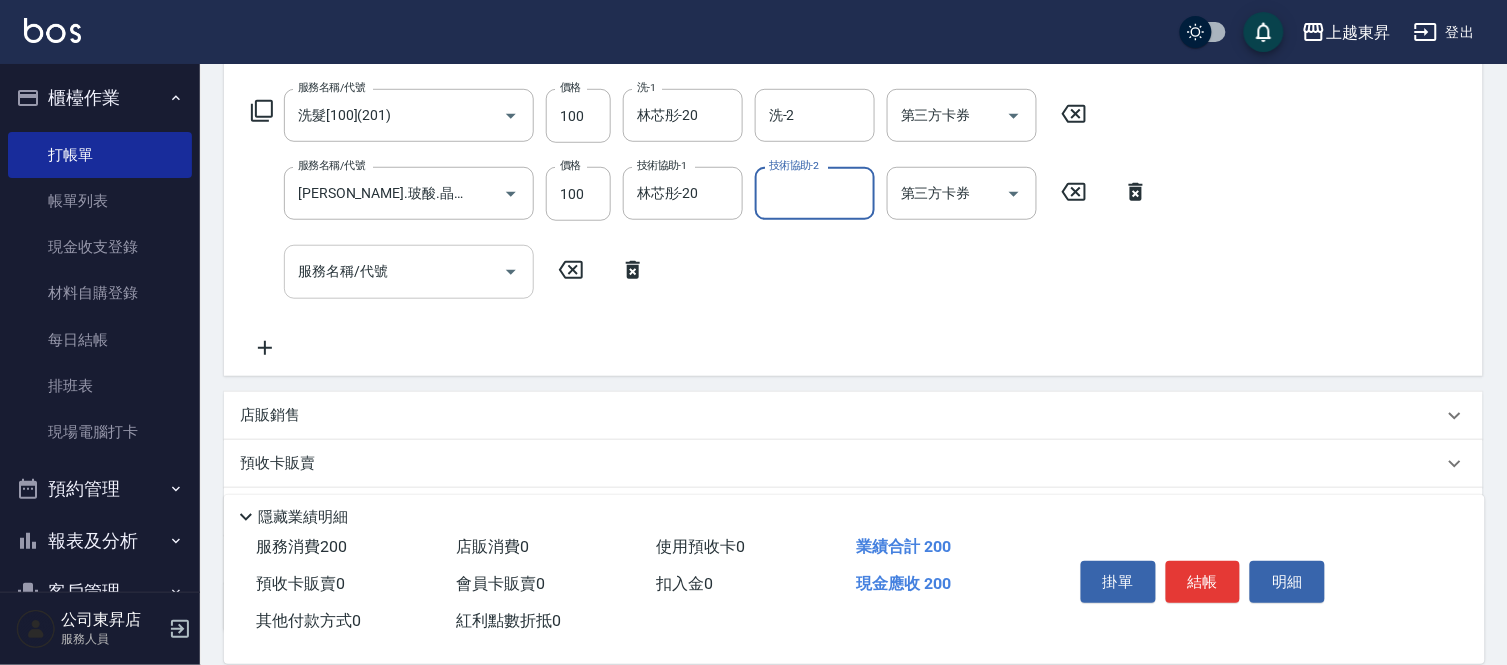 click on "服務名稱/代號" at bounding box center (394, 271) 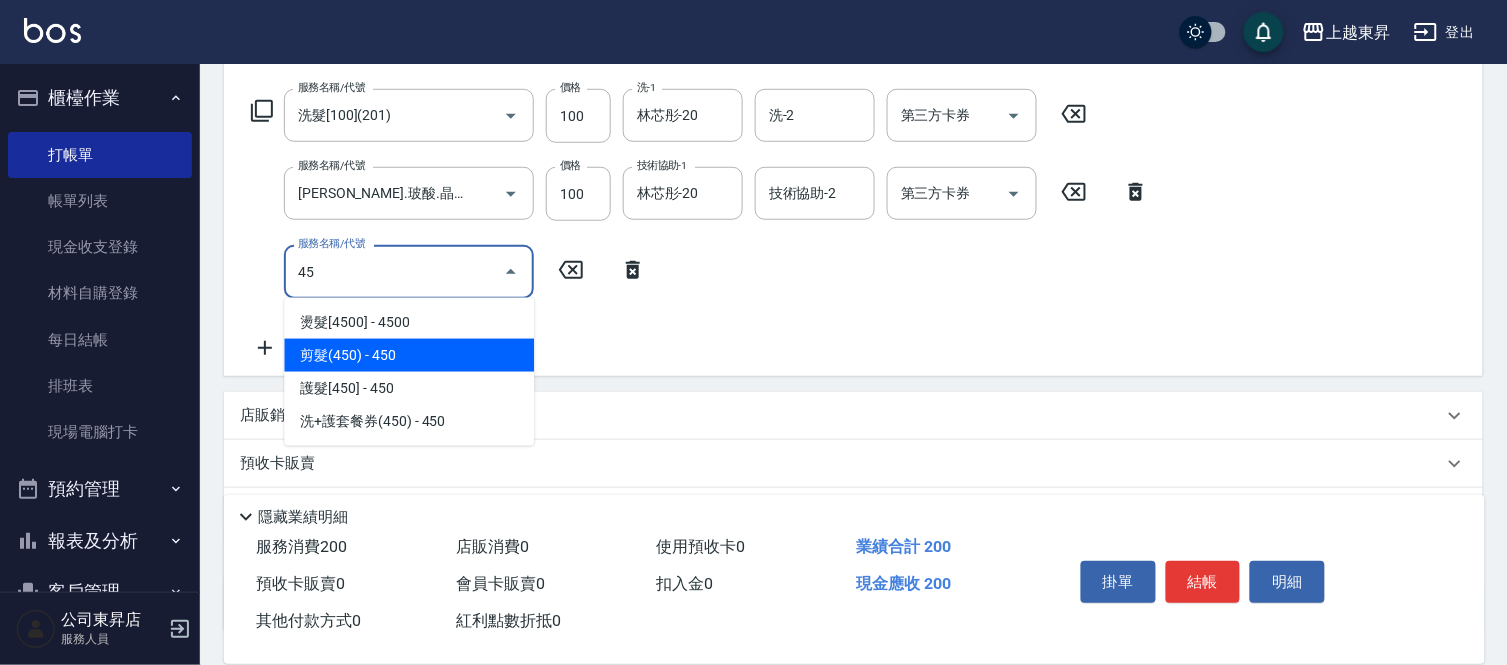 click on "剪髮(450) - 450" at bounding box center [409, 355] 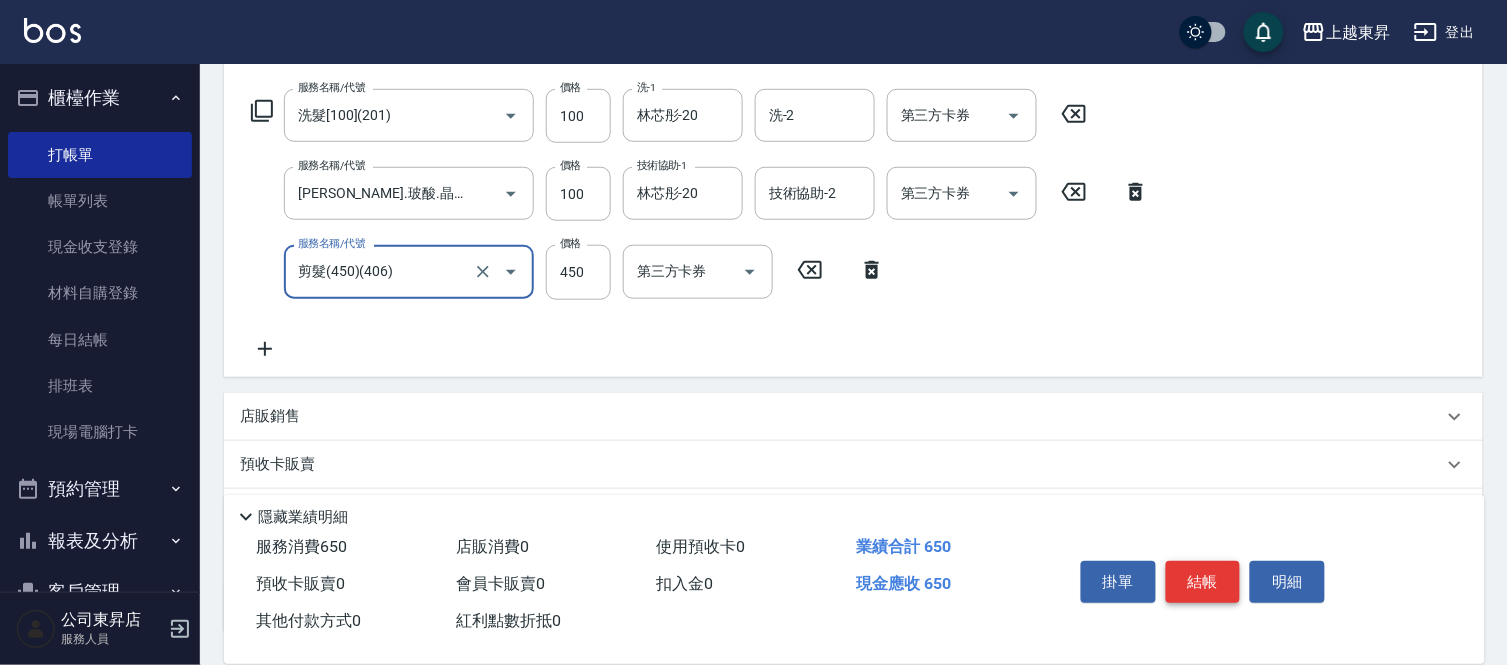 type on "剪髮(450)(406)" 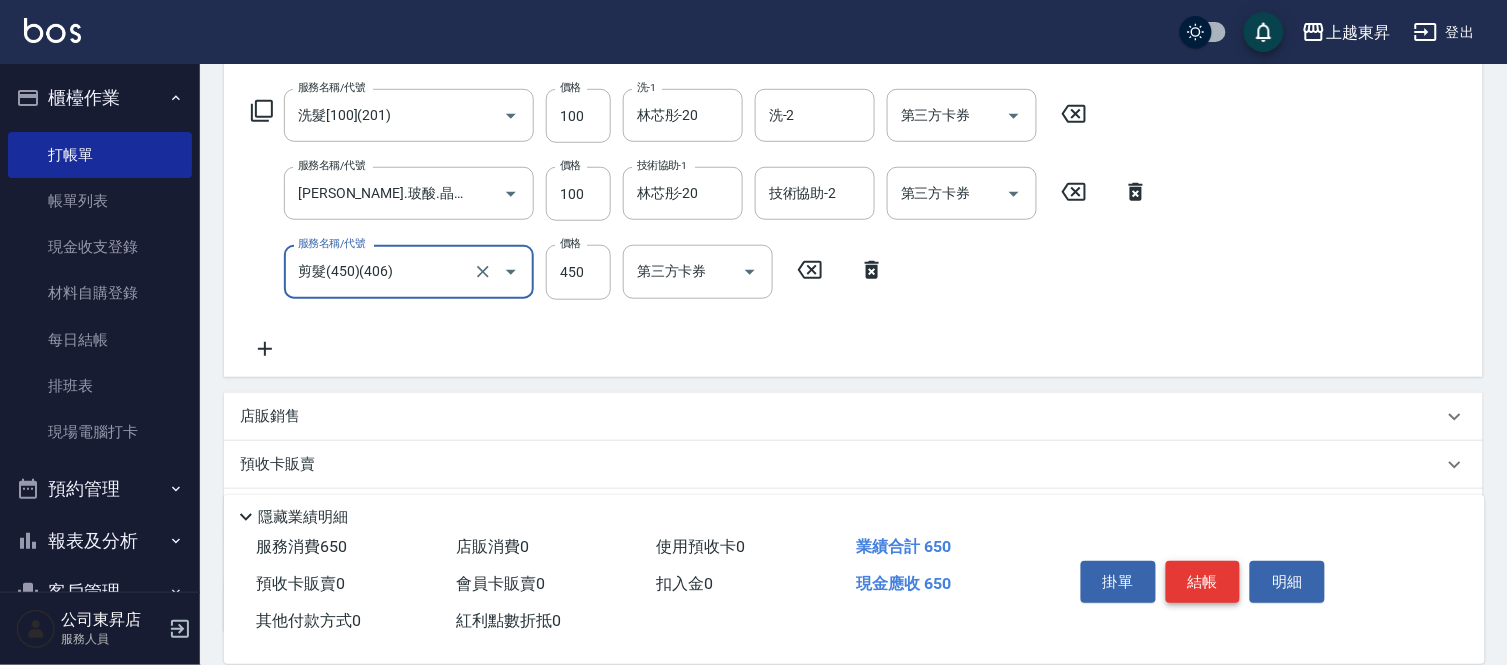 click on "結帳" at bounding box center (1203, 582) 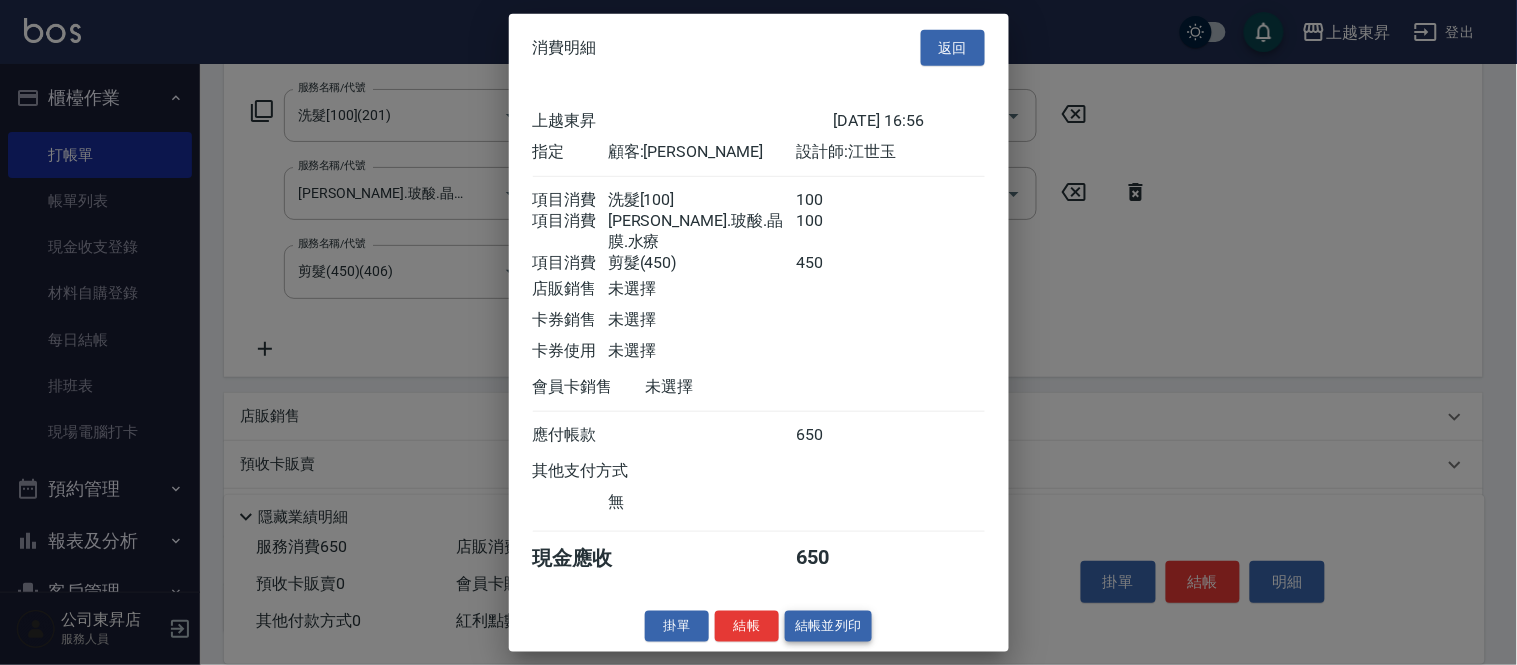 click on "結帳並列印" at bounding box center [828, 626] 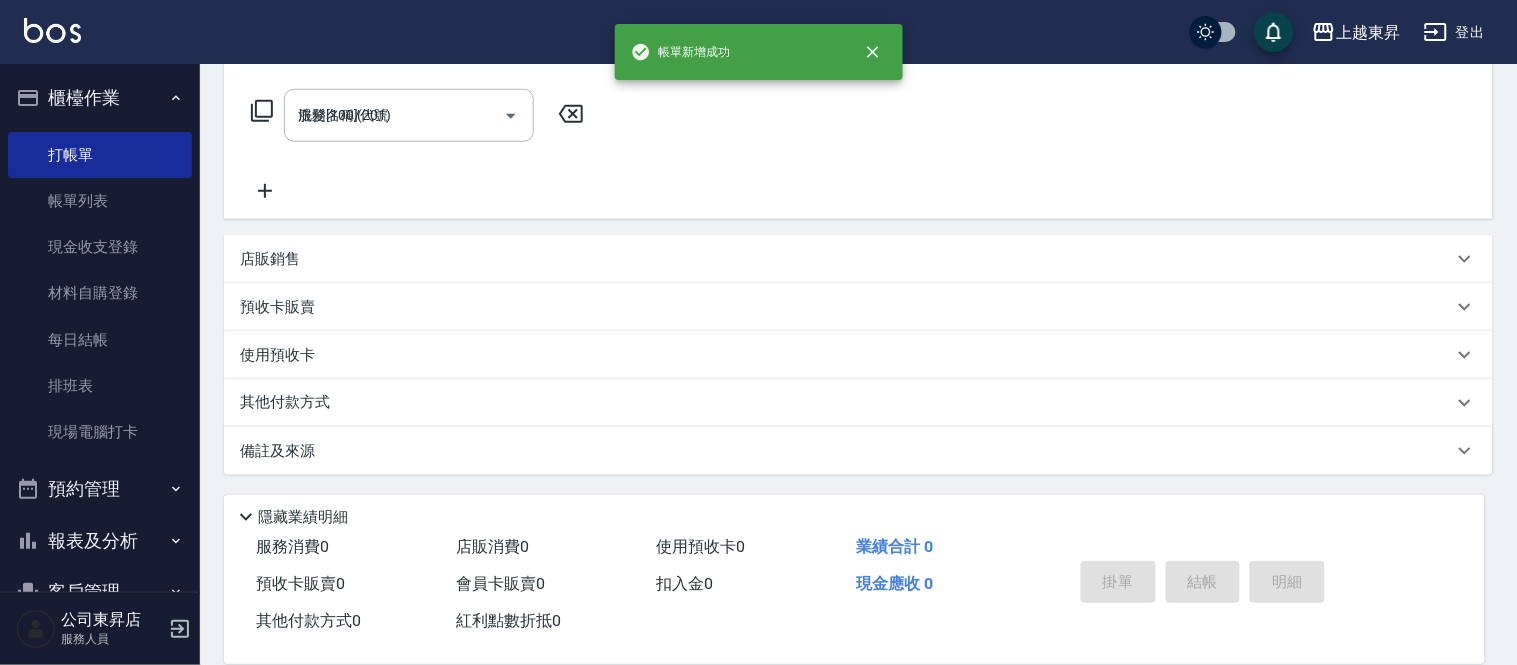 type on "[DATE] 16:57" 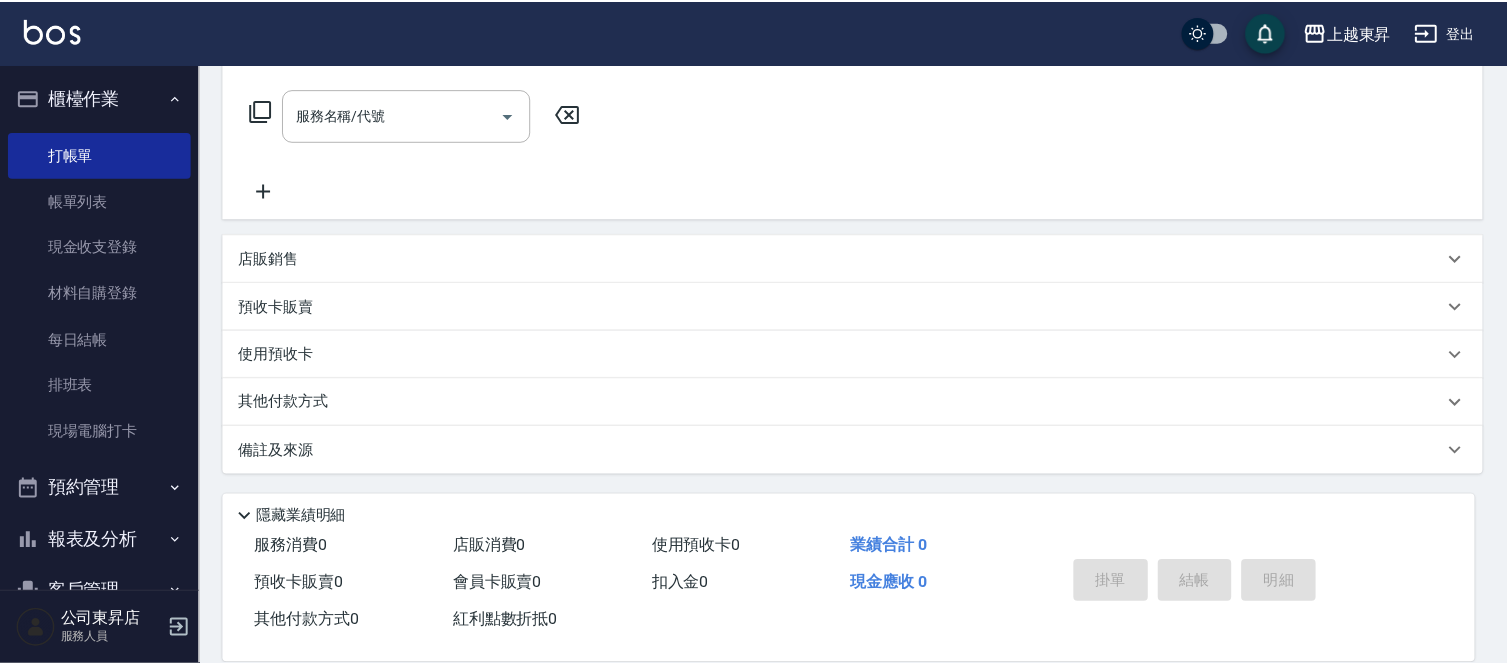 scroll, scrollTop: 0, scrollLeft: 0, axis: both 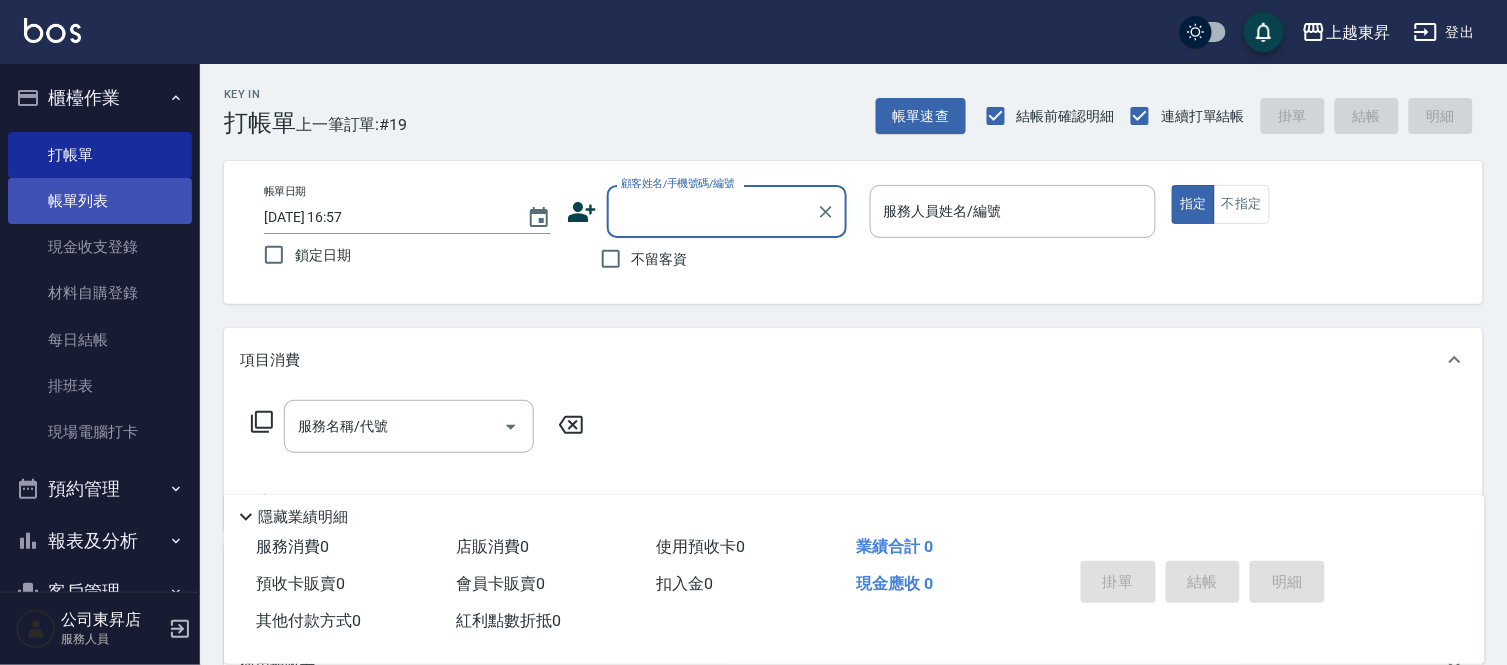 click on "帳單列表" at bounding box center (100, 201) 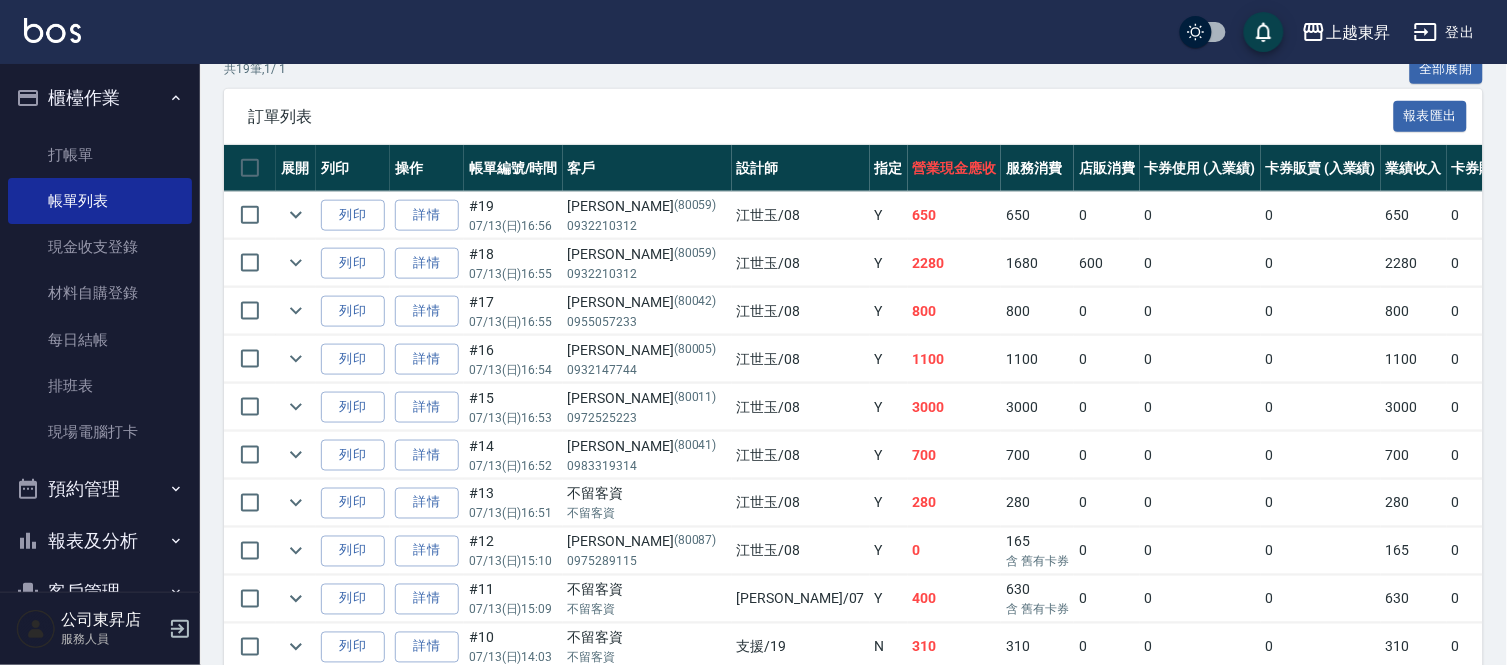 scroll, scrollTop: 454, scrollLeft: 0, axis: vertical 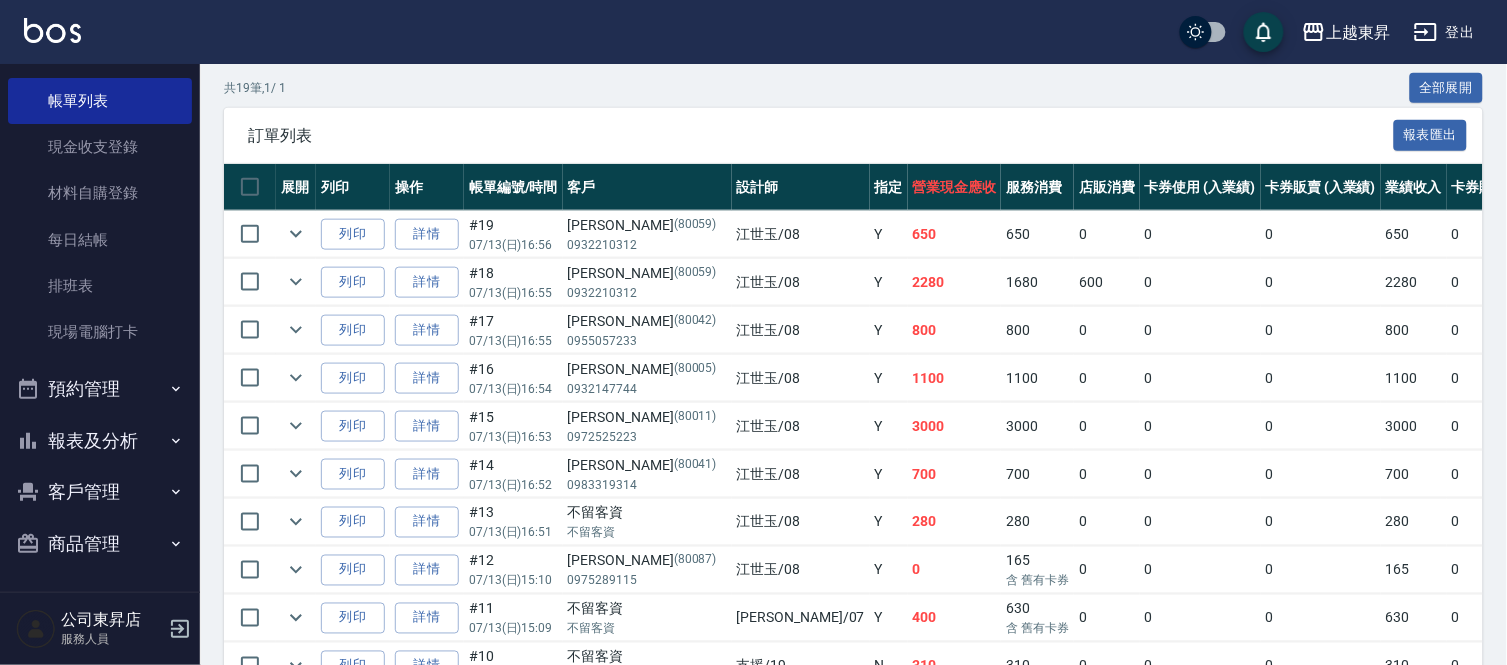 click on "報表及分析" at bounding box center (100, 441) 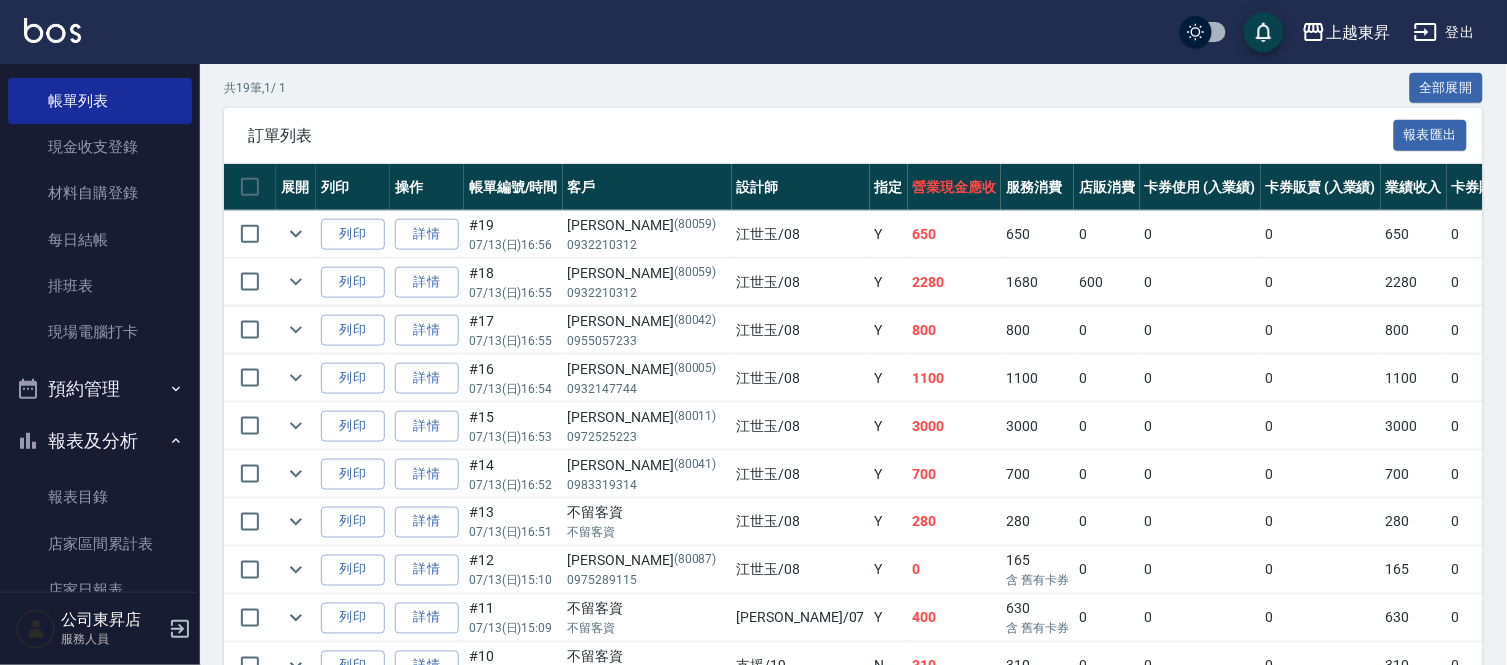 scroll, scrollTop: 578, scrollLeft: 0, axis: vertical 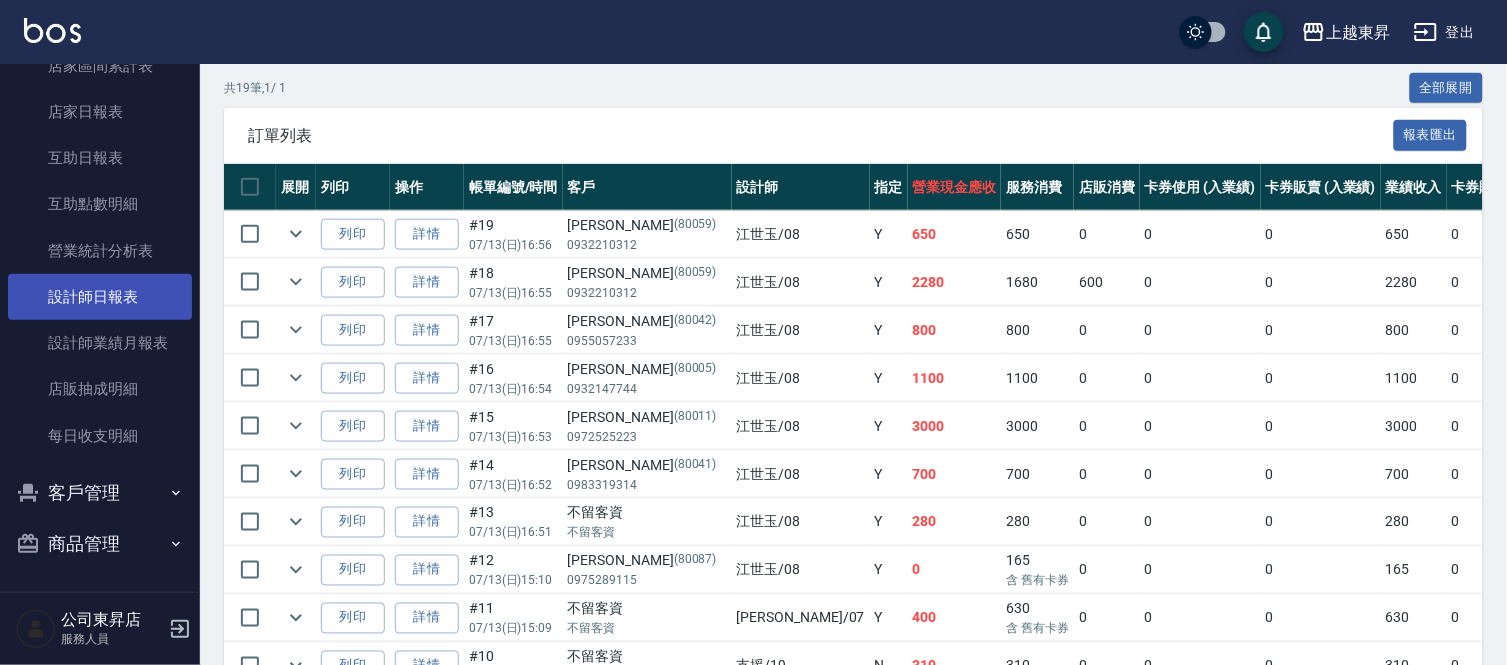 click on "設計師日報表" at bounding box center [100, 297] 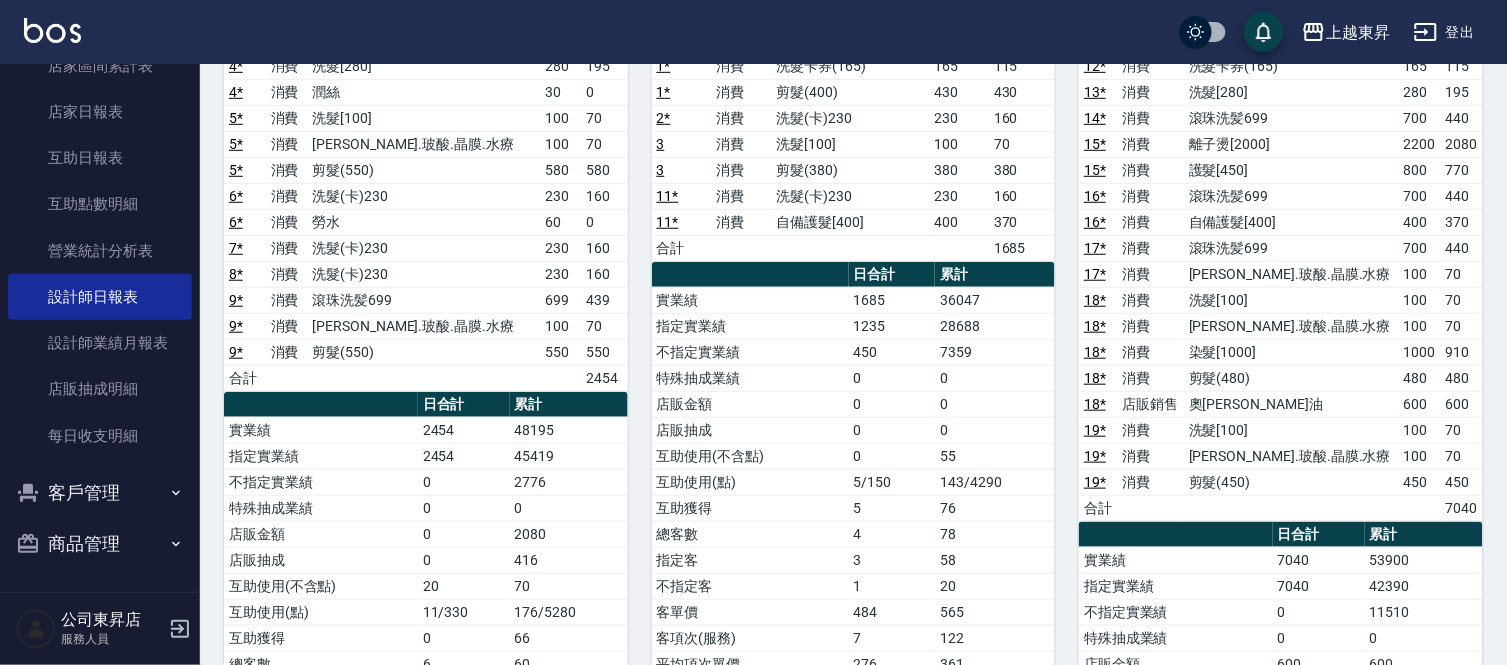 scroll, scrollTop: 222, scrollLeft: 0, axis: vertical 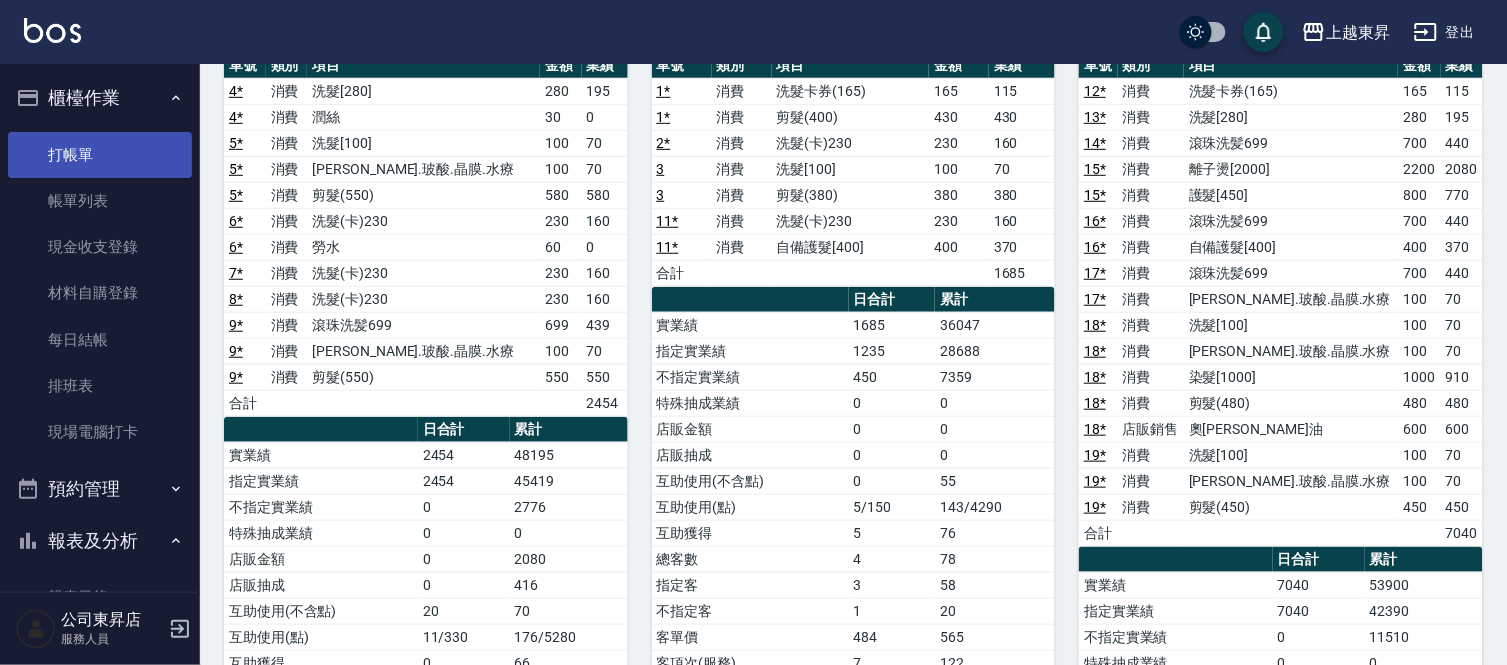 click on "打帳單" at bounding box center [100, 155] 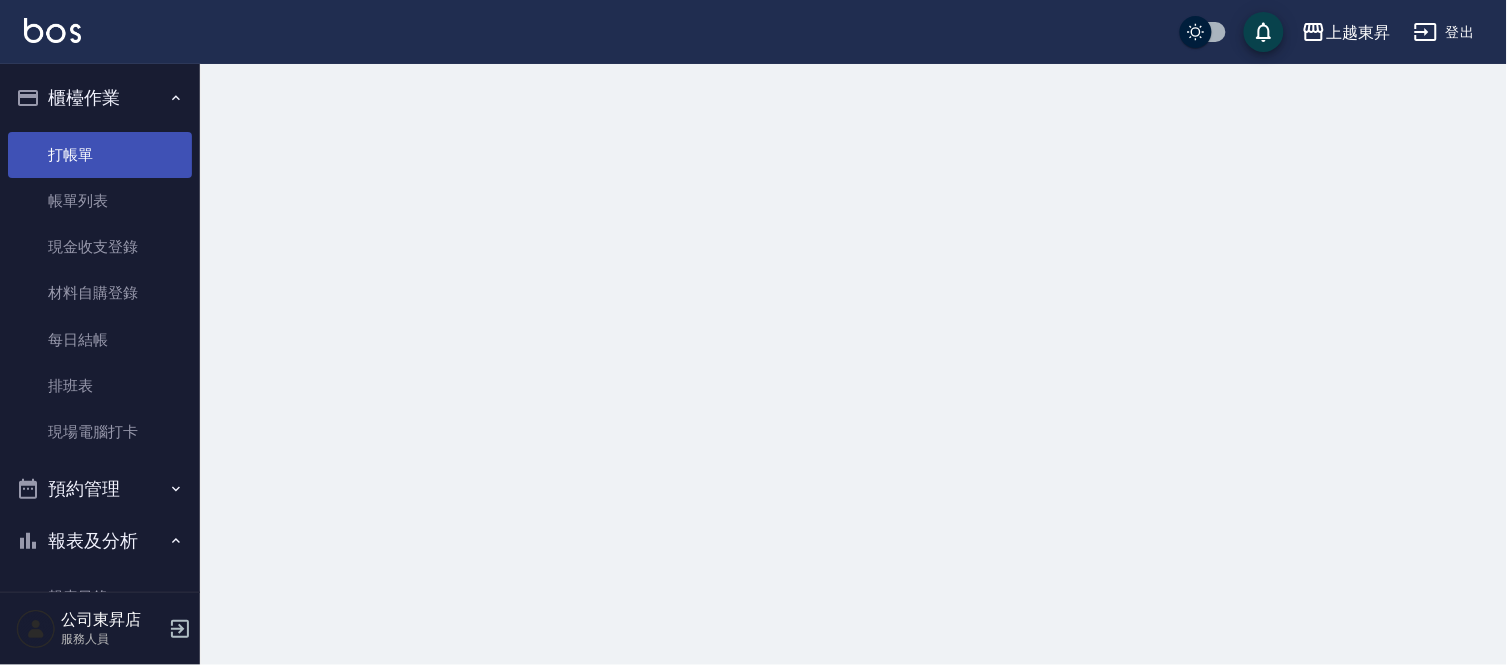 scroll, scrollTop: 0, scrollLeft: 0, axis: both 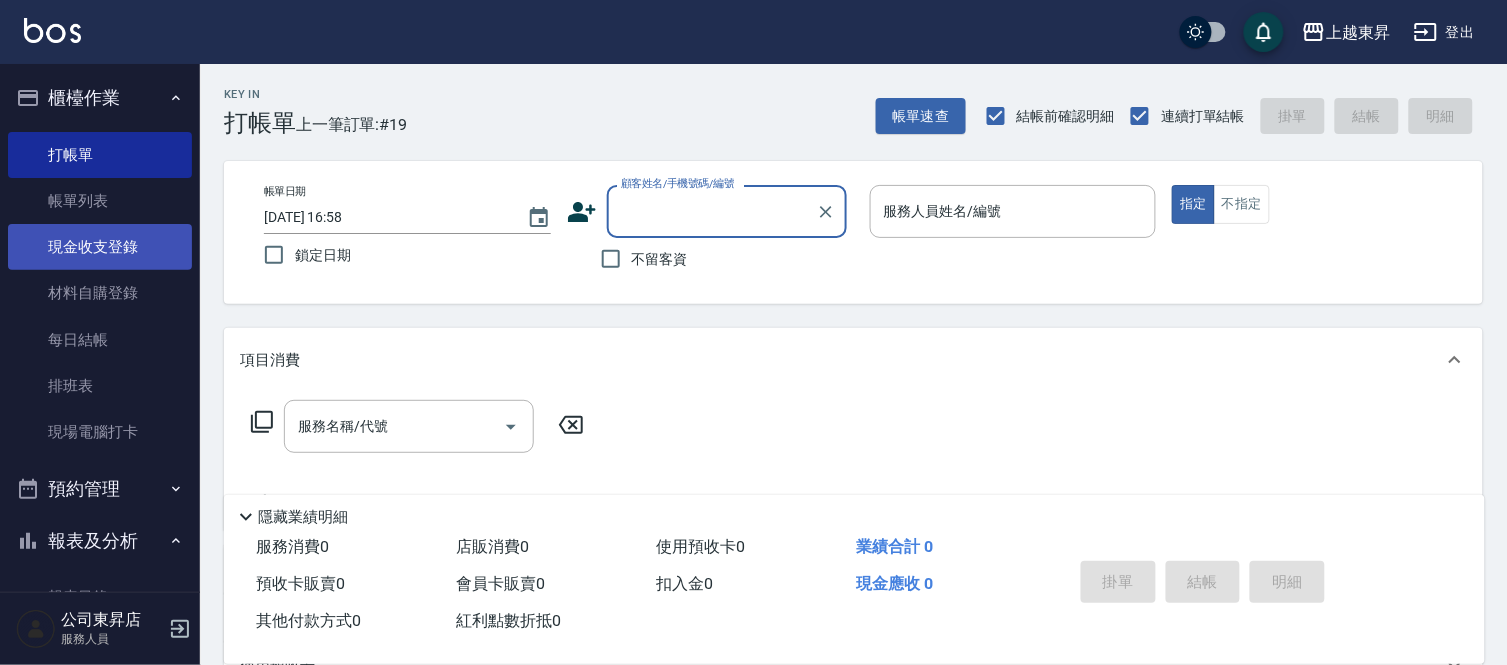 click on "現金收支登錄" at bounding box center (100, 247) 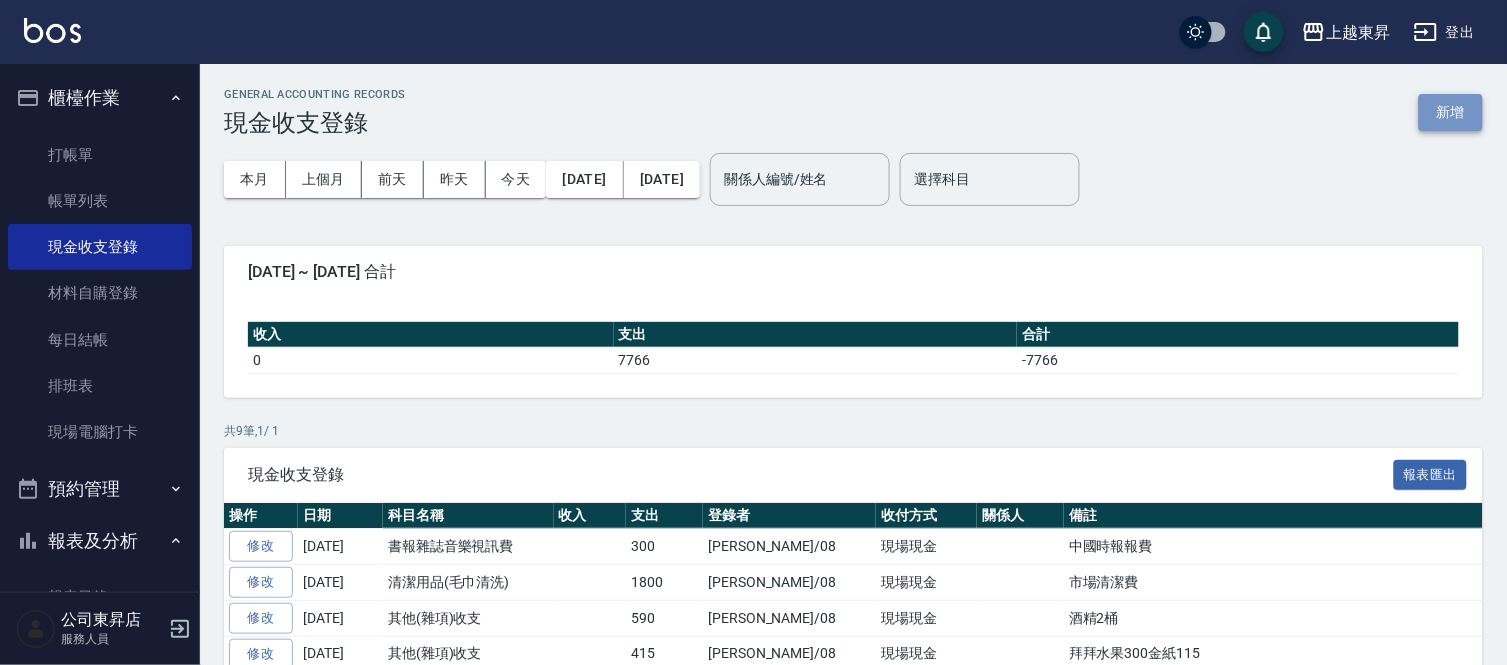click on "新增" at bounding box center (1451, 112) 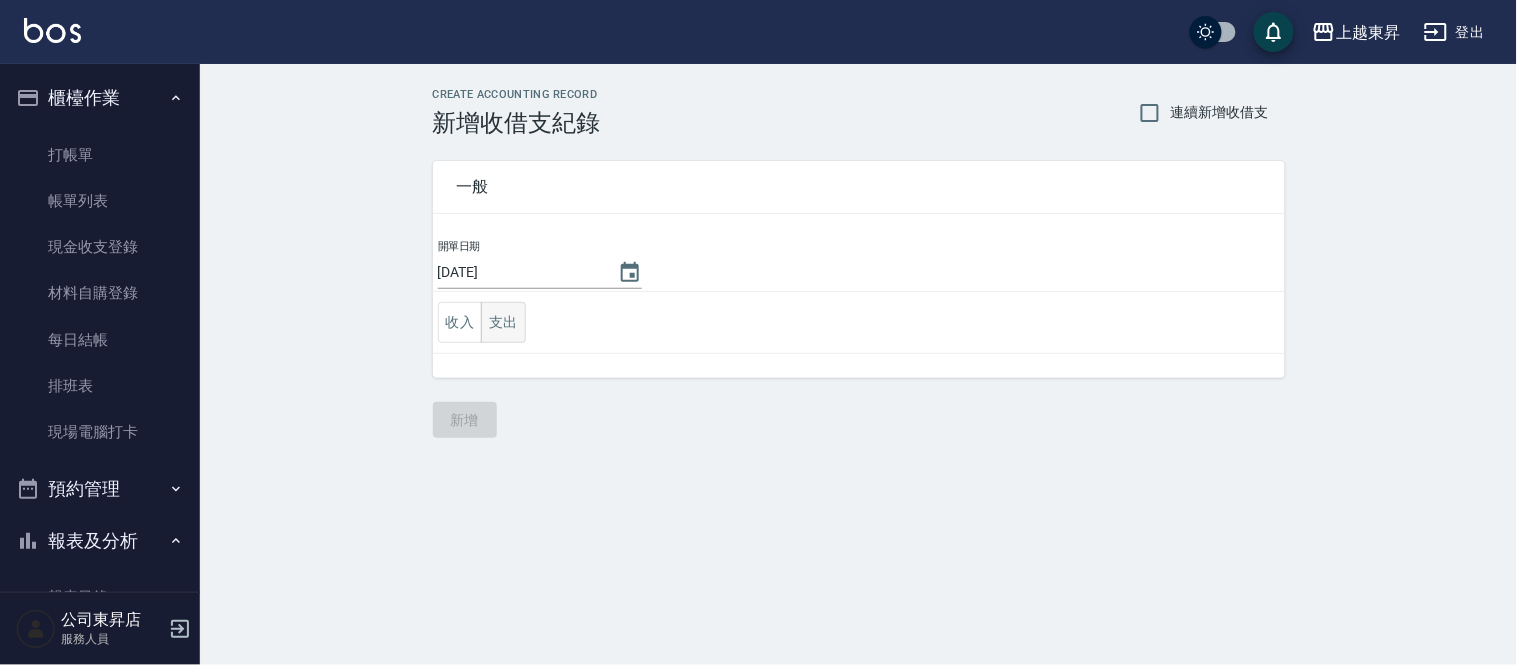 click on "支出" at bounding box center (503, 322) 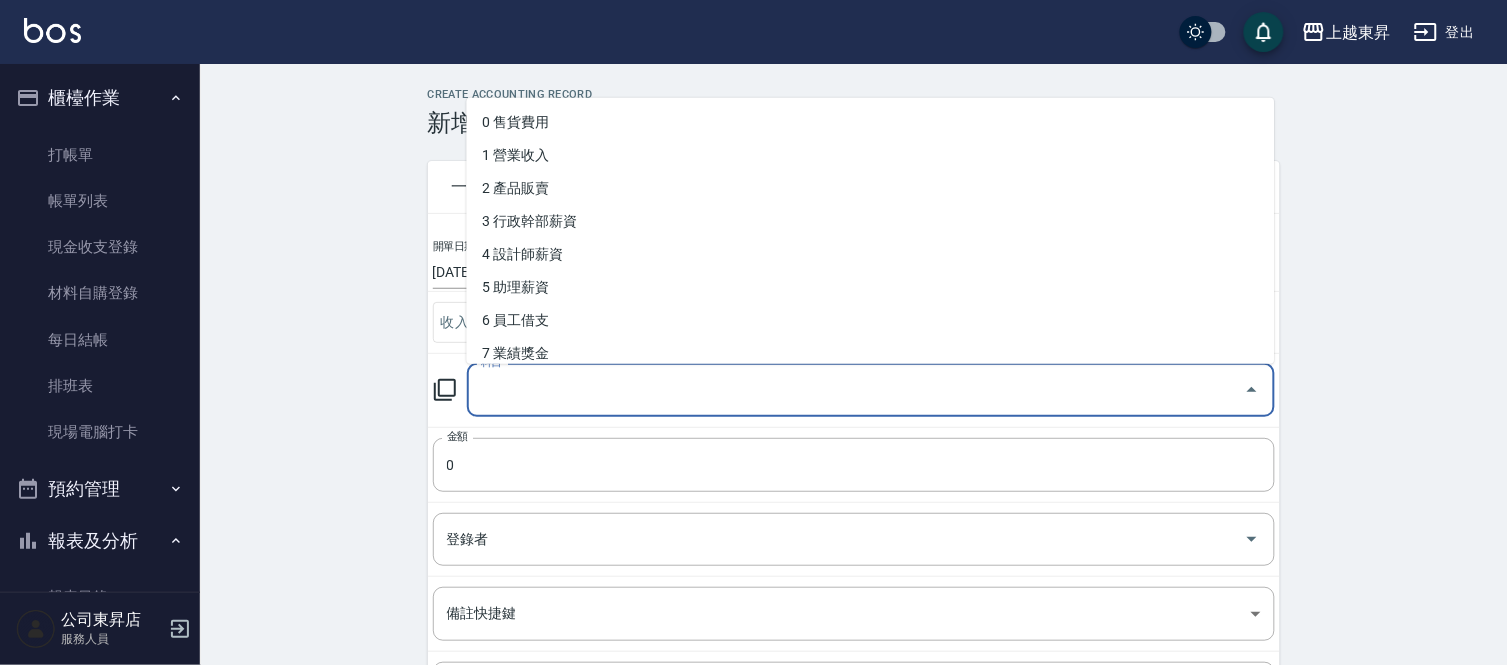click on "科目 科目" at bounding box center [871, 390] 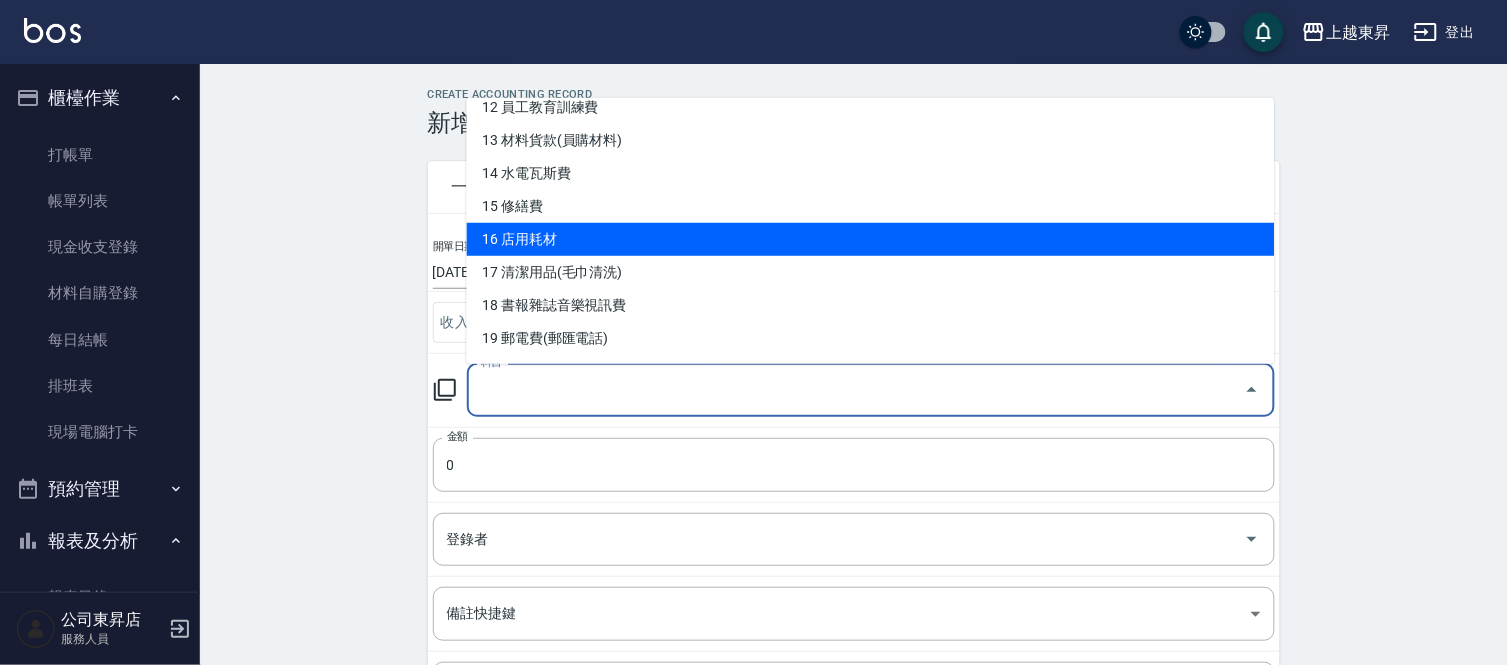 scroll, scrollTop: 444, scrollLeft: 0, axis: vertical 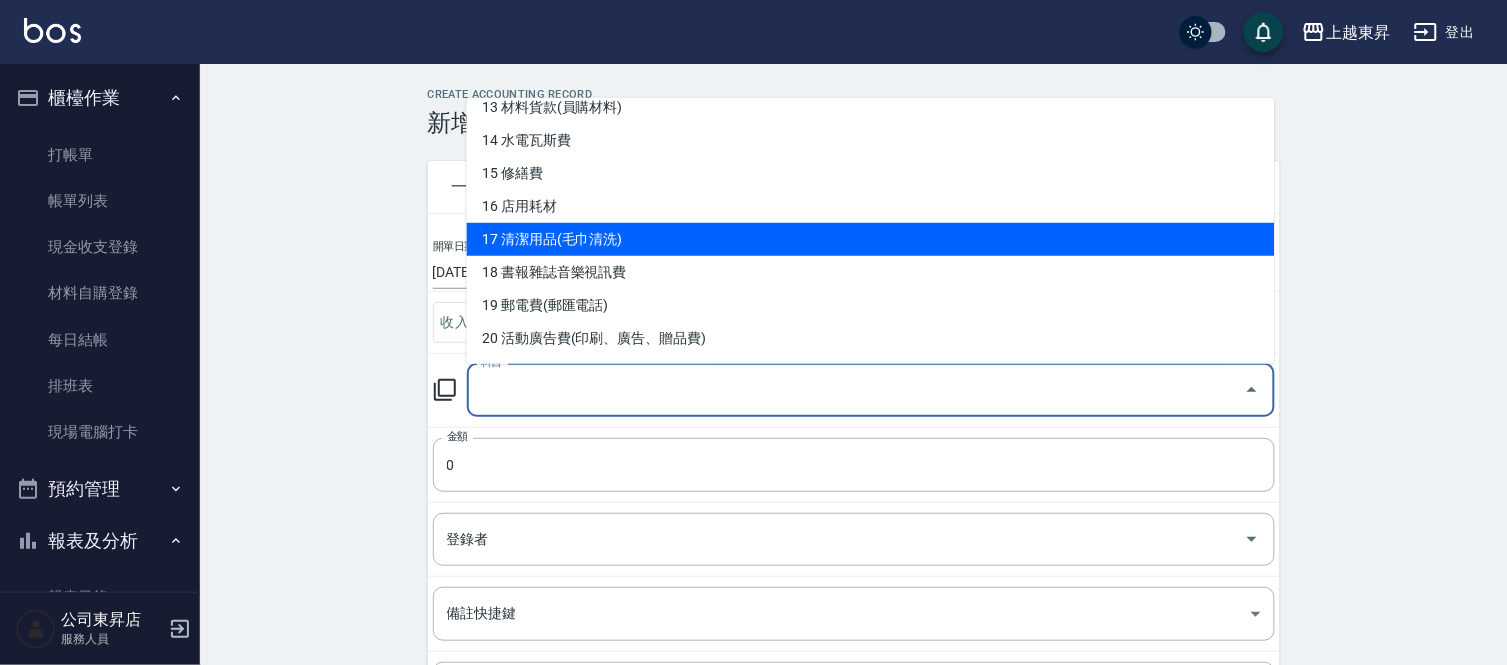 click on "17 清潔用品(毛巾清洗)" at bounding box center [871, 239] 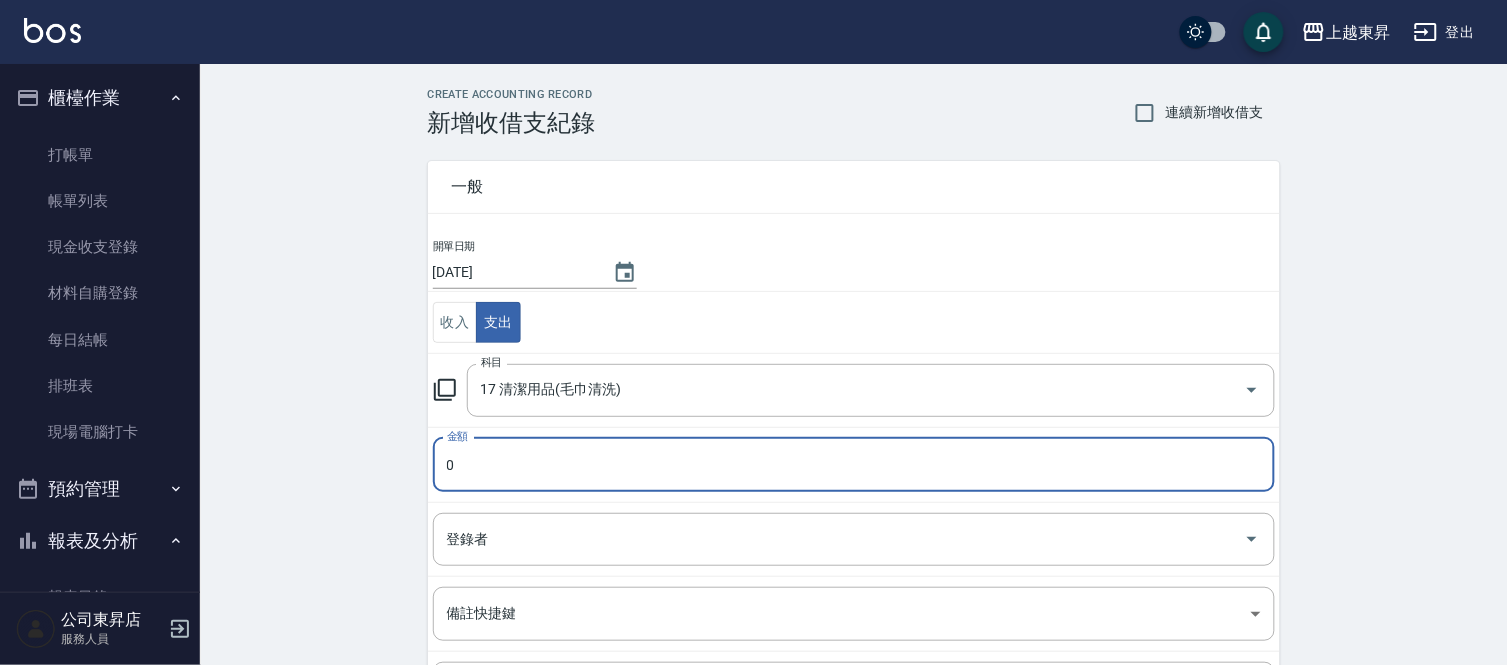 click on "0" at bounding box center [854, 465] 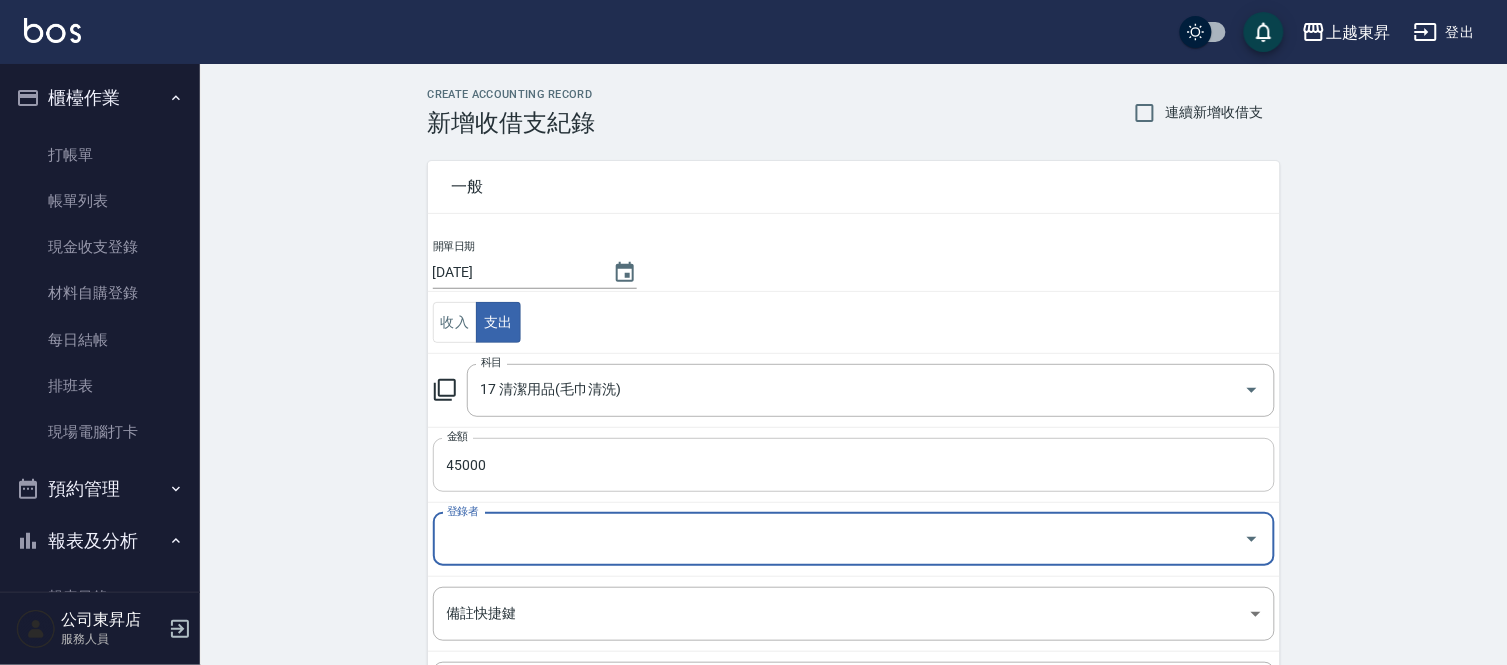 click on "45000" at bounding box center (854, 465) 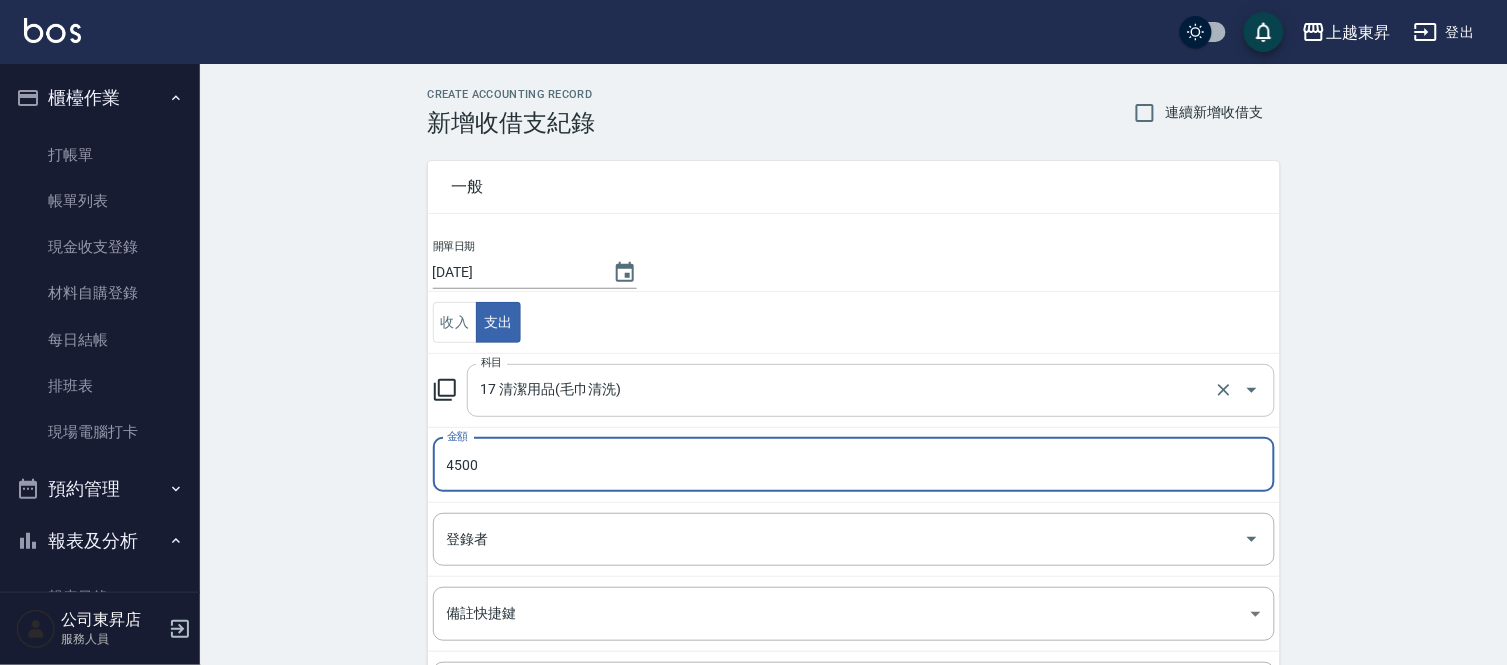 type on "4500" 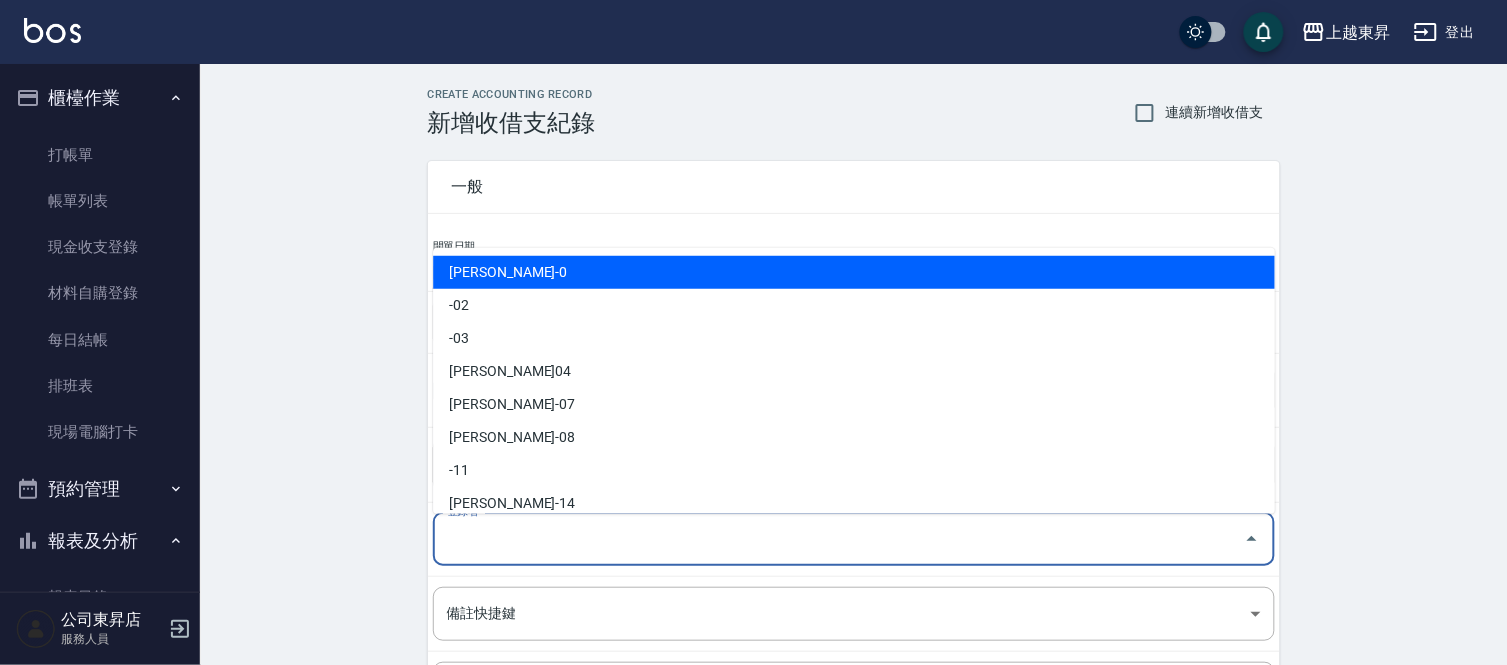 click on "登錄者" at bounding box center [839, 539] 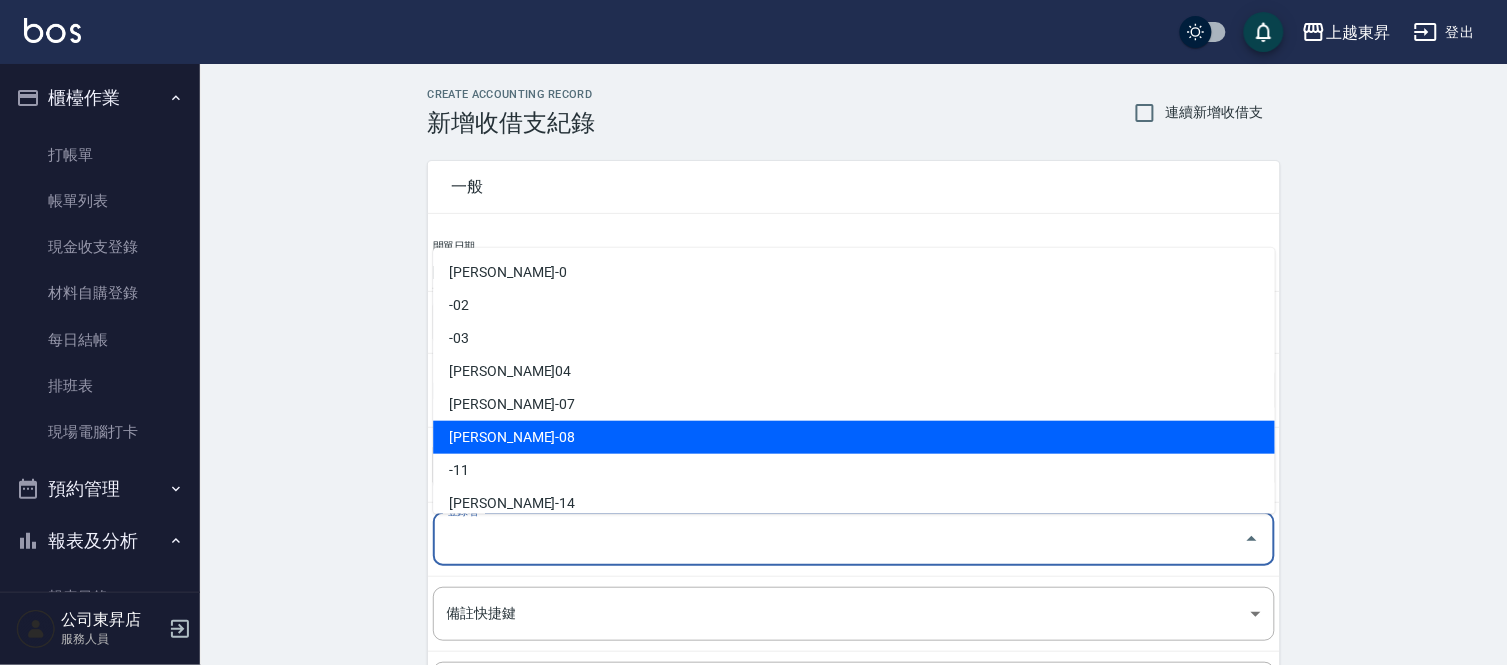 click on "[PERSON_NAME]-08" at bounding box center [854, 437] 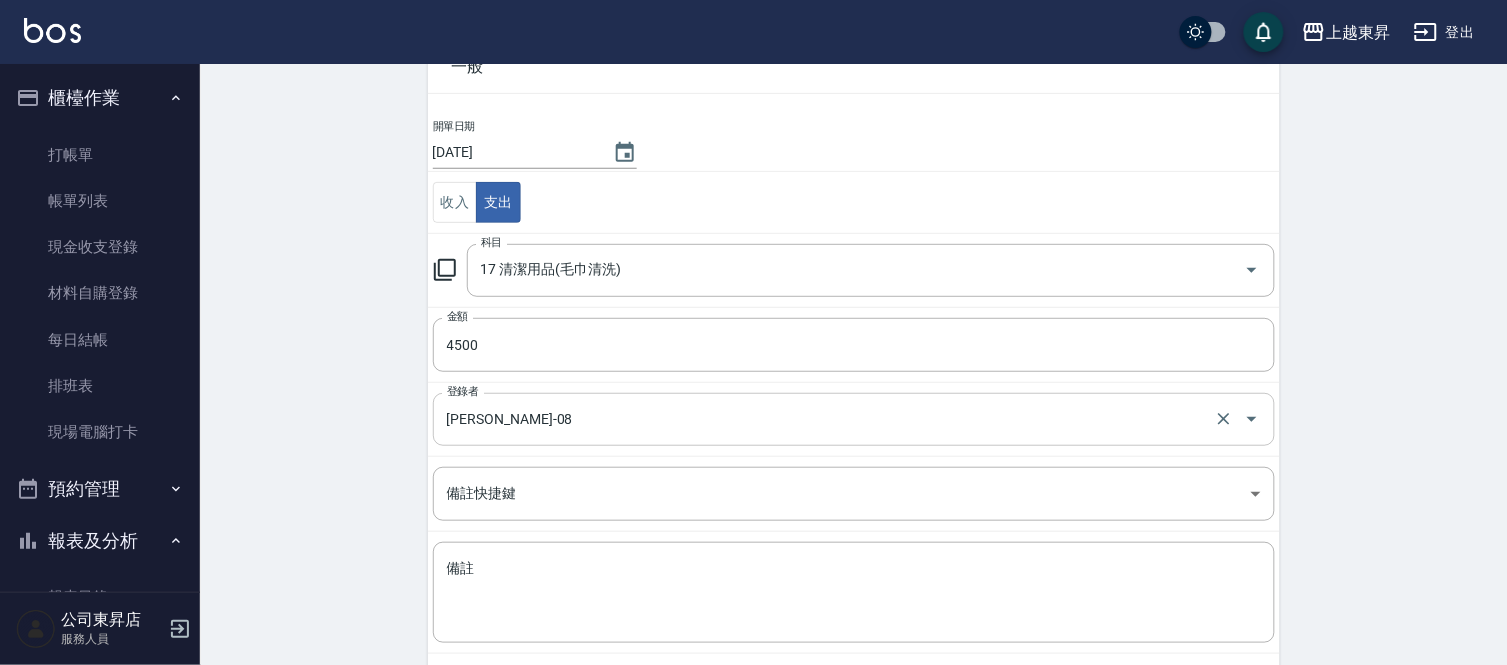 scroll, scrollTop: 217, scrollLeft: 0, axis: vertical 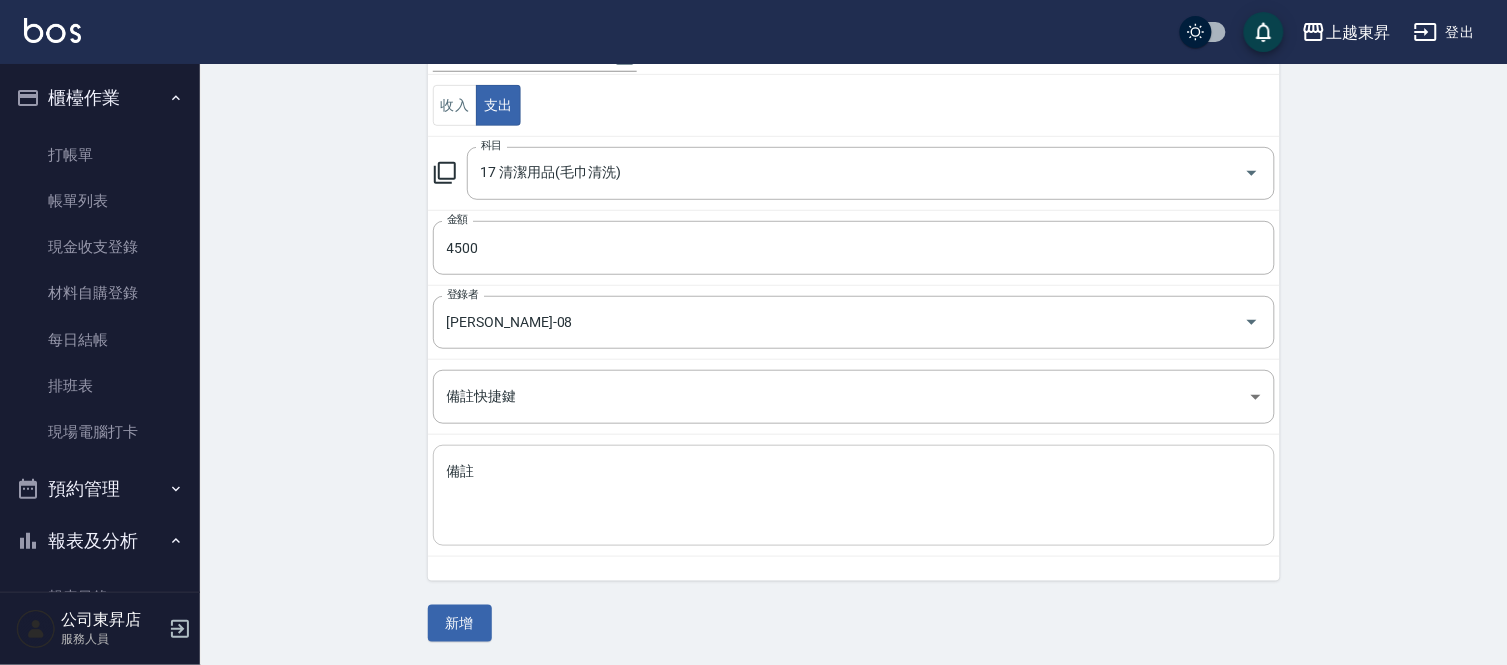 drag, startPoint x: 446, startPoint y: 478, endPoint x: 537, endPoint y: 512, distance: 97.144226 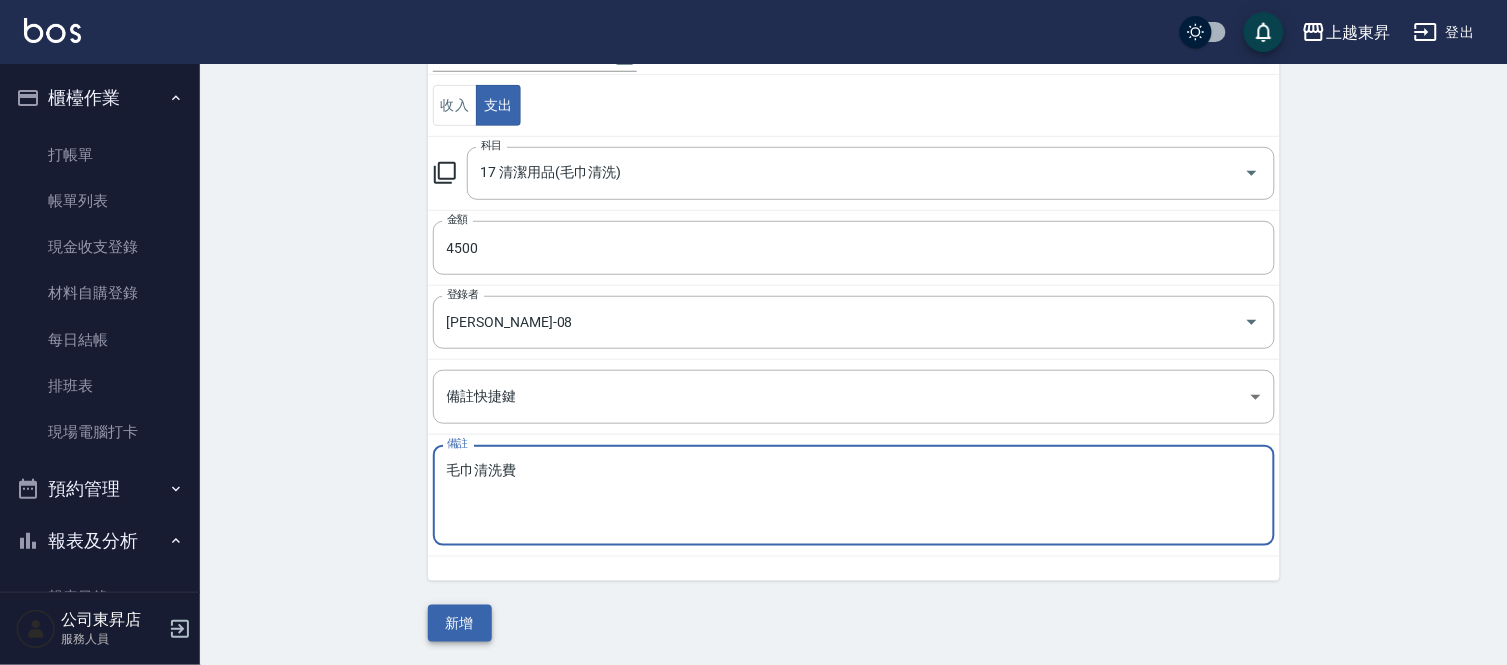 type on "毛巾清洗費" 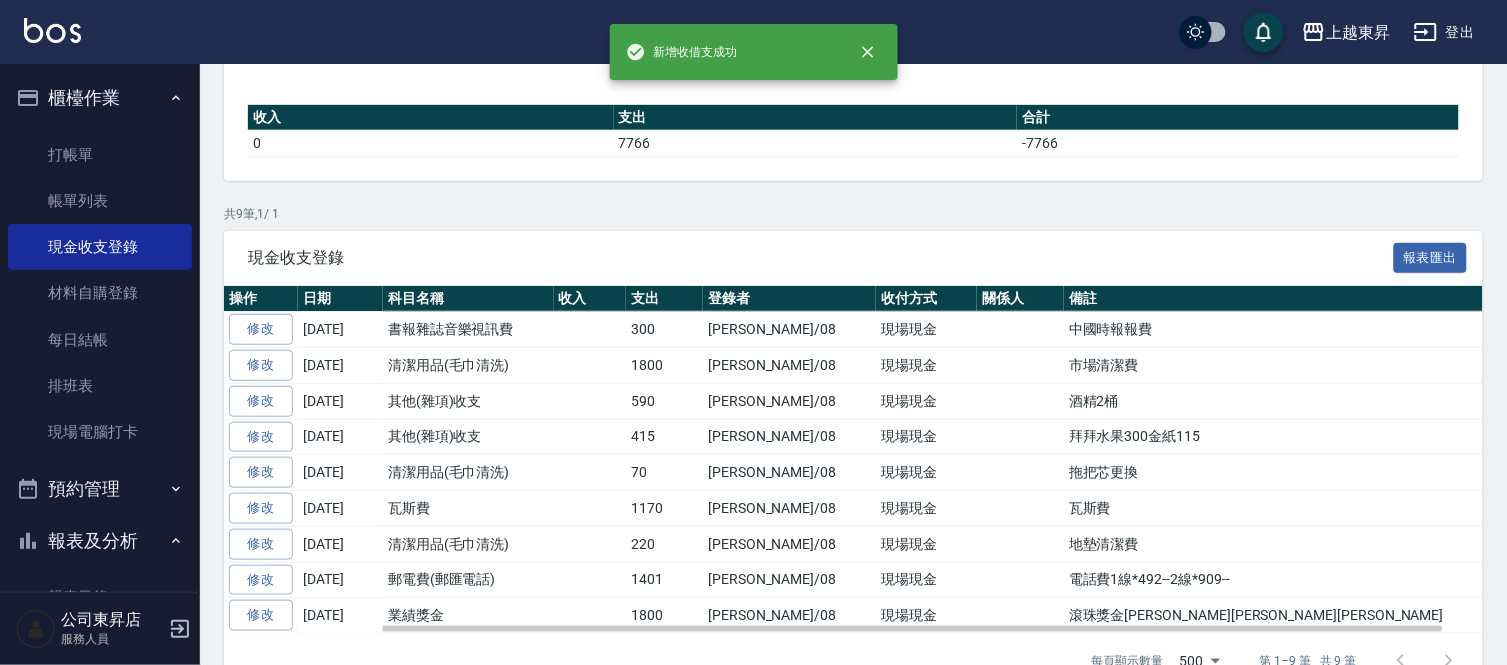 scroll, scrollTop: 0, scrollLeft: 0, axis: both 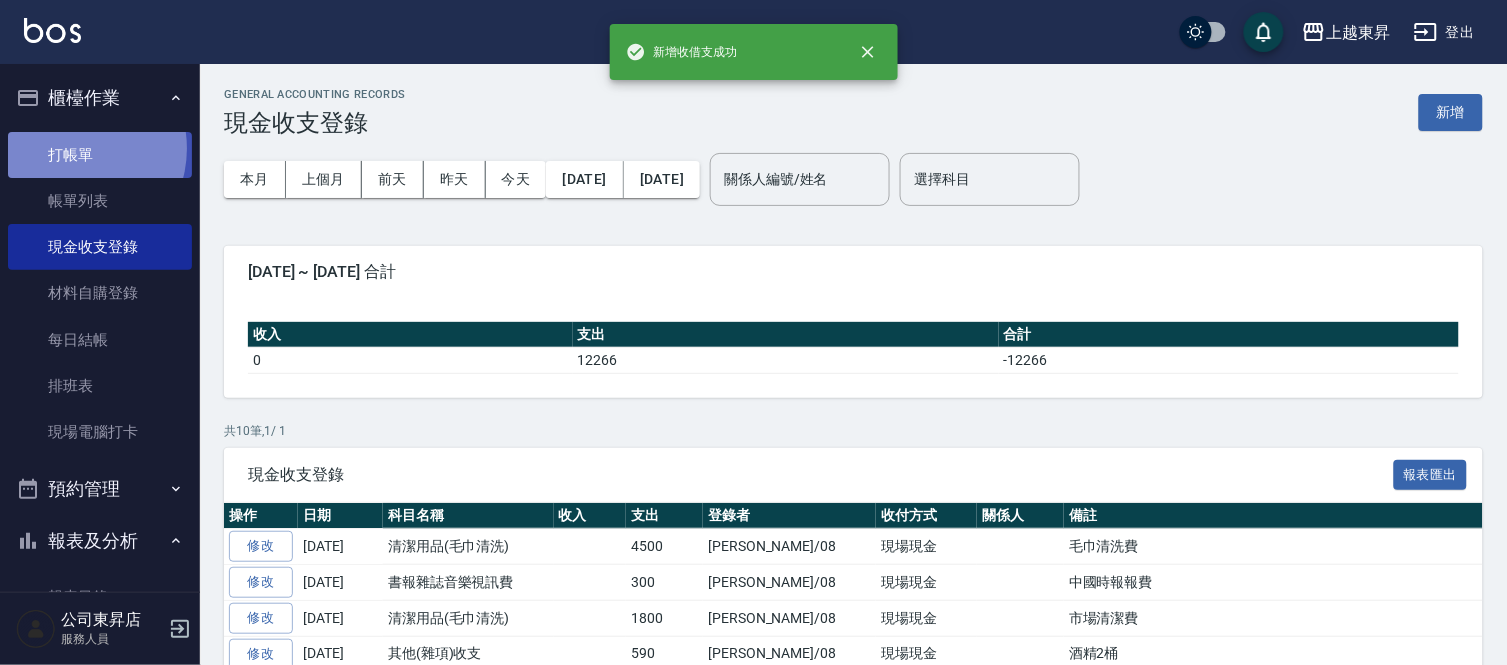 click on "打帳單" at bounding box center [100, 155] 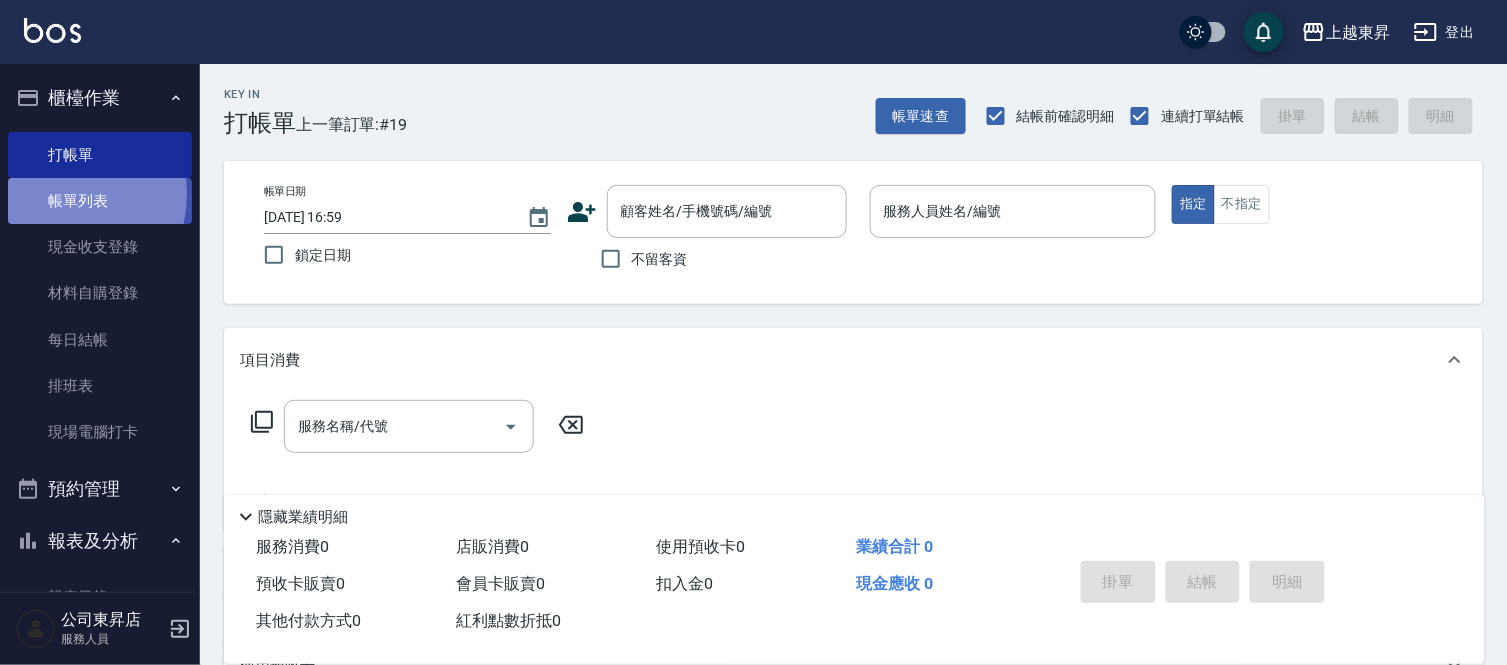 click on "帳單列表" at bounding box center (100, 201) 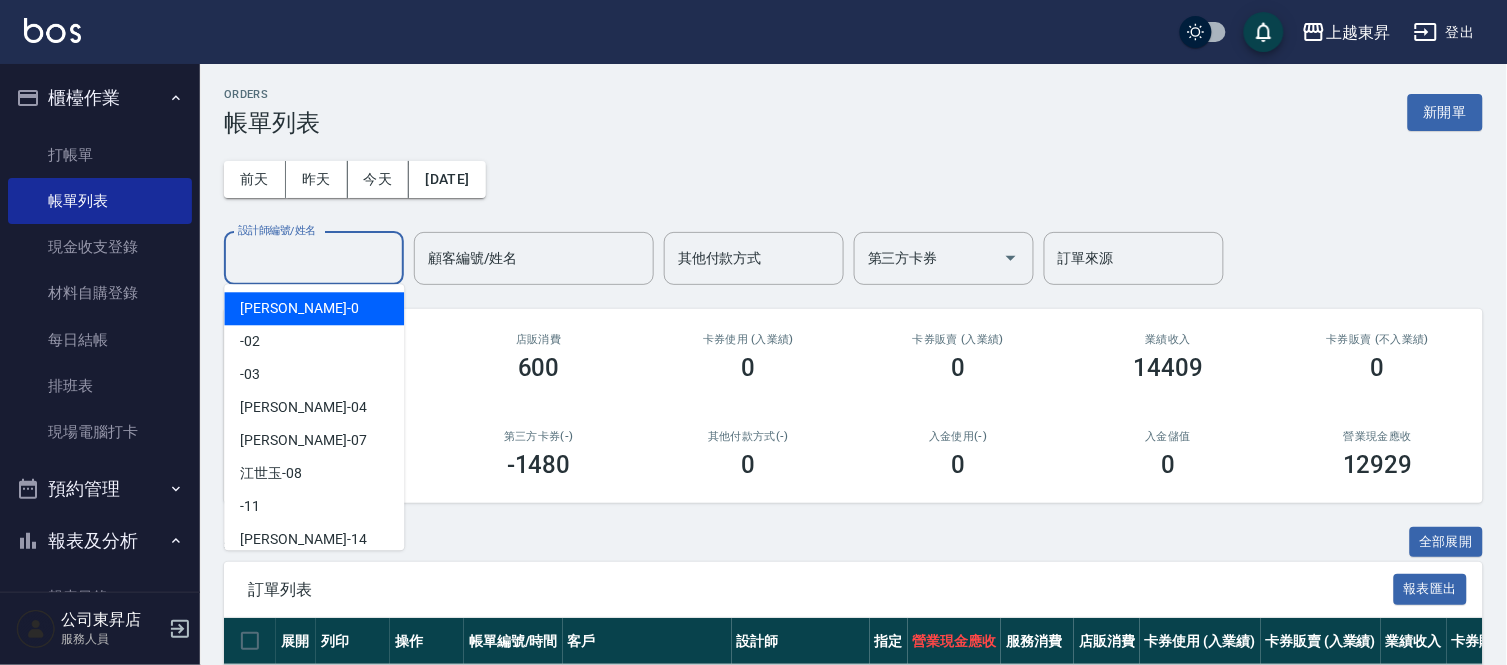 click on "設計師編號/姓名" at bounding box center (314, 258) 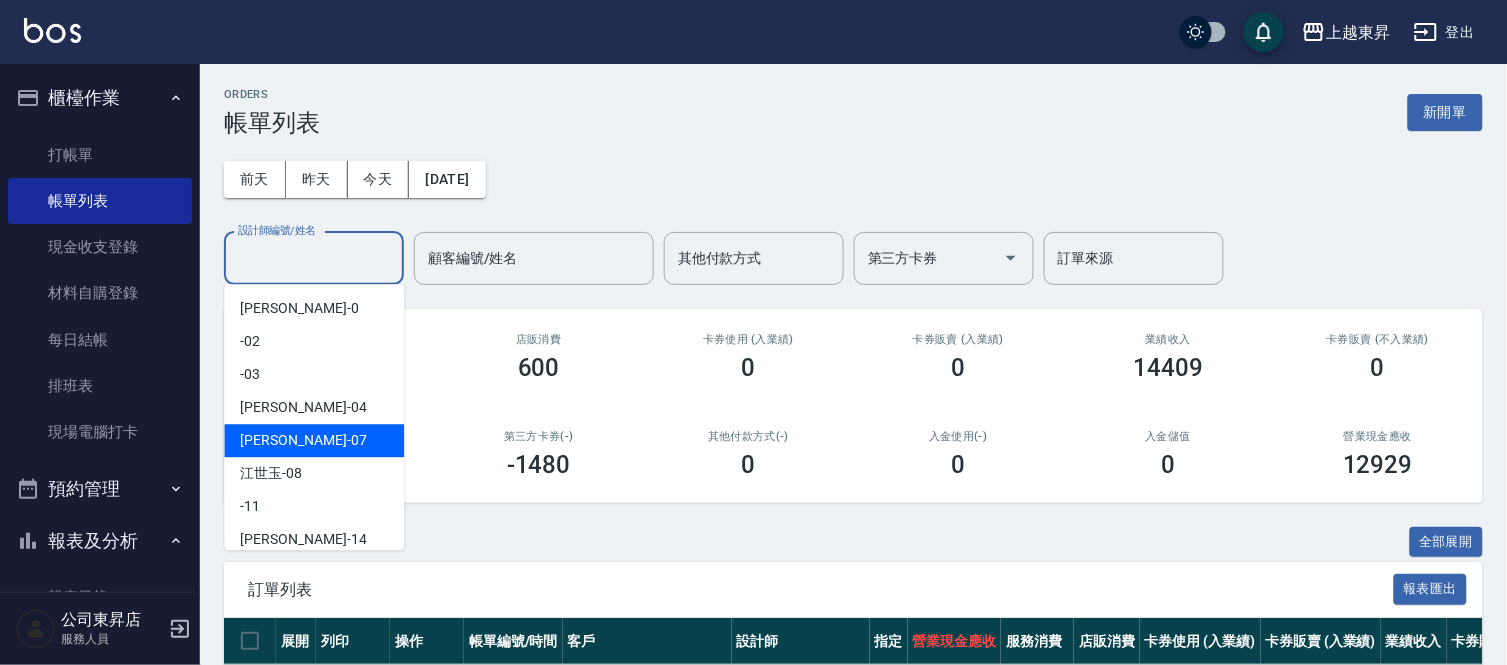 click on "[PERSON_NAME] -07" at bounding box center [303, 440] 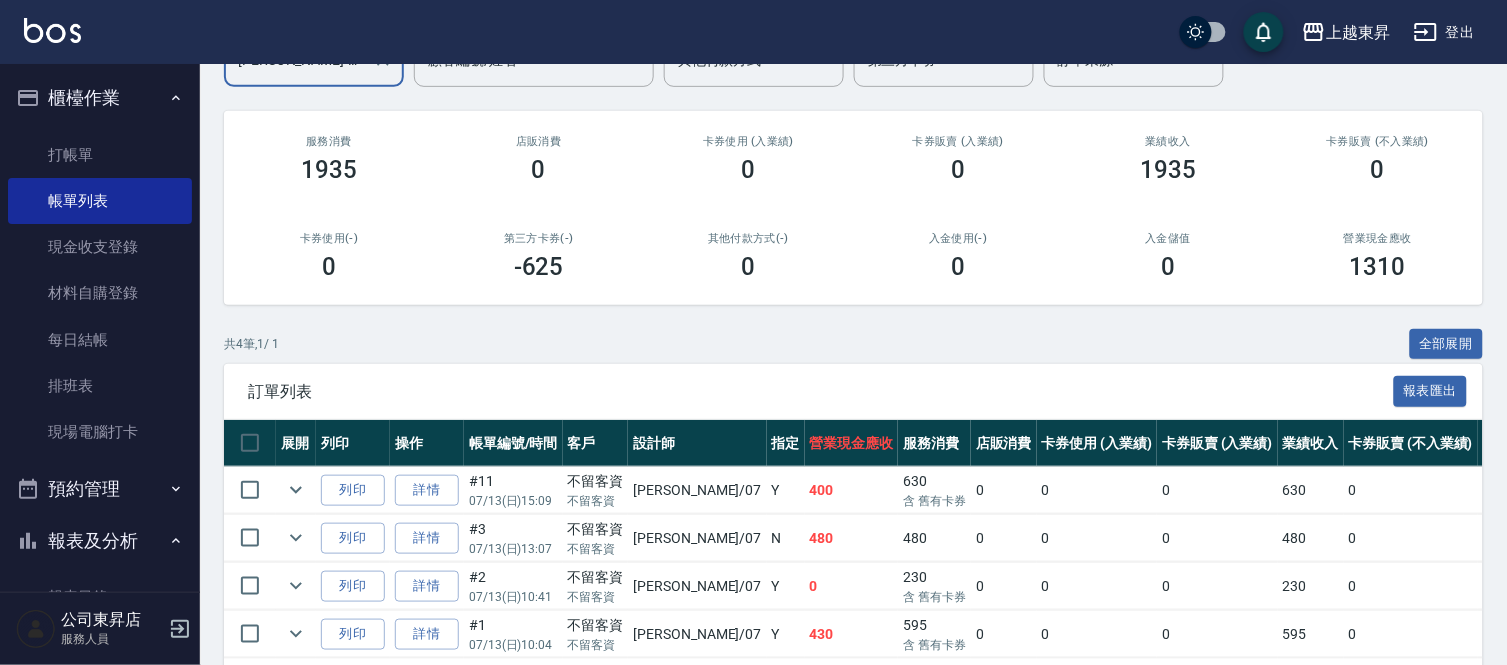 scroll, scrollTop: 286, scrollLeft: 0, axis: vertical 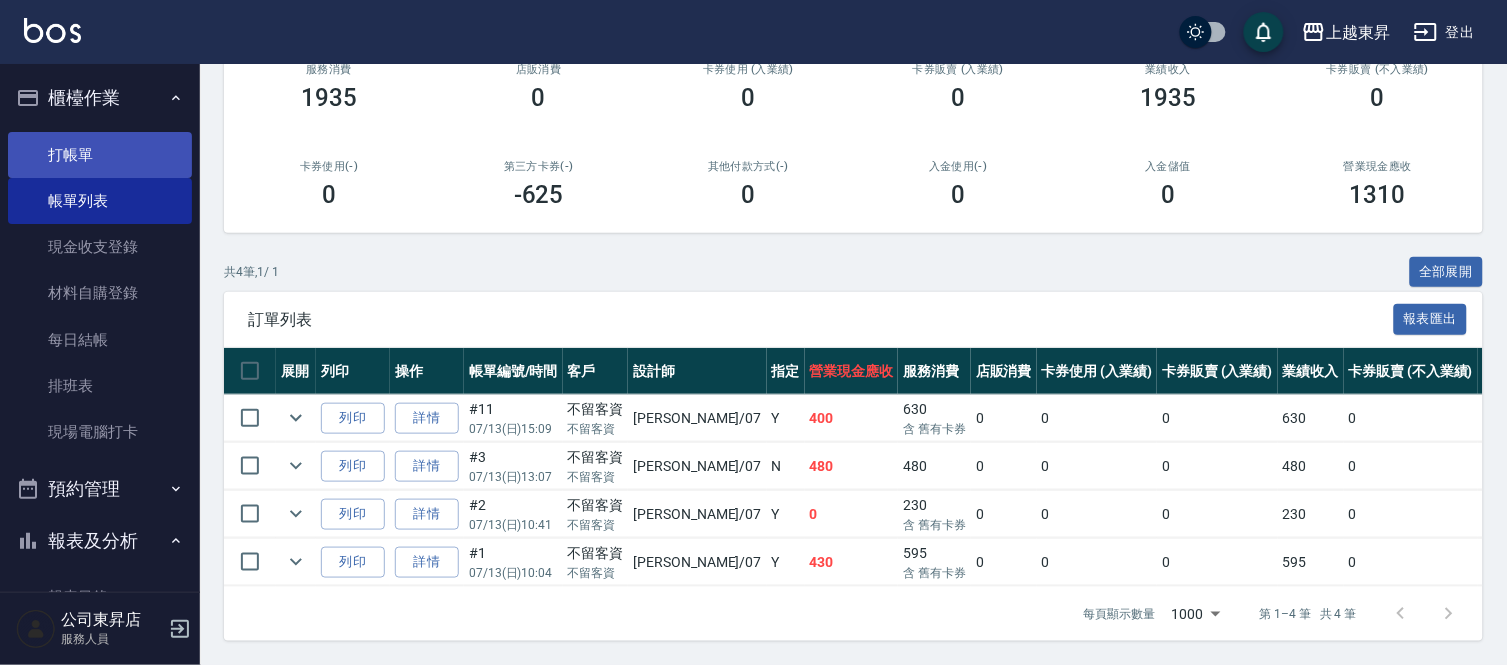 click on "打帳單" at bounding box center (100, 155) 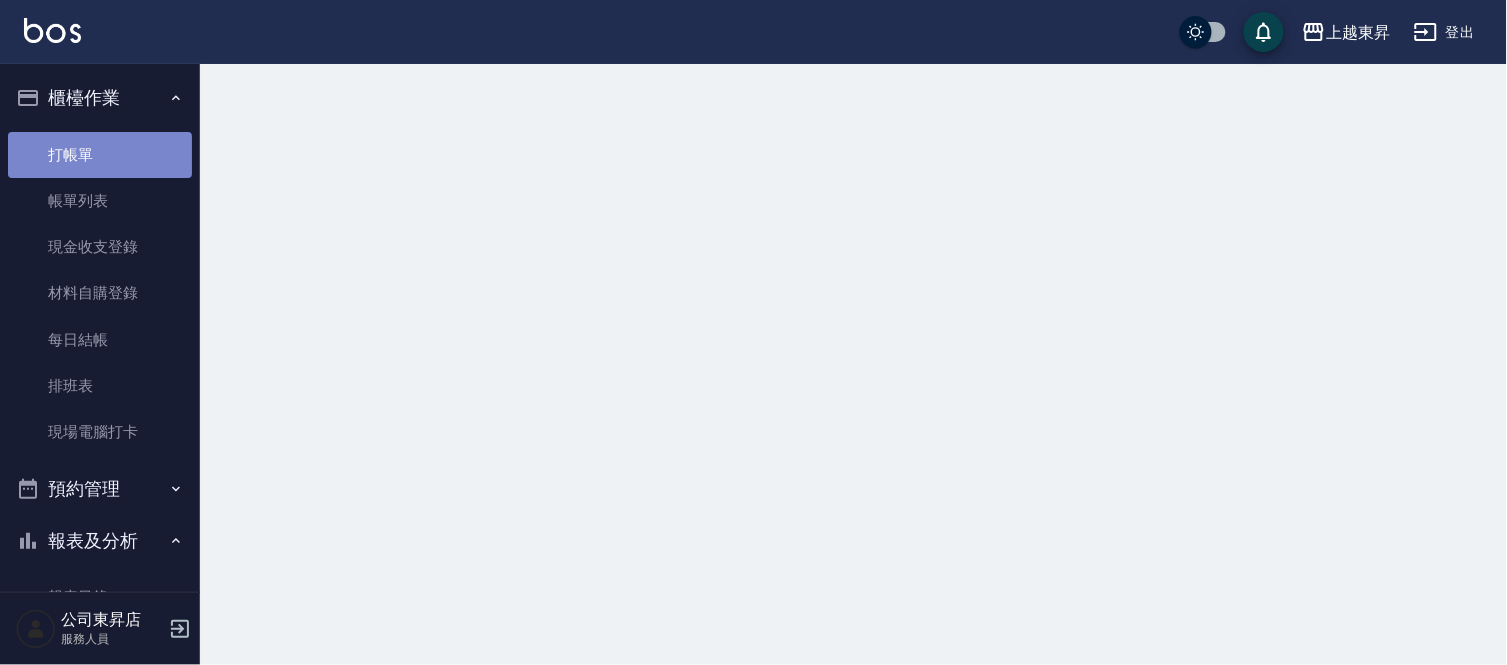 scroll, scrollTop: 0, scrollLeft: 0, axis: both 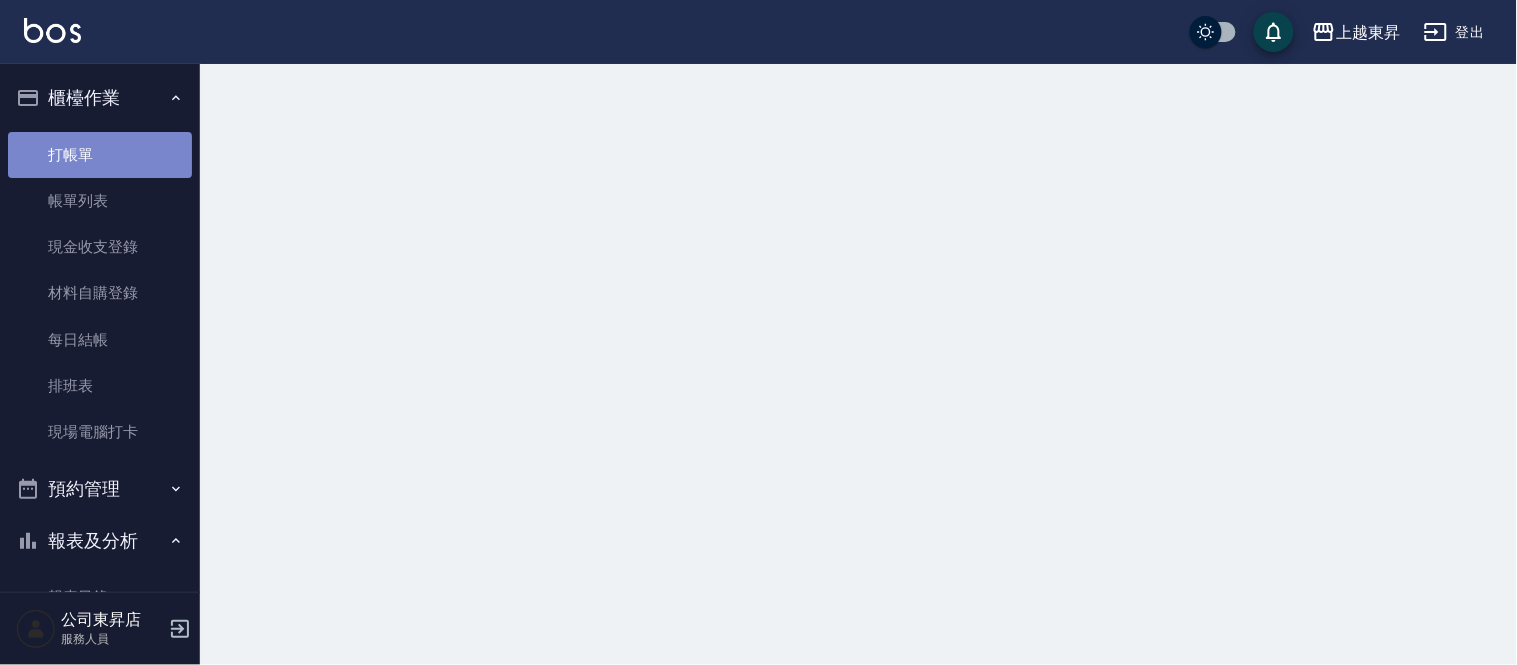 click on "打帳單" at bounding box center (100, 155) 